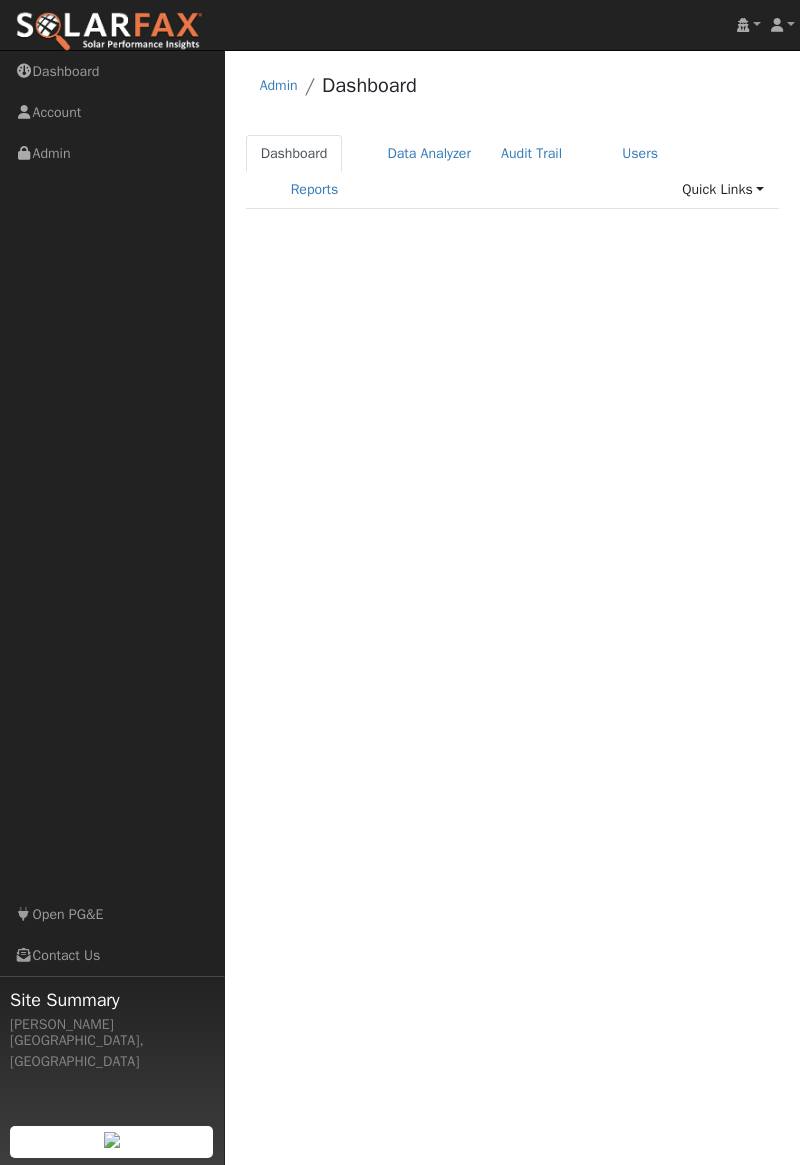 scroll, scrollTop: 0, scrollLeft: 0, axis: both 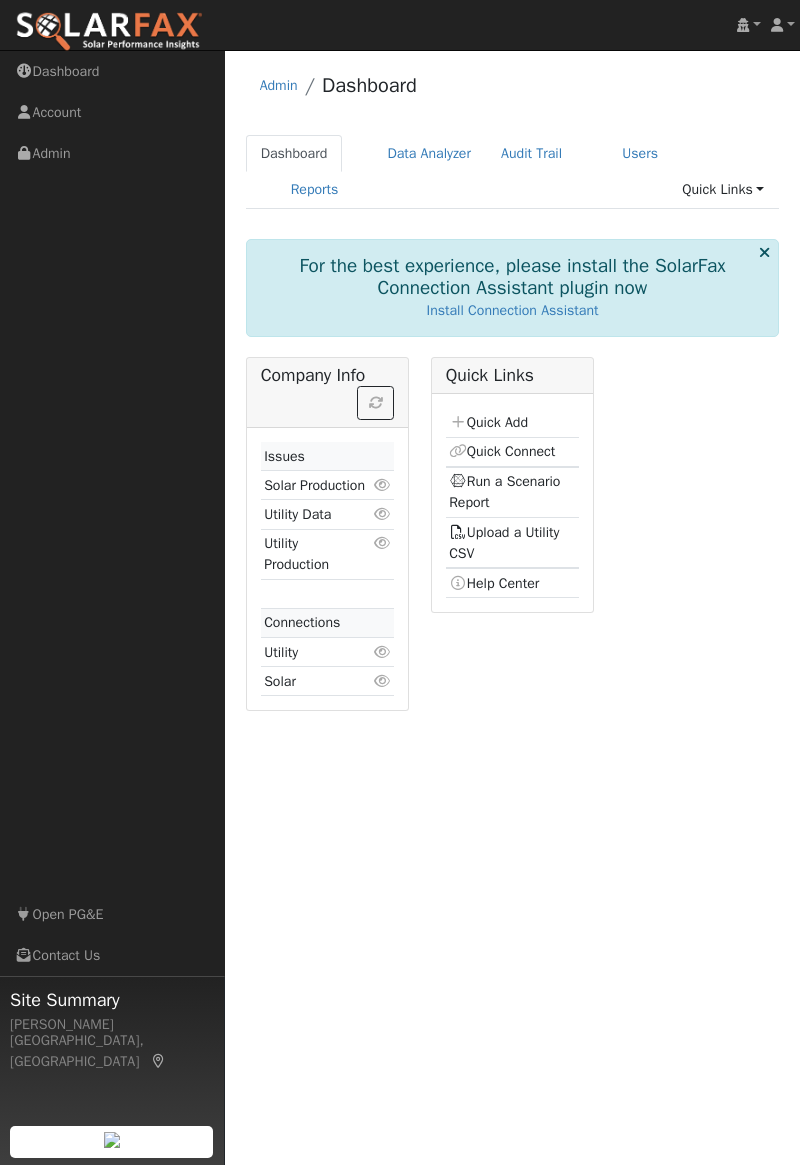 click on "Run a Scenario Report" at bounding box center (504, 491) 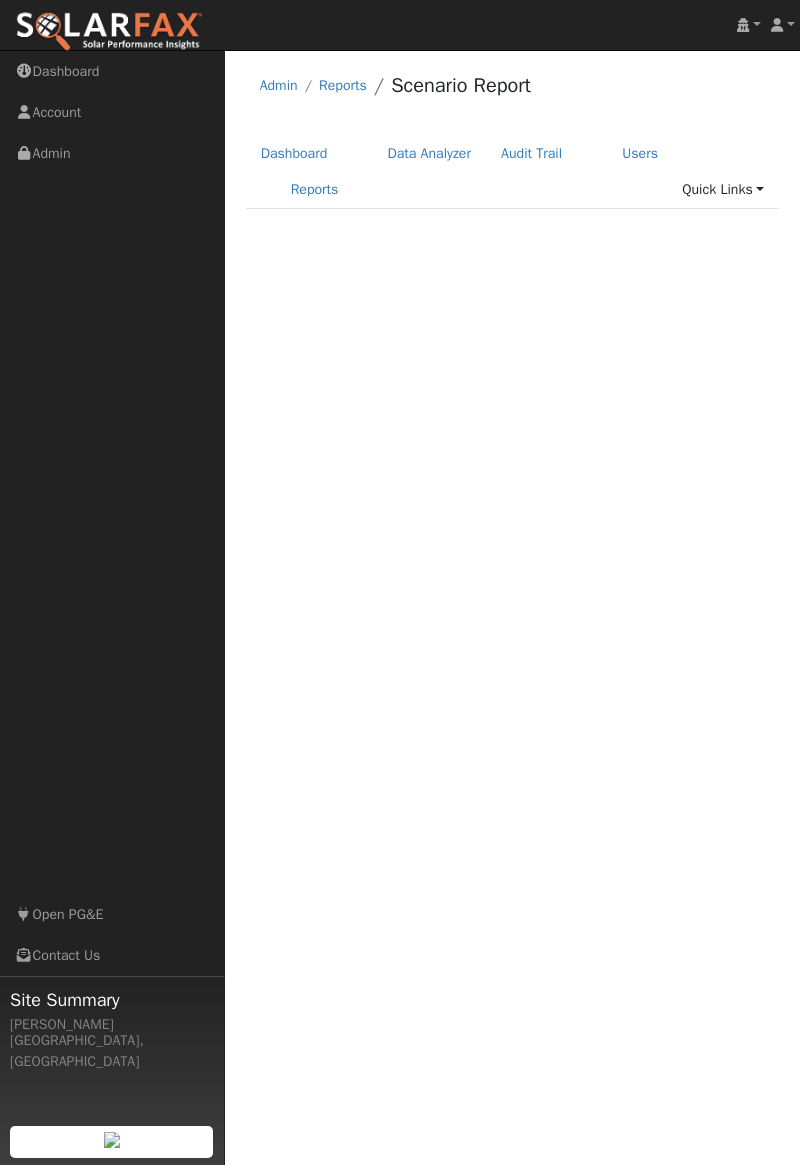 scroll, scrollTop: 0, scrollLeft: 0, axis: both 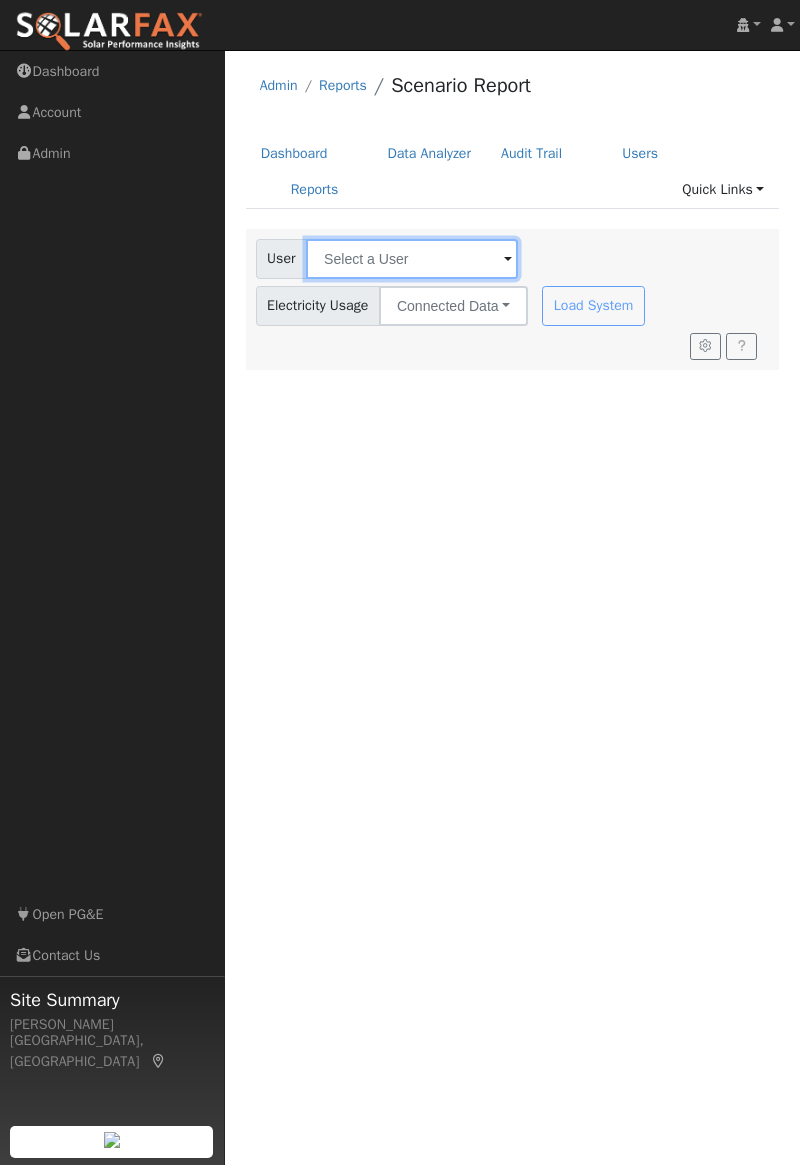 click at bounding box center (412, 259) 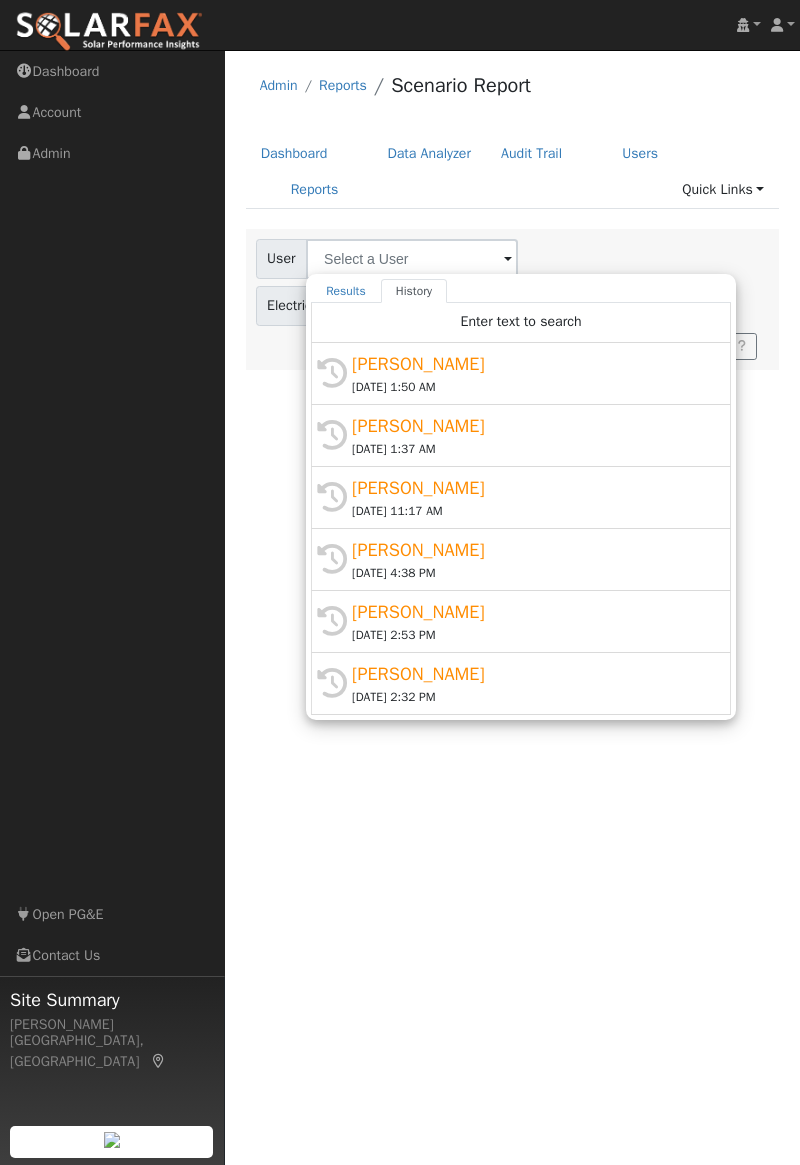 click on "Santos Servantes" at bounding box center [530, 364] 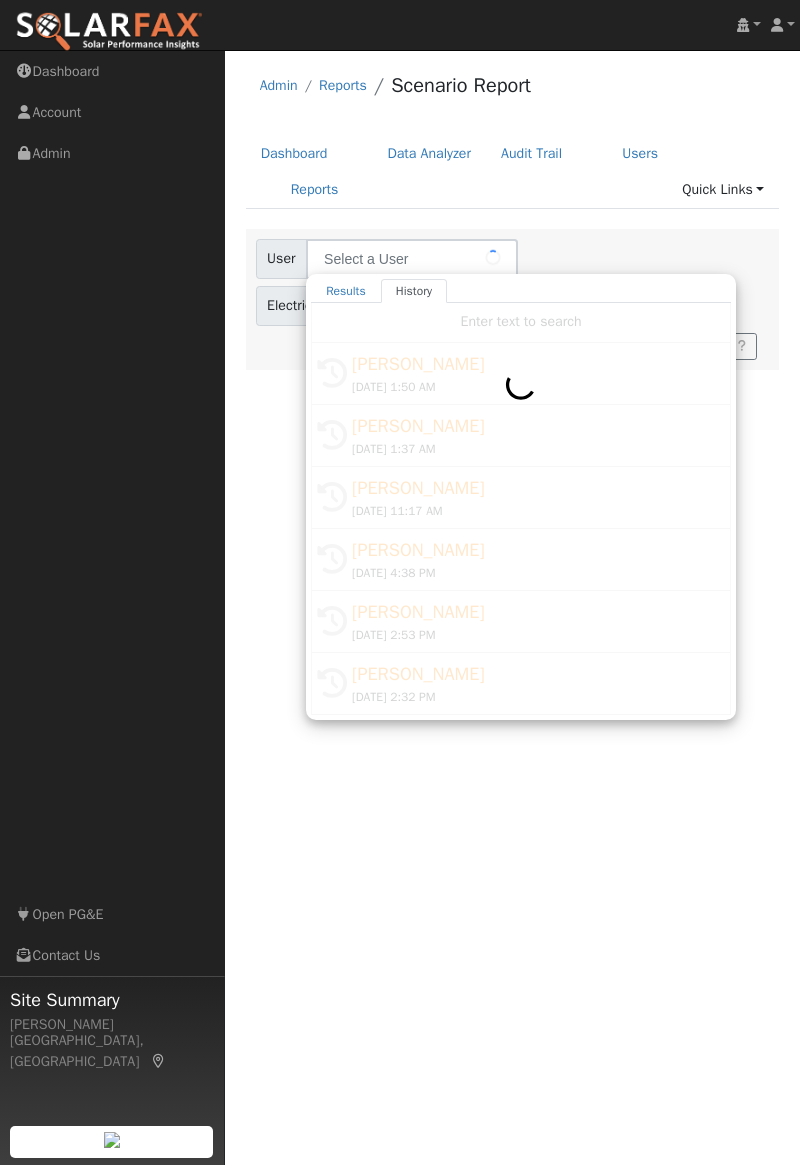 type on "Santos Servantes" 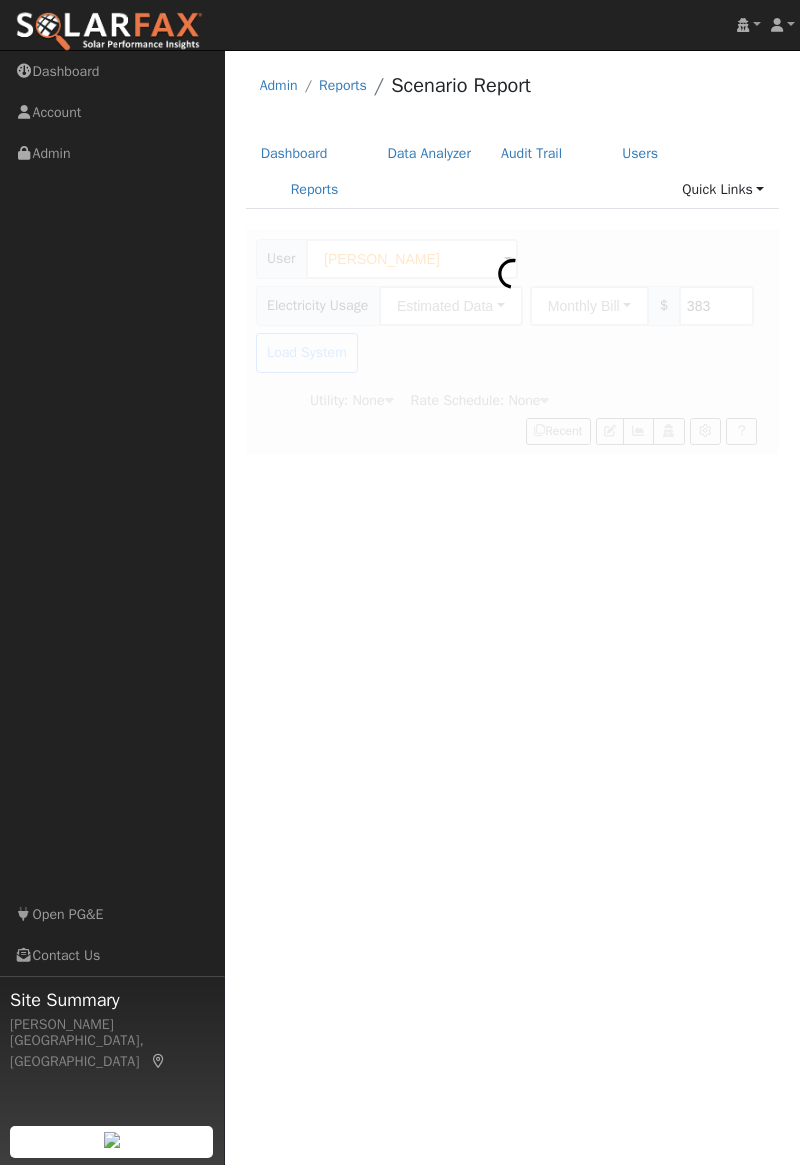 type on "Pacific Gas & Electric" 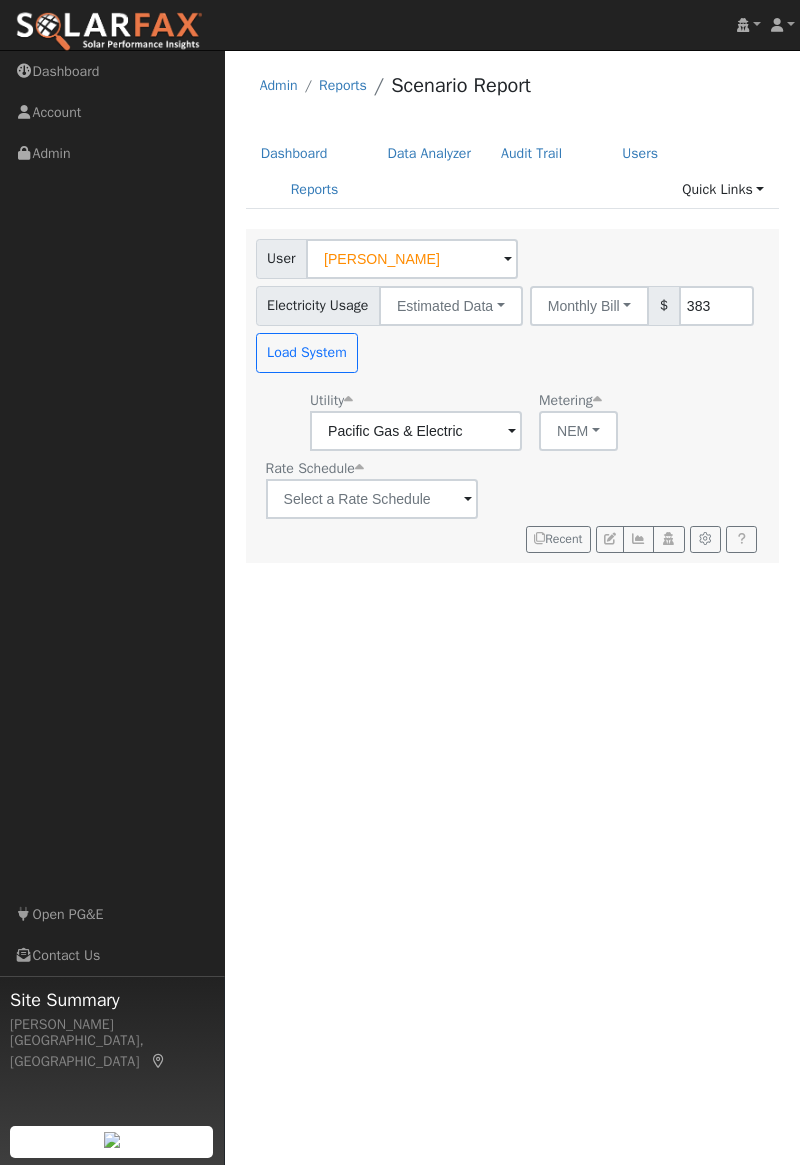 click on "User Profile First name Last name Email Email Notifications No Emails No Emails Weekly Emails Monthly Emails Cancel Save
Terms Of Service
Close
Login as User
Select a User
Admin
Reports
Scenario Report" at bounding box center [512, 607] 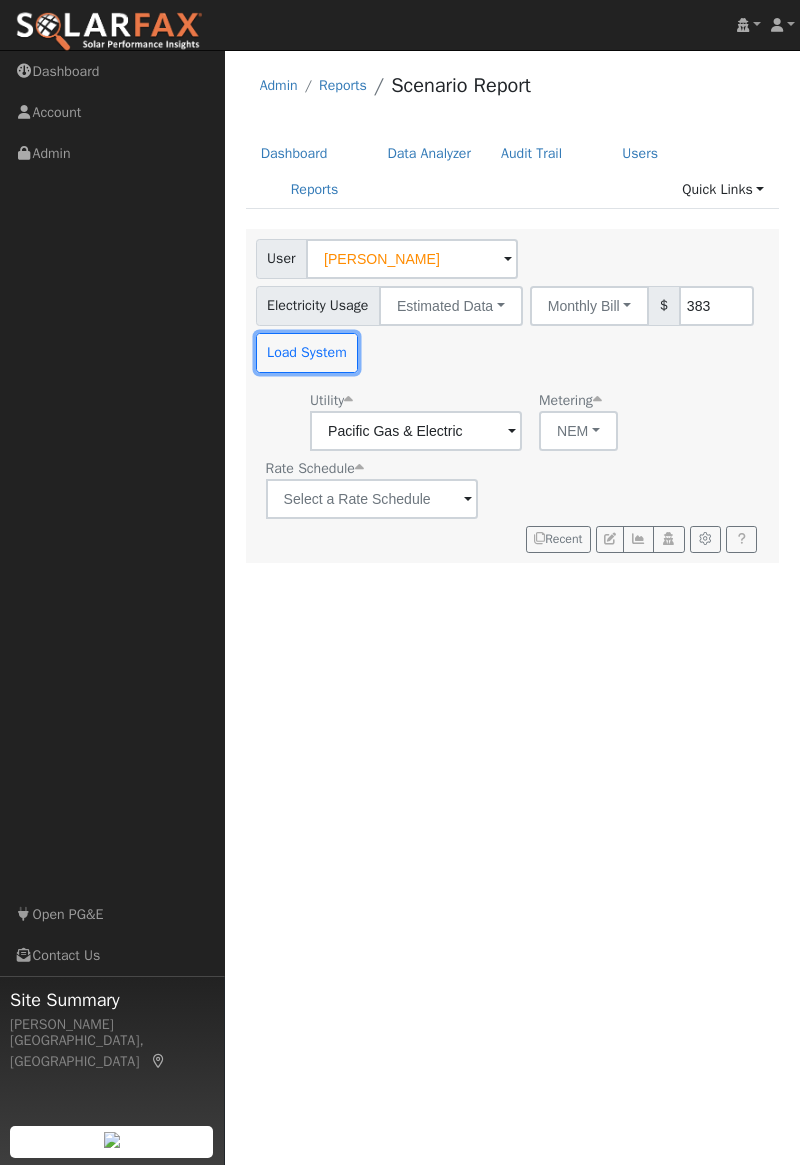 click on "Load System" at bounding box center (307, 353) 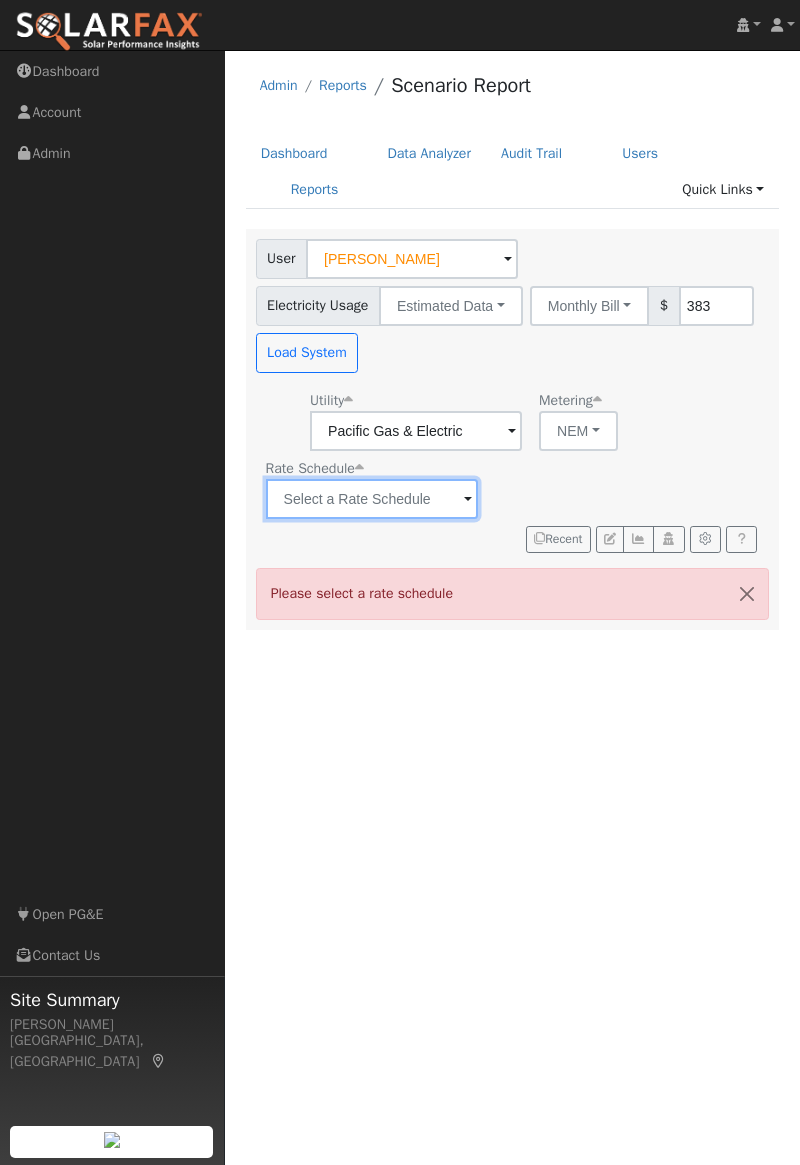 click at bounding box center (416, 431) 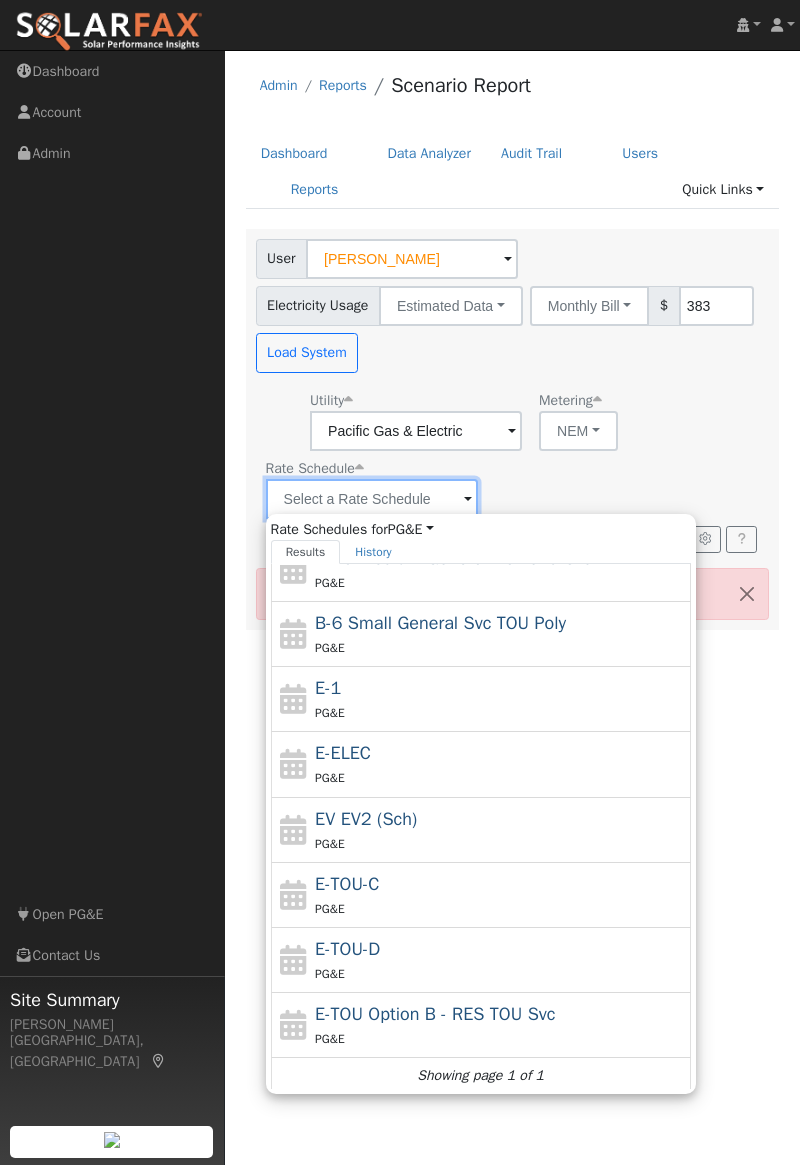 scroll, scrollTop: 214, scrollLeft: 0, axis: vertical 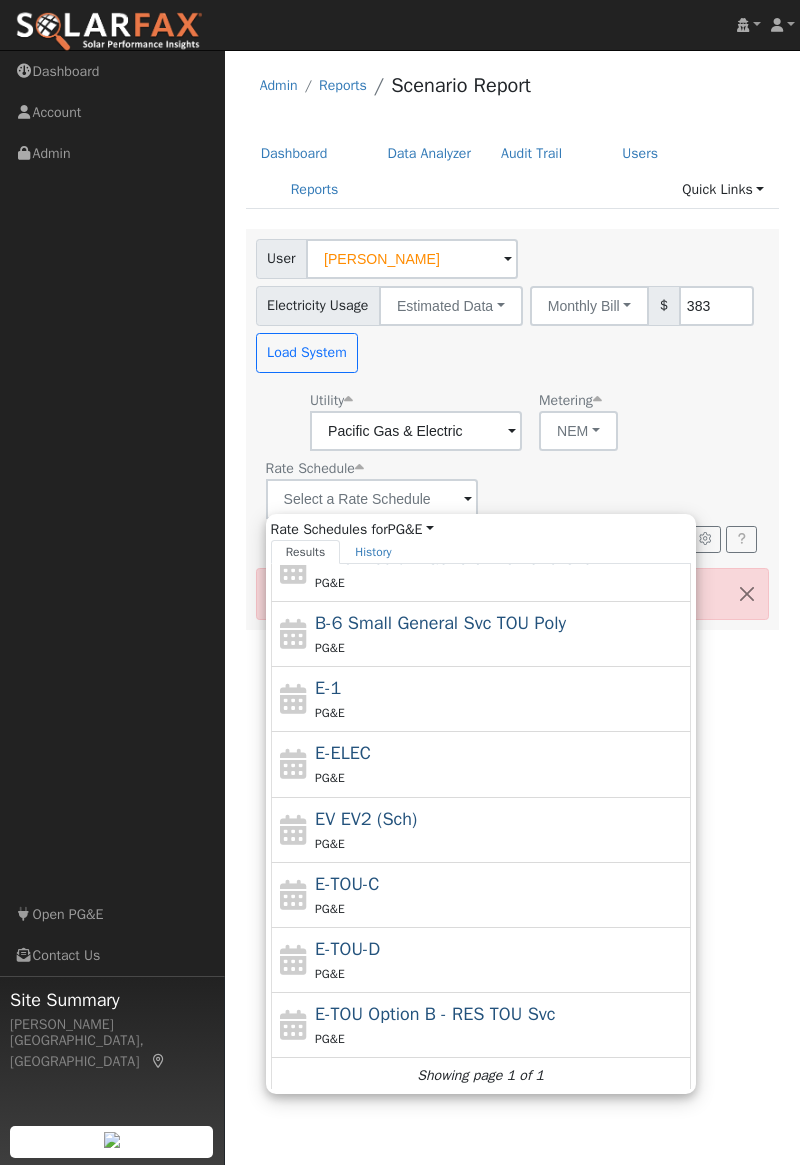 click on "PG&E" at bounding box center (500, 647) 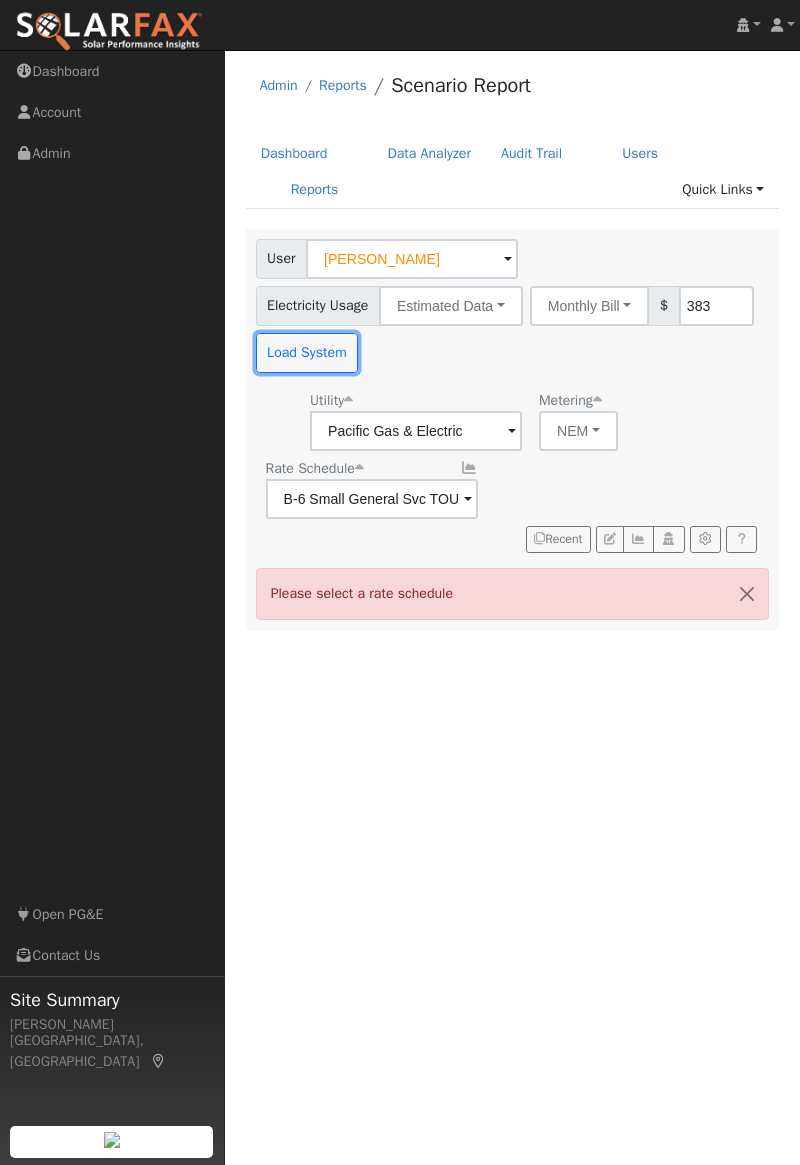 click on "Load System" at bounding box center [307, 353] 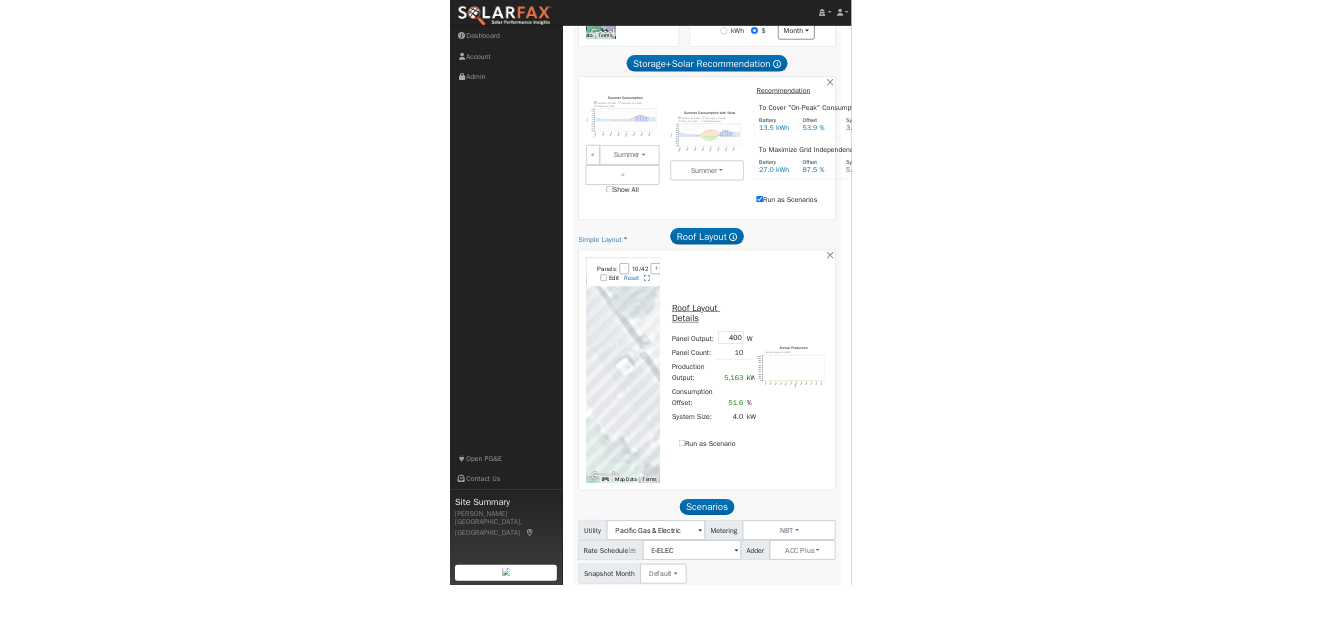 scroll, scrollTop: 912, scrollLeft: 0, axis: vertical 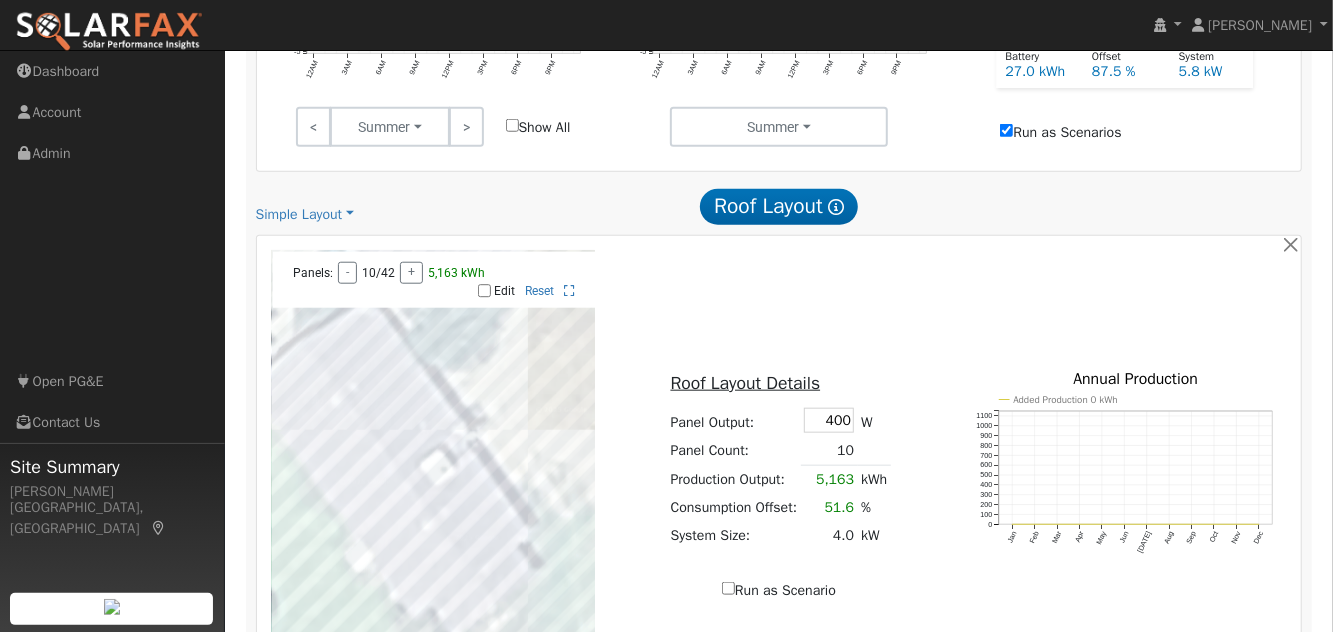 click on "Simple Layout" at bounding box center [305, 214] 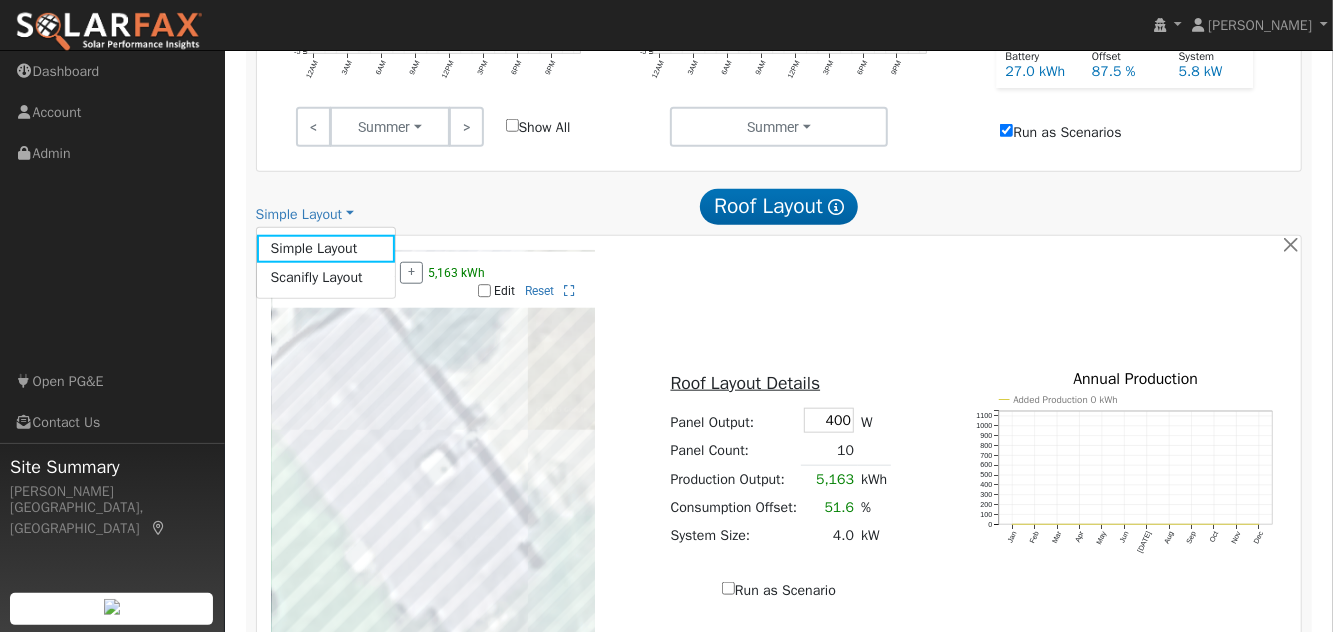 click on "Scanifly Layout" at bounding box center (326, 277) 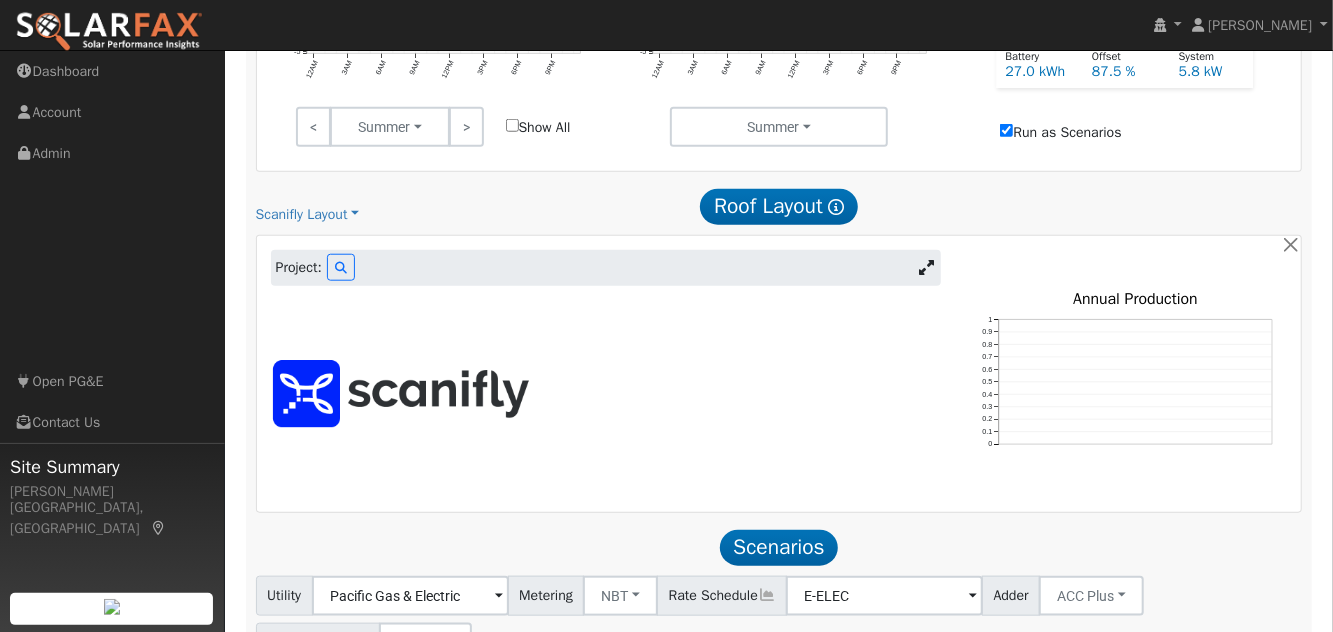 click at bounding box center (926, 268) 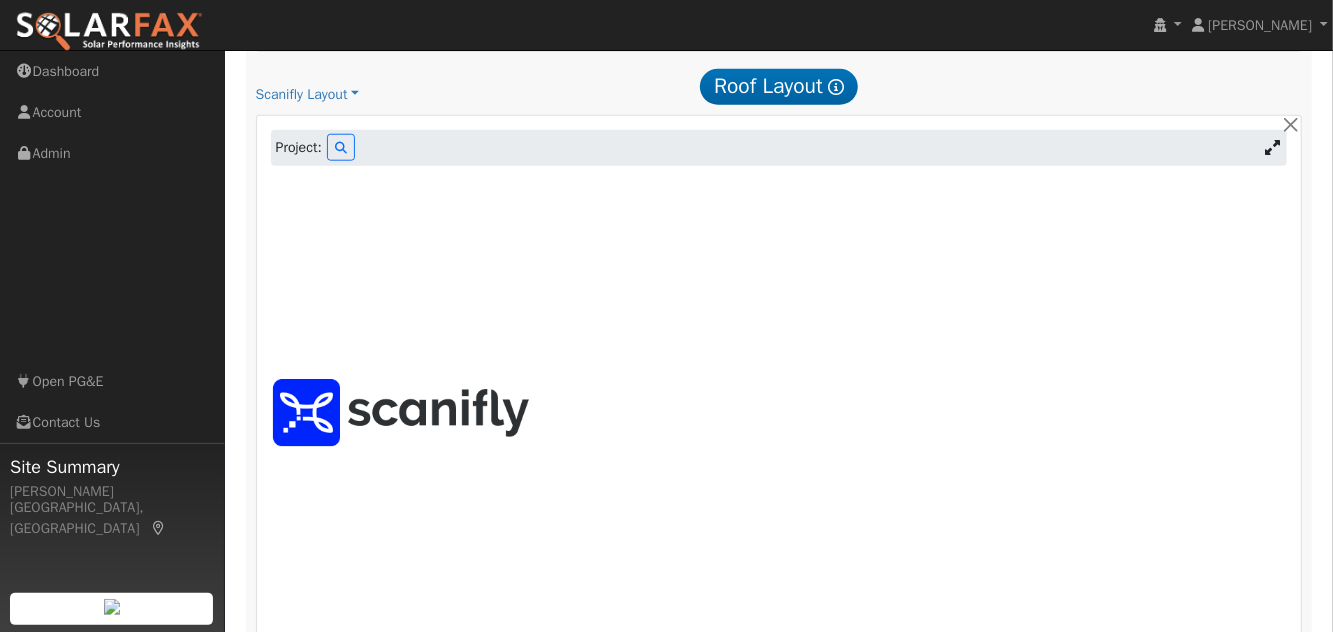 scroll, scrollTop: 1032, scrollLeft: 0, axis: vertical 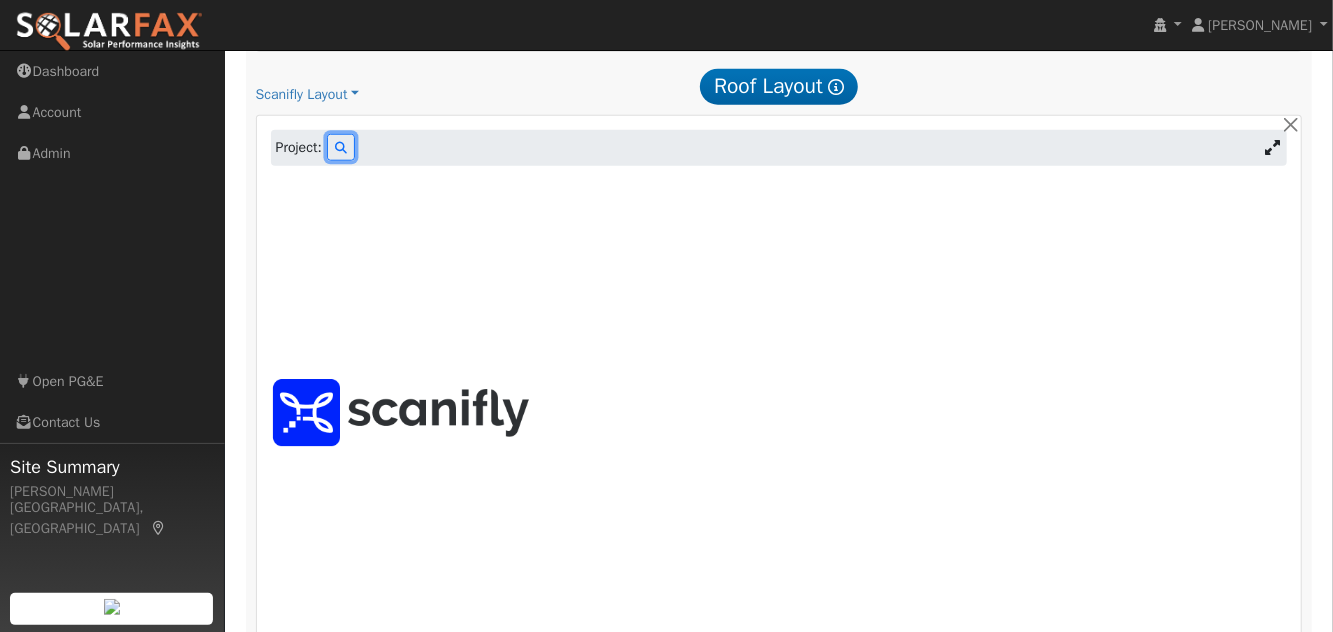 click at bounding box center [341, 147] 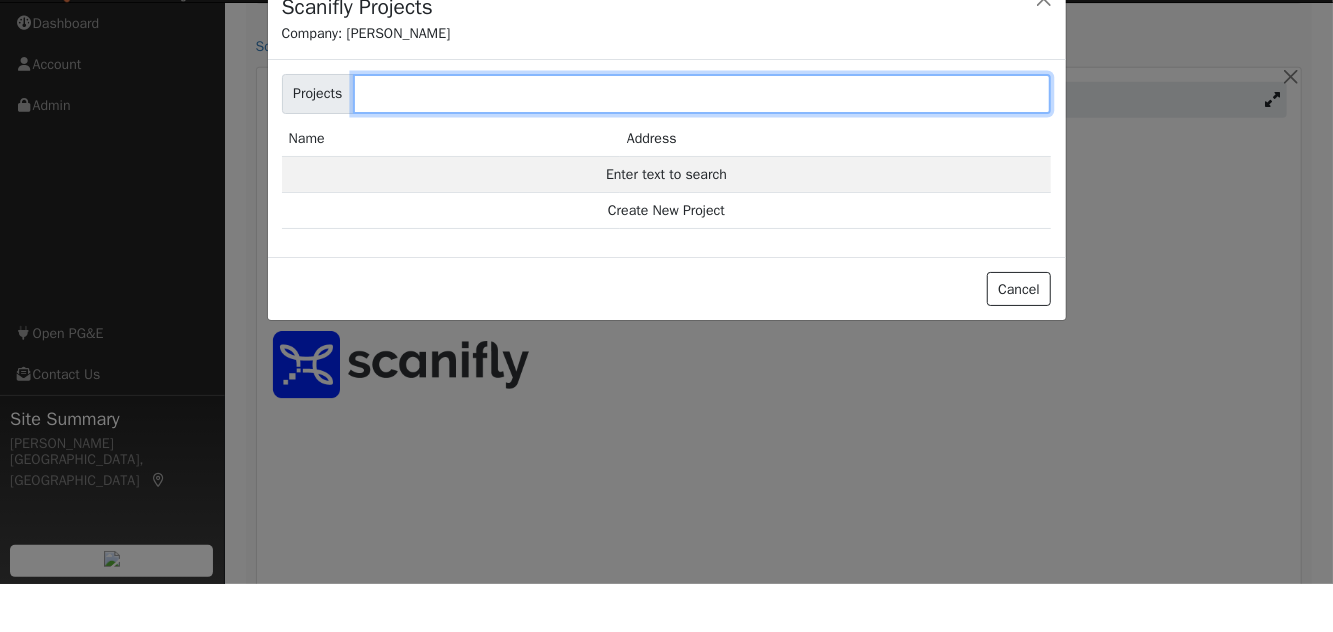 click at bounding box center [702, 142] 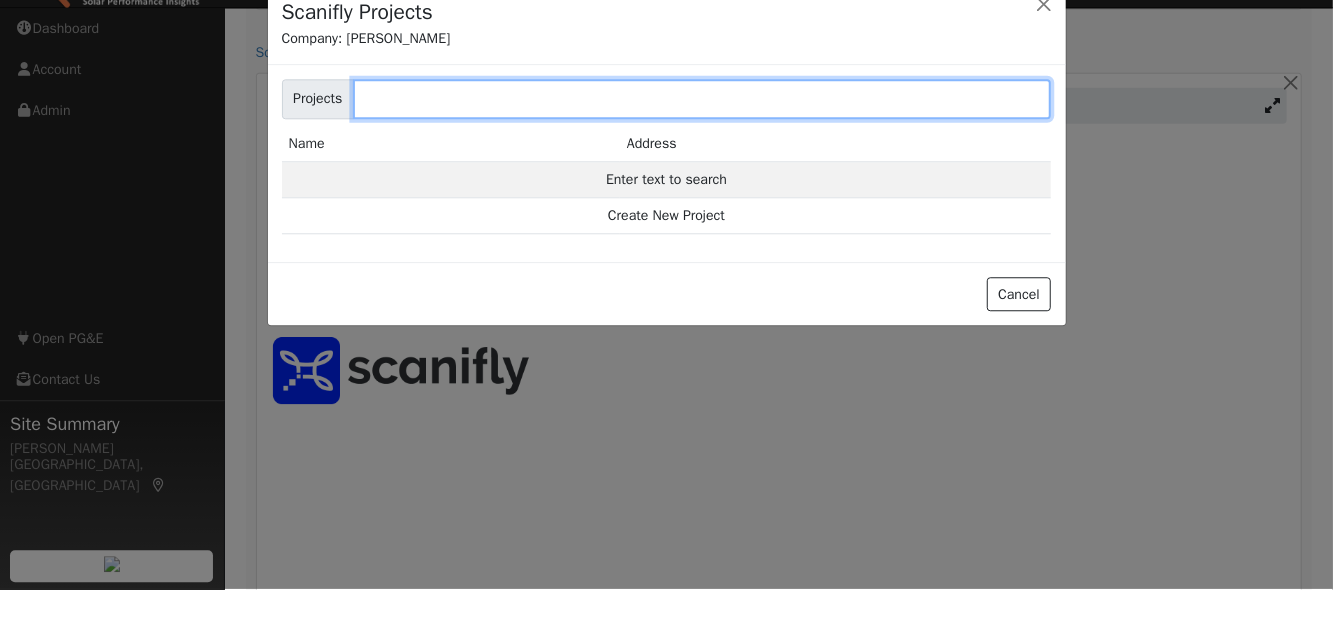 scroll, scrollTop: 1032, scrollLeft: 0, axis: vertical 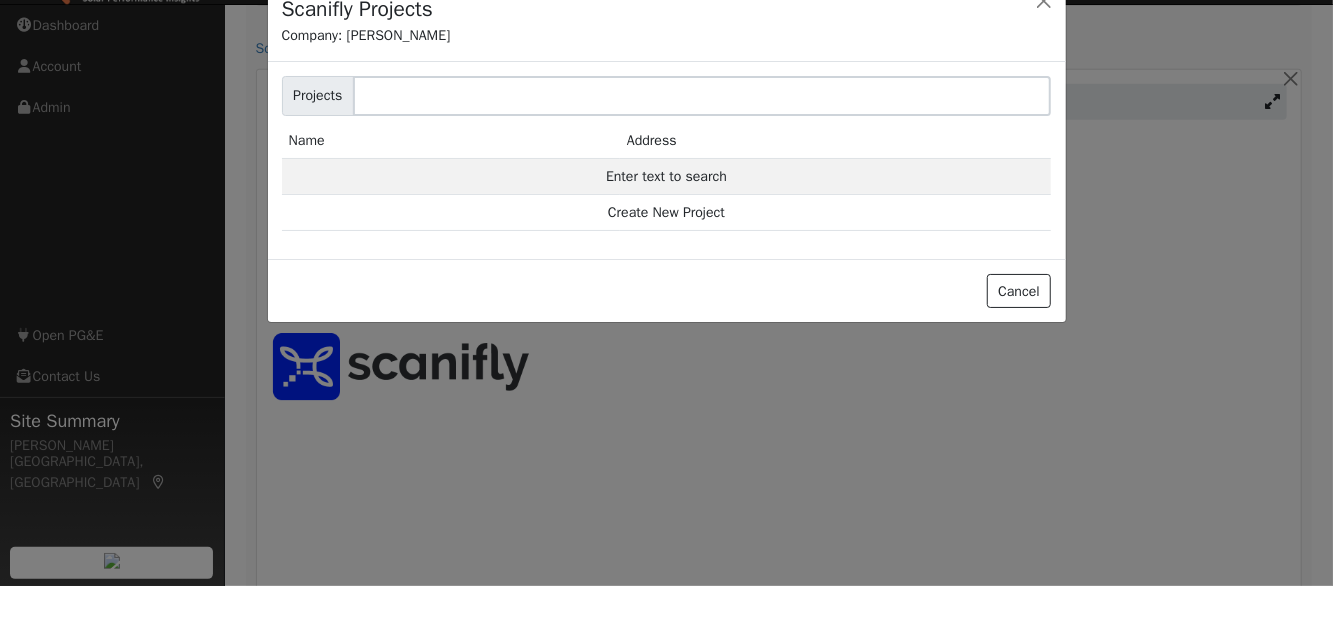 click on "Create New Project" at bounding box center (667, 259) 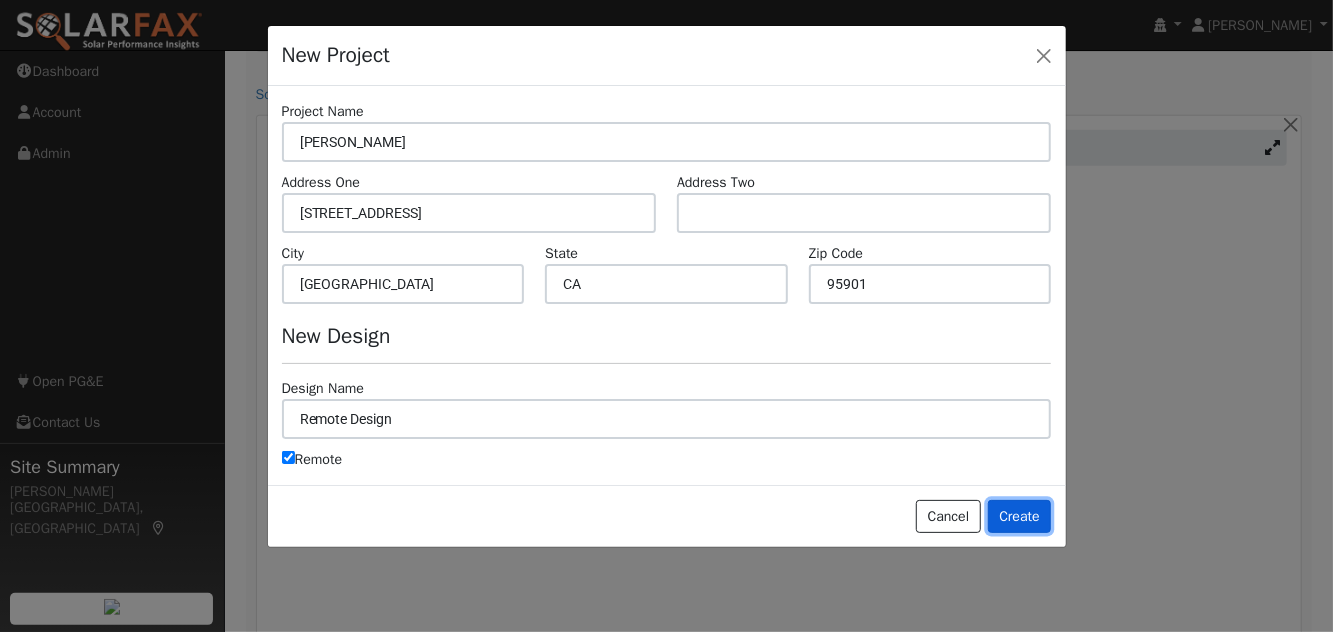 click on "Create" at bounding box center (1020, 517) 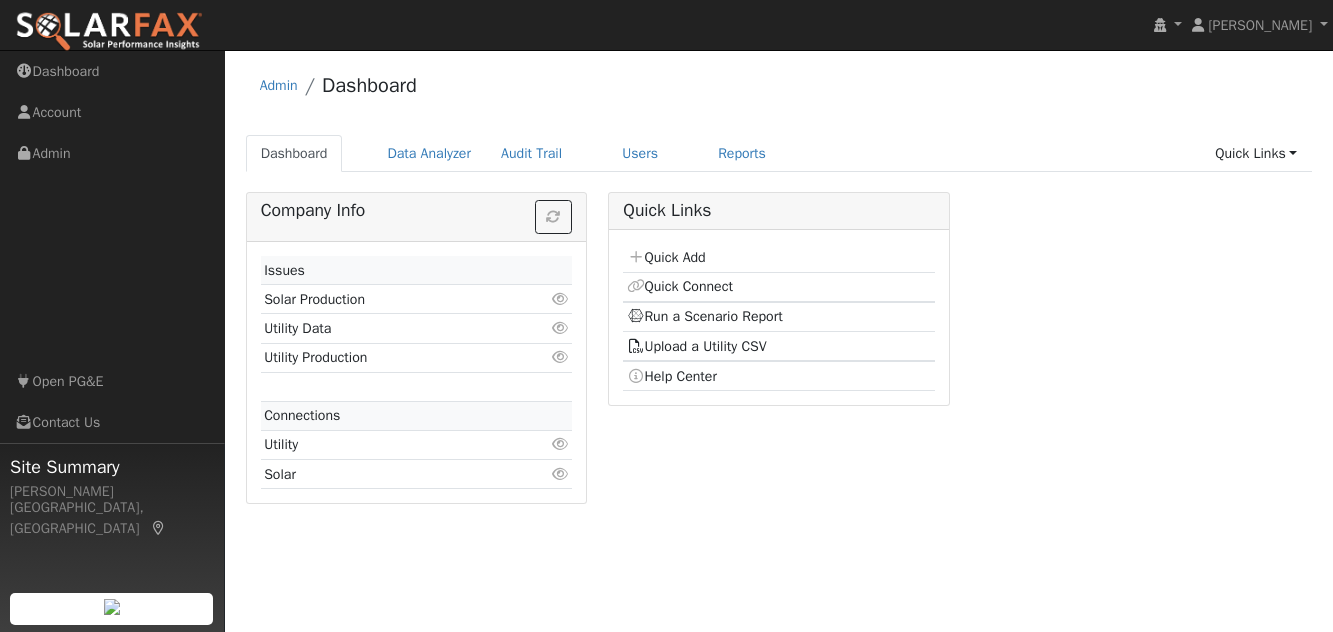 scroll, scrollTop: 0, scrollLeft: 0, axis: both 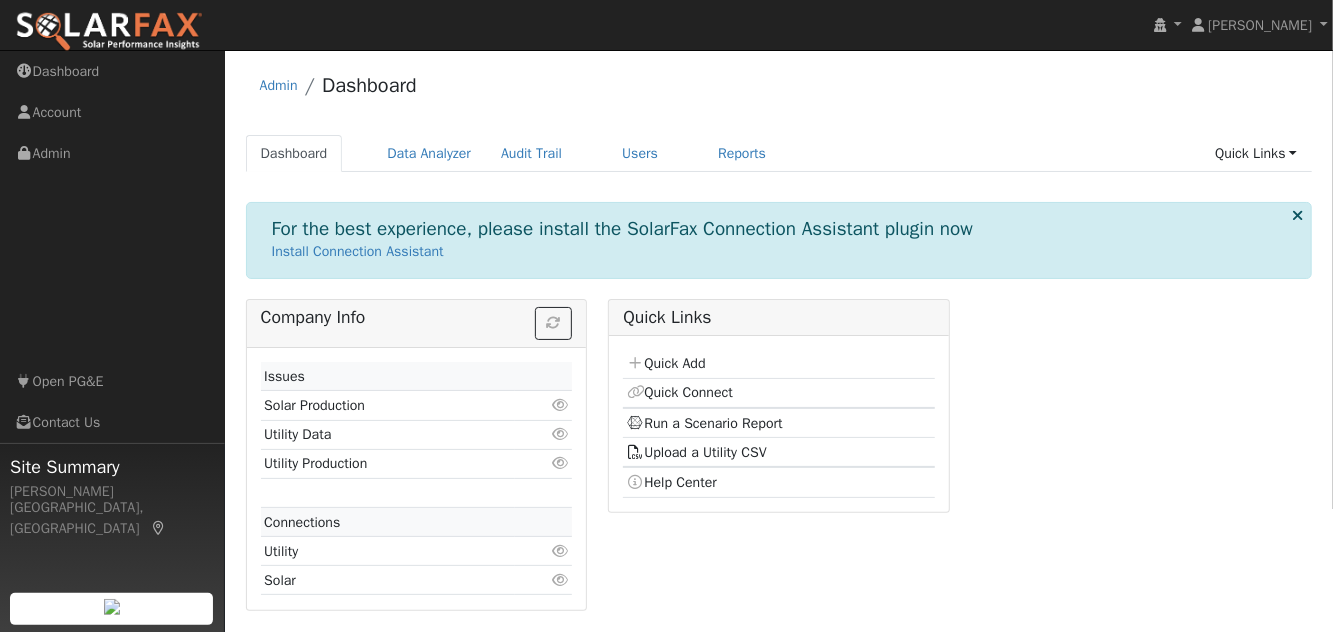 click on "Run a Scenario Report" at bounding box center (705, 423) 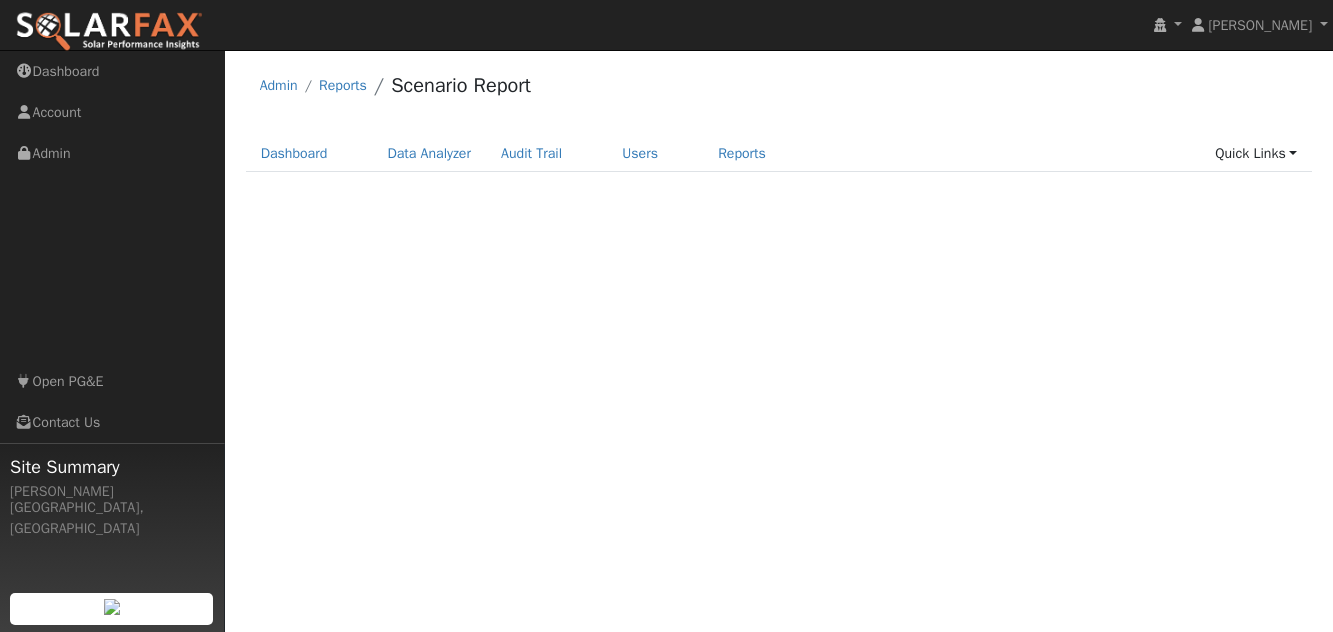 scroll, scrollTop: 0, scrollLeft: 0, axis: both 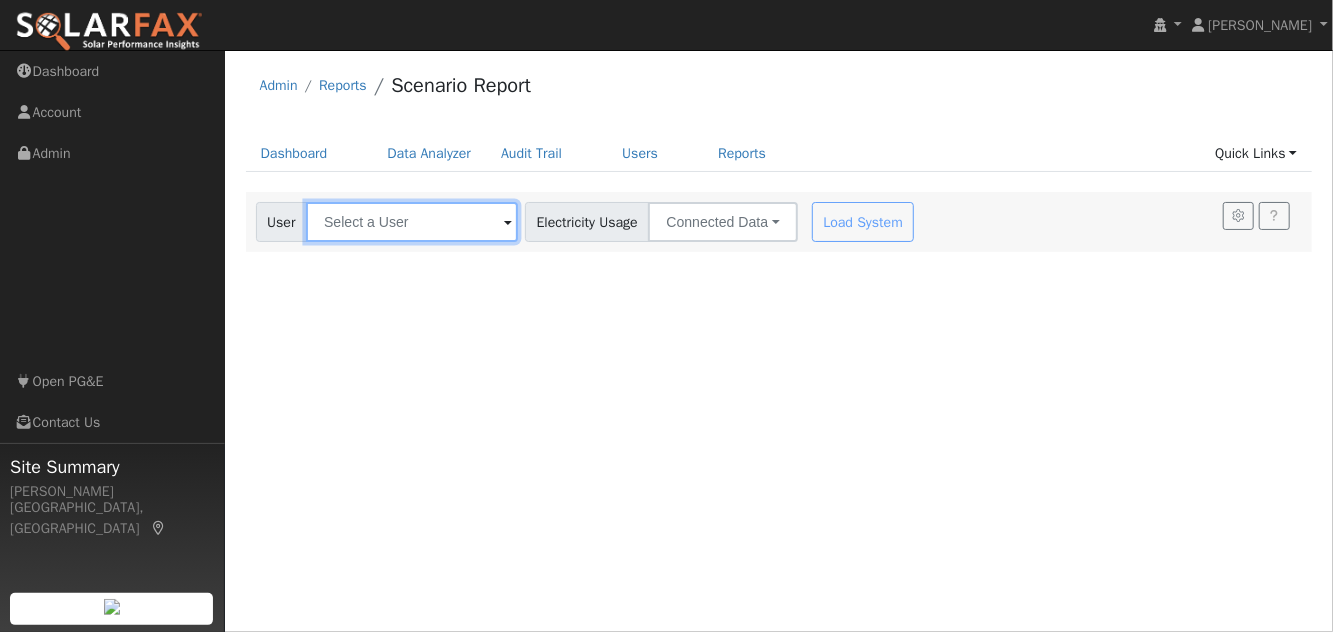 click at bounding box center (412, 222) 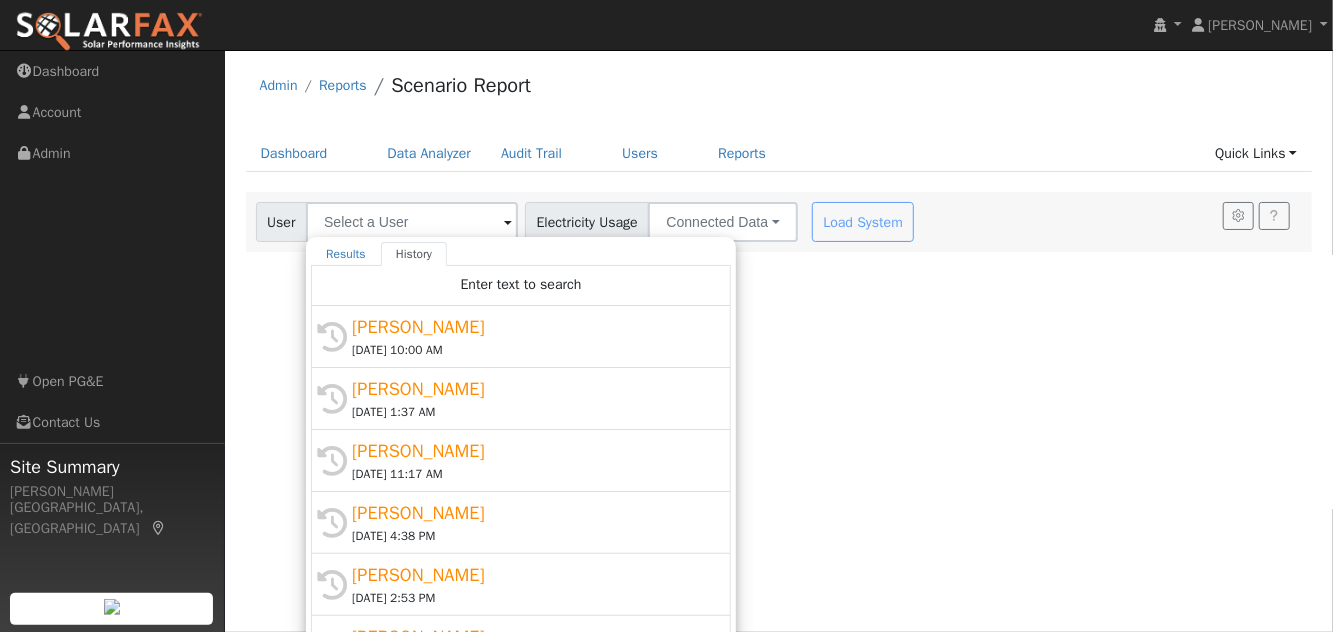 click on "Santos Servantes" at bounding box center [530, 327] 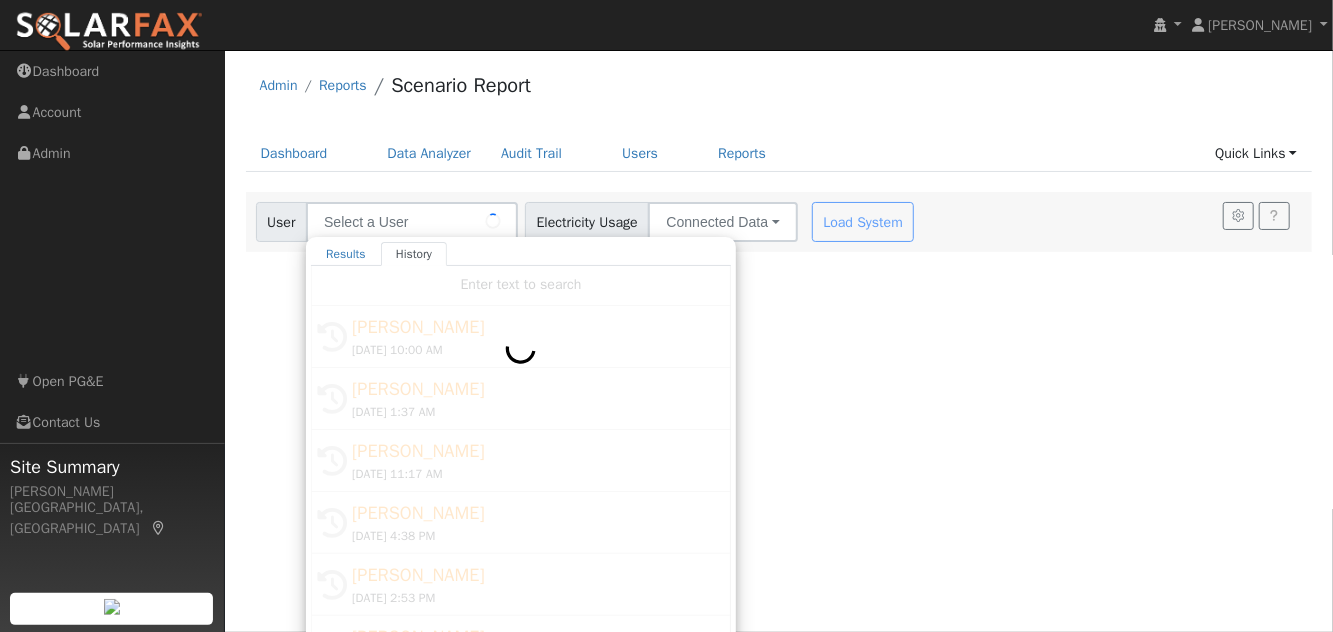 type on "Santos Servantes" 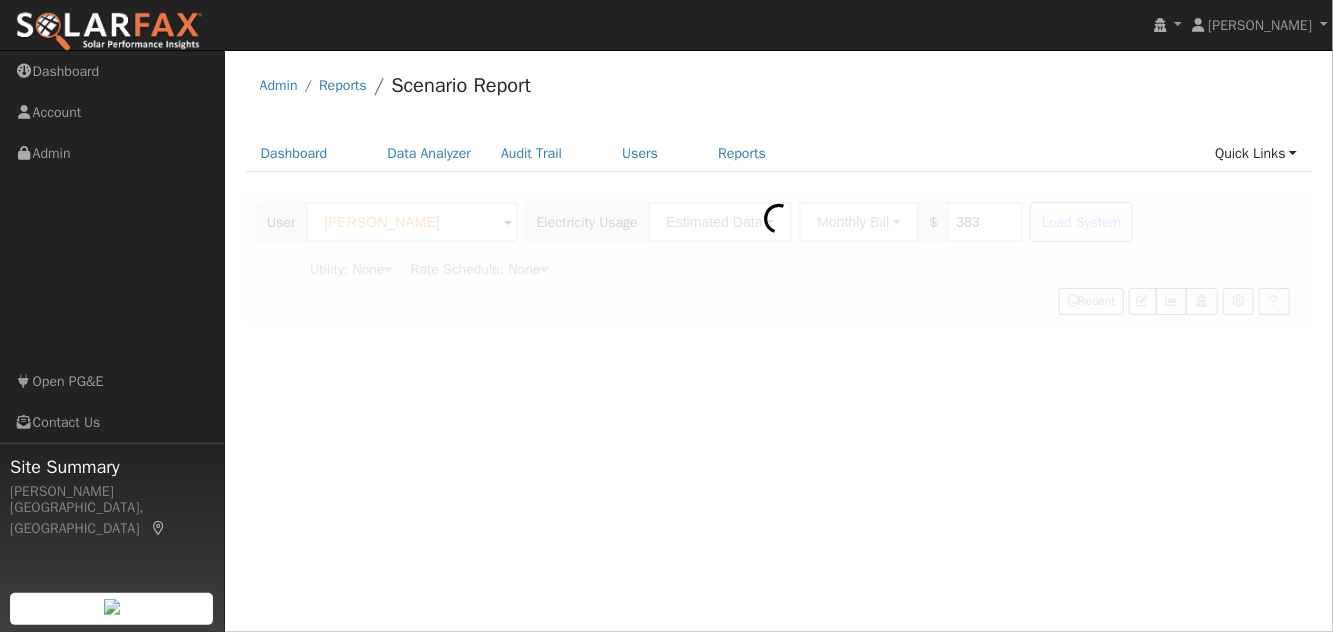 type on "Pacific Gas & Electric" 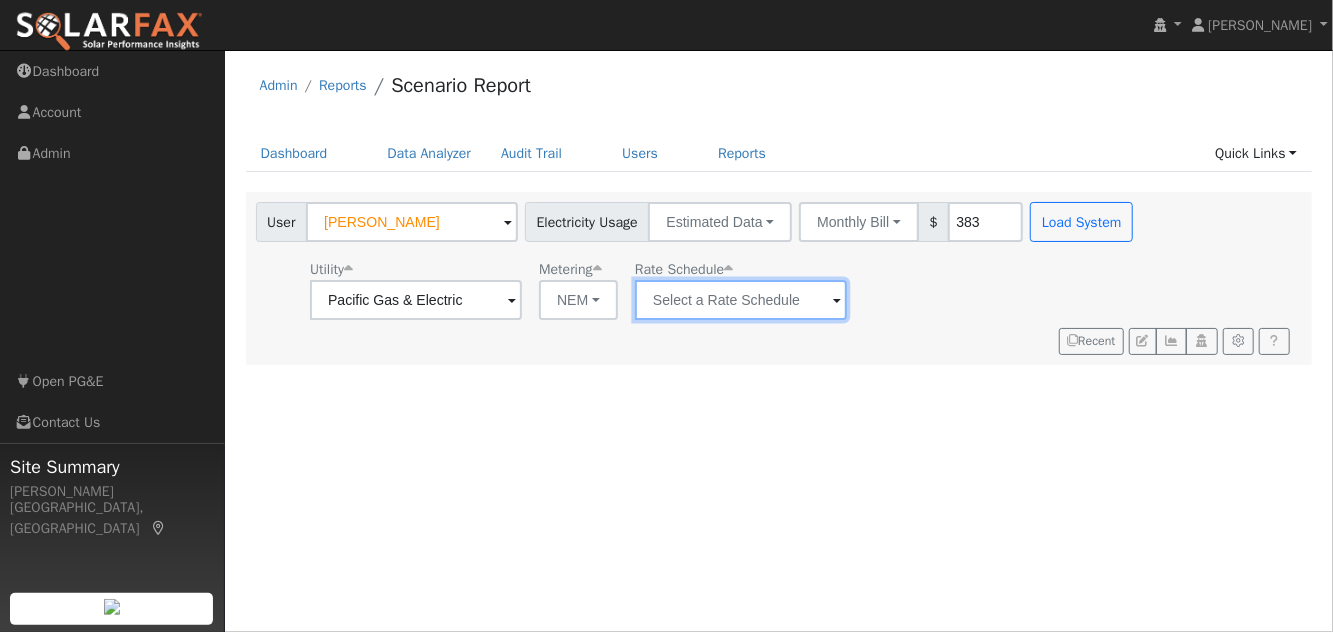 click at bounding box center [416, 300] 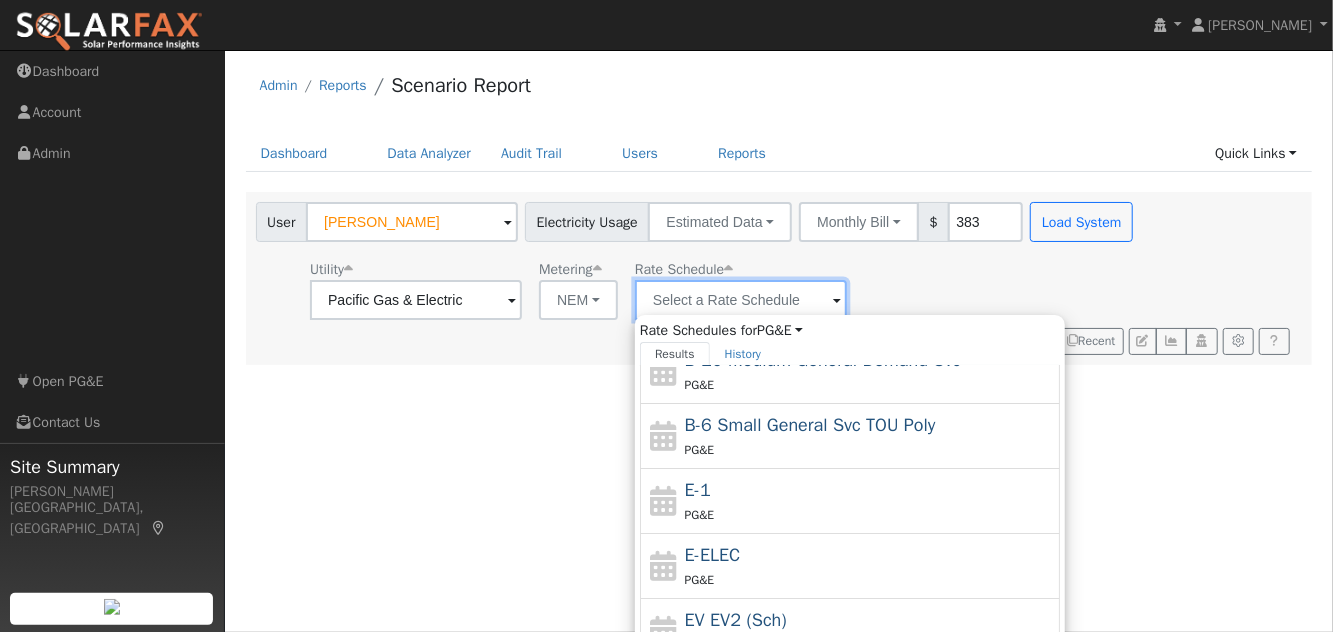 scroll, scrollTop: 212, scrollLeft: 0, axis: vertical 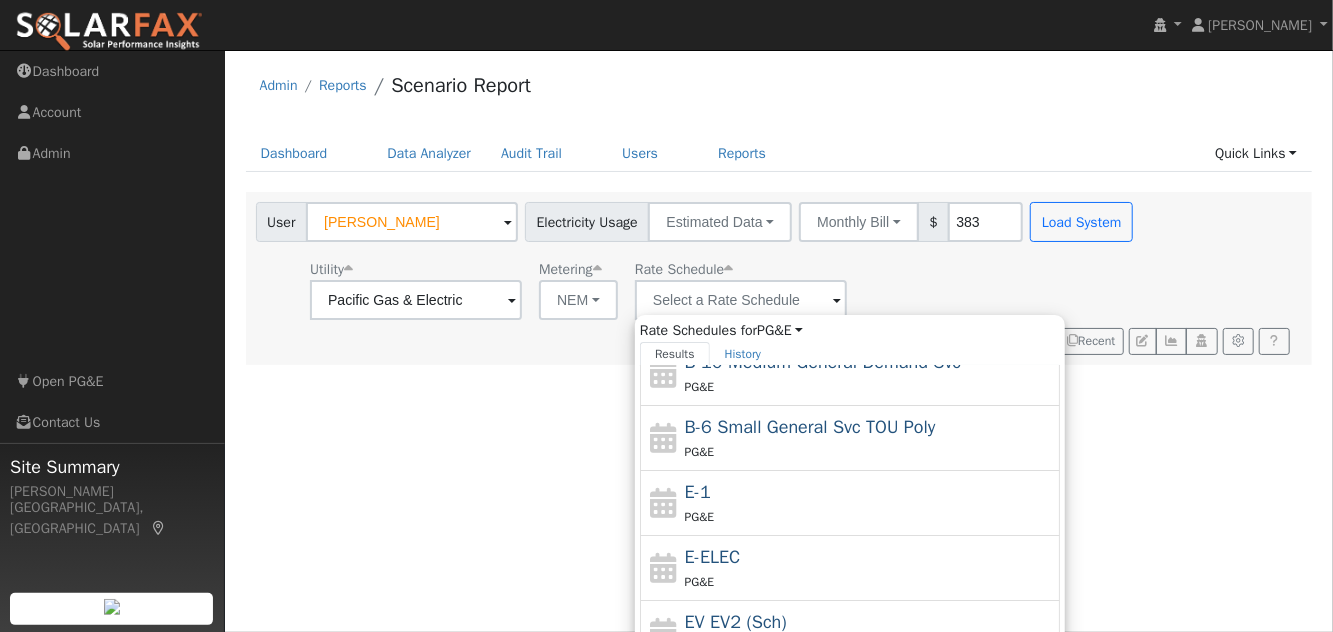 click on "B-6 Small General Svc TOU Poly" at bounding box center [810, 427] 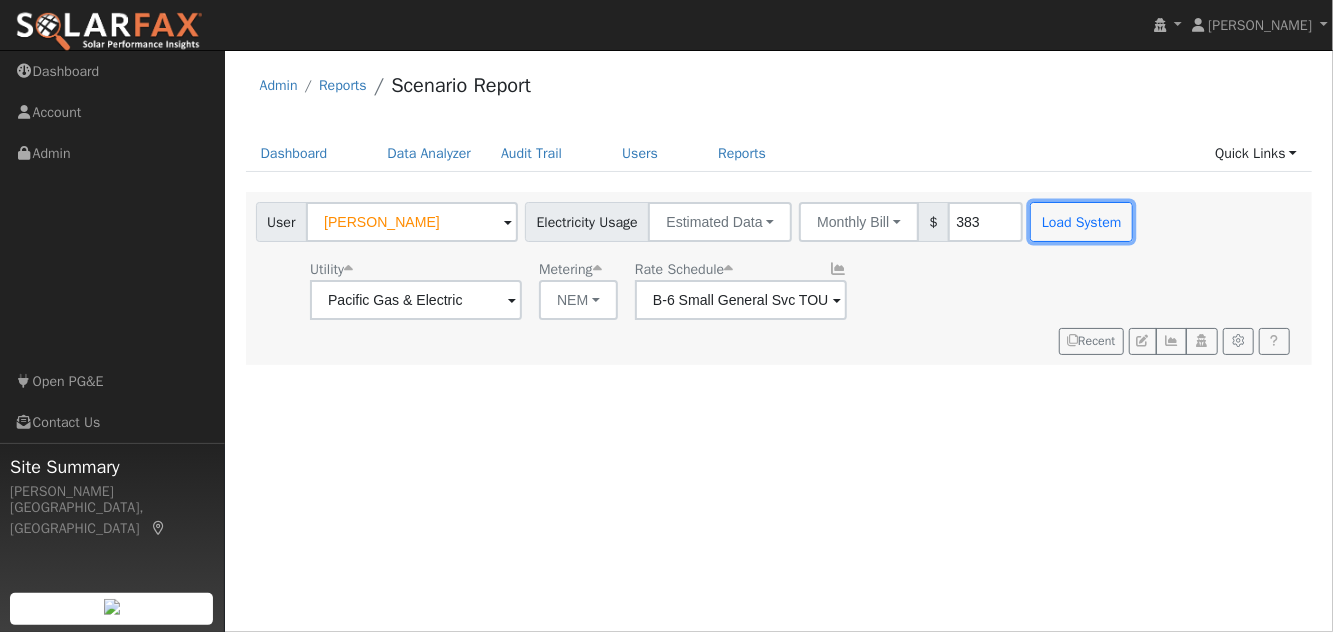 click on "Load System" at bounding box center [1081, 222] 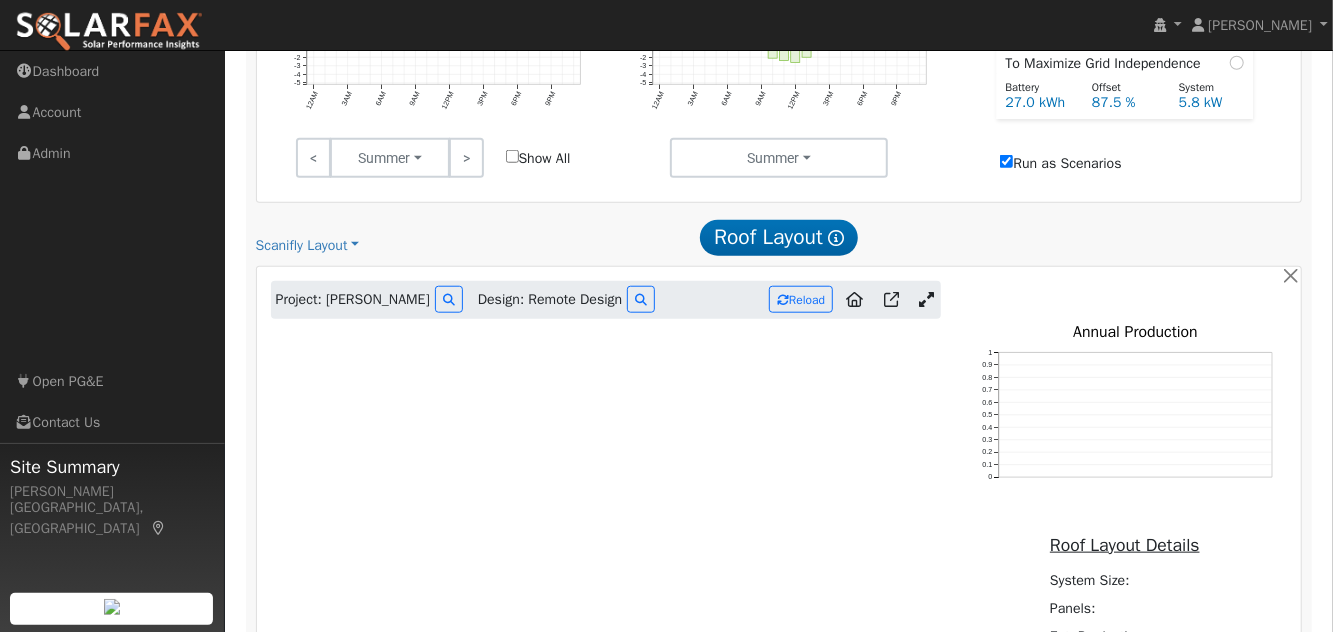 scroll, scrollTop: 926, scrollLeft: 0, axis: vertical 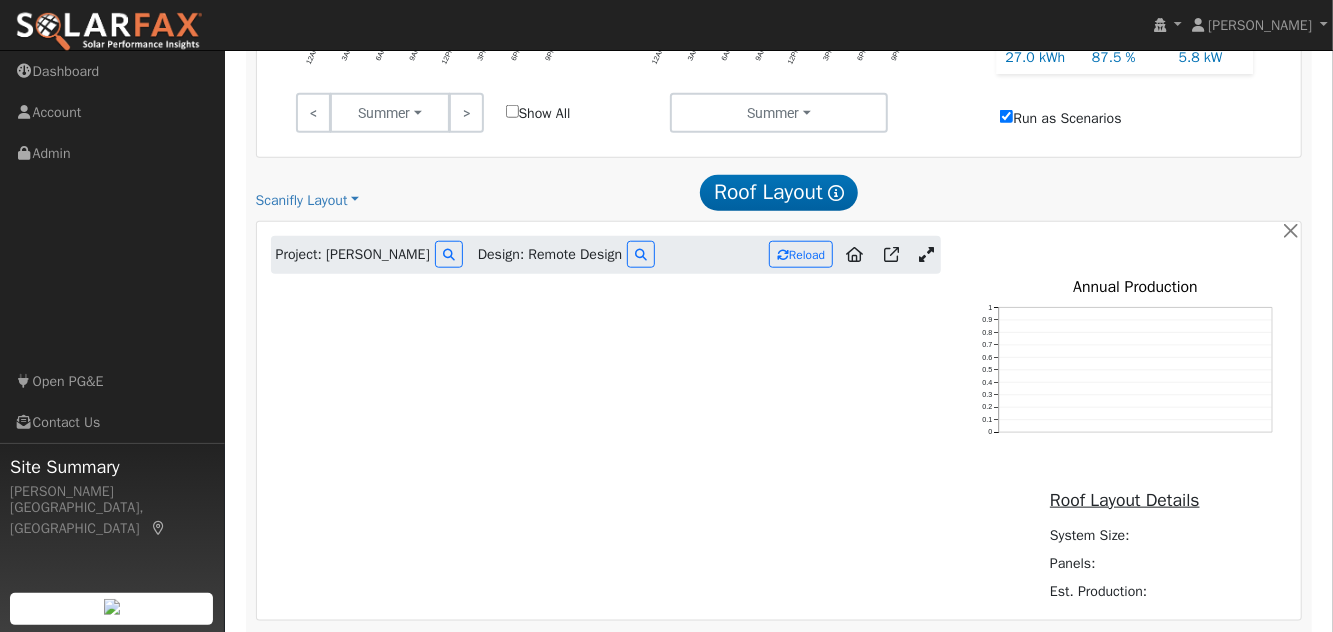 click at bounding box center (926, 254) 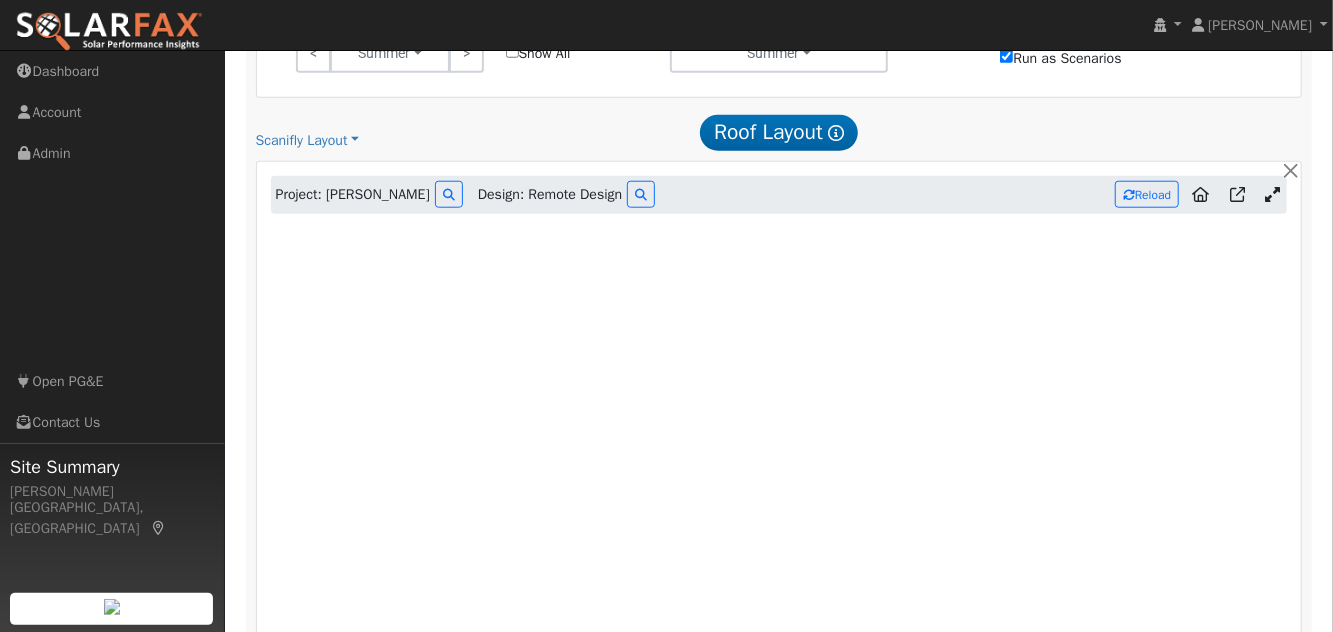 scroll, scrollTop: 992, scrollLeft: 0, axis: vertical 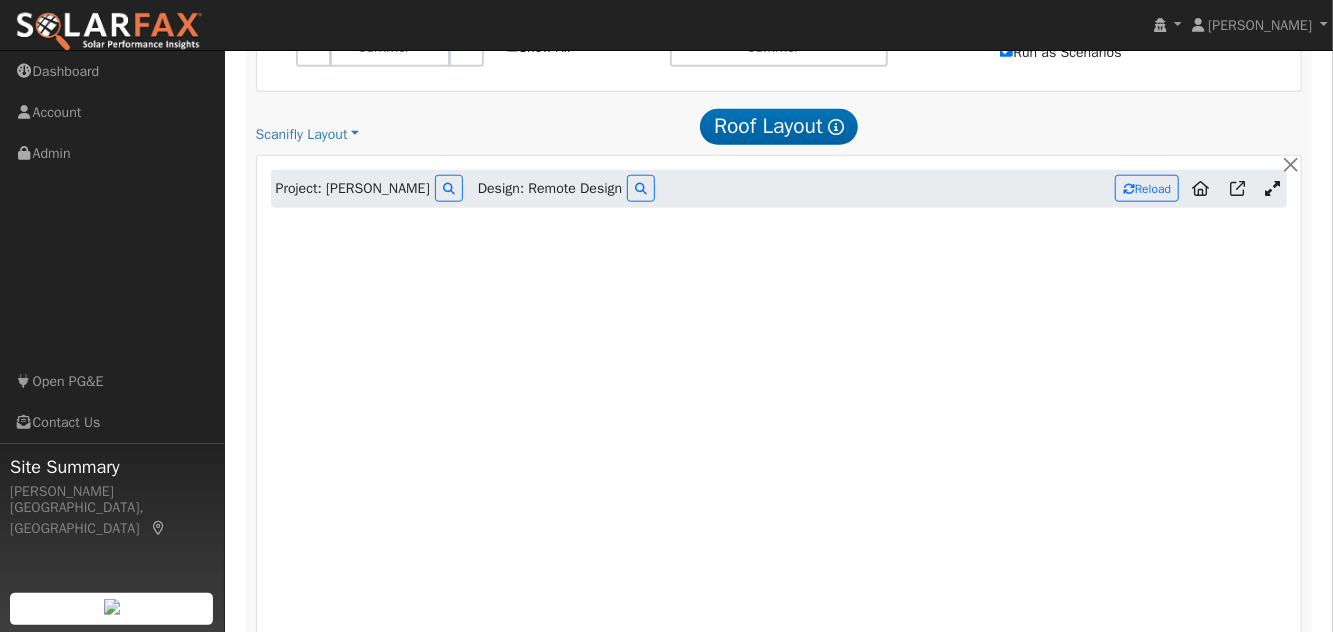 click at bounding box center [1272, 189] 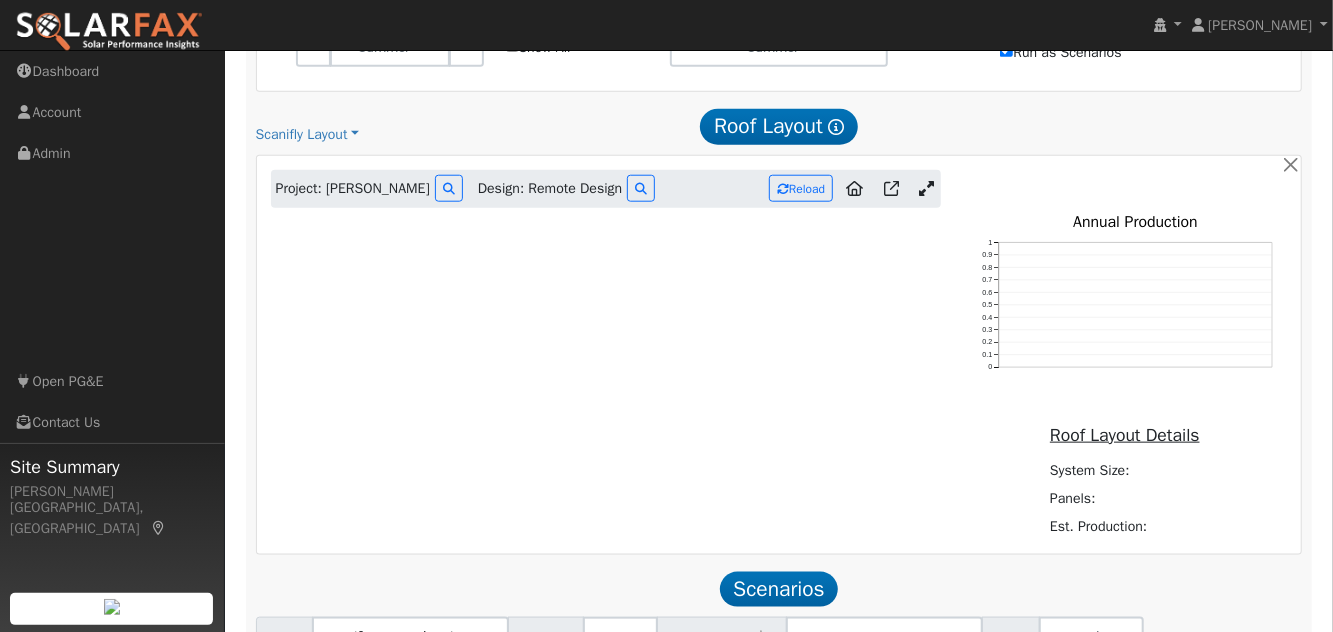 click at bounding box center (926, 188) 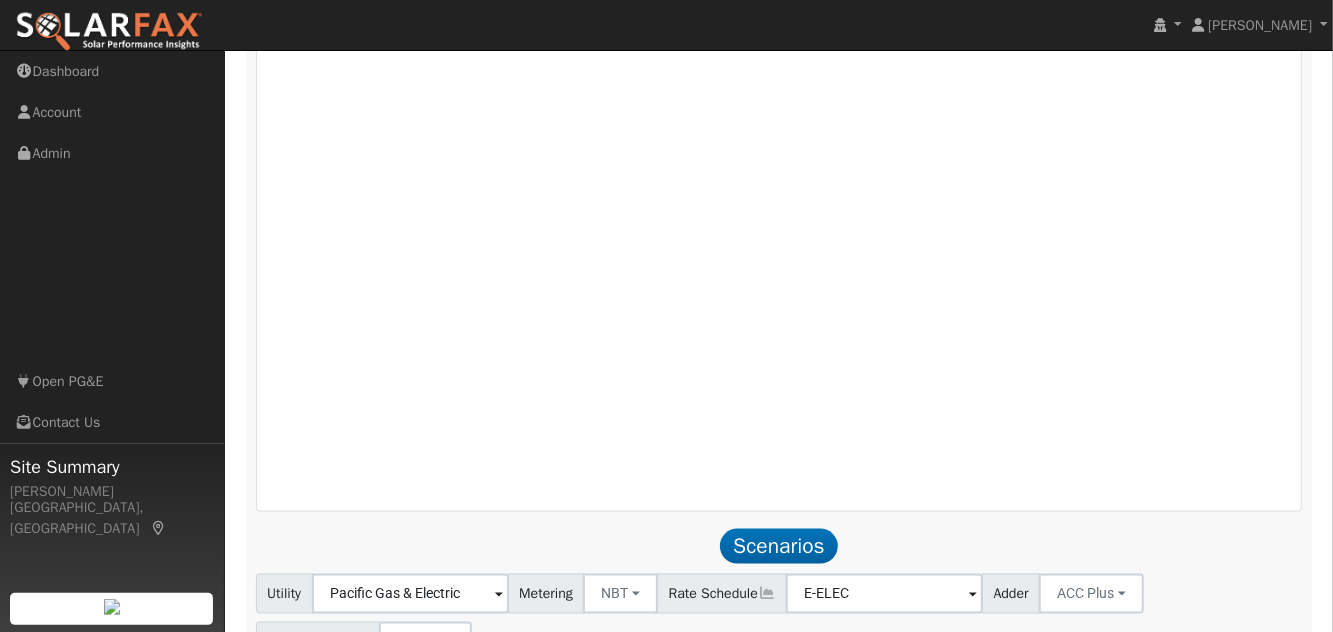scroll, scrollTop: 1428, scrollLeft: 0, axis: vertical 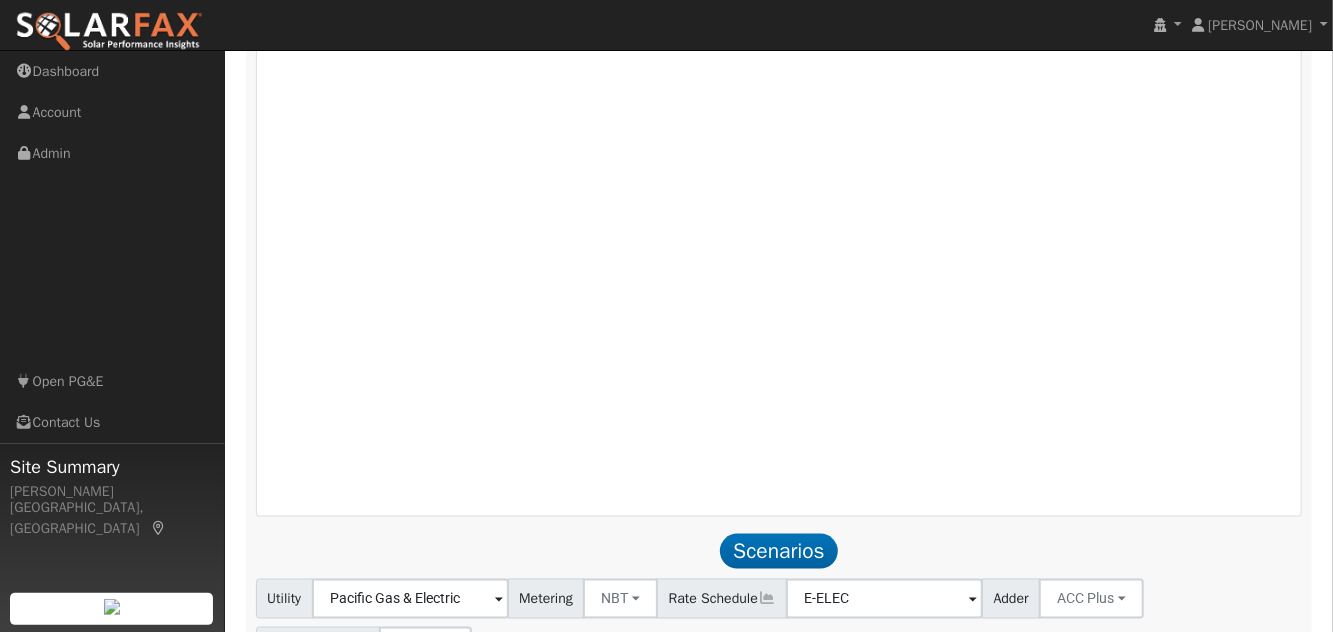 click on "Scenarios   Scenario" at bounding box center [779, 551] 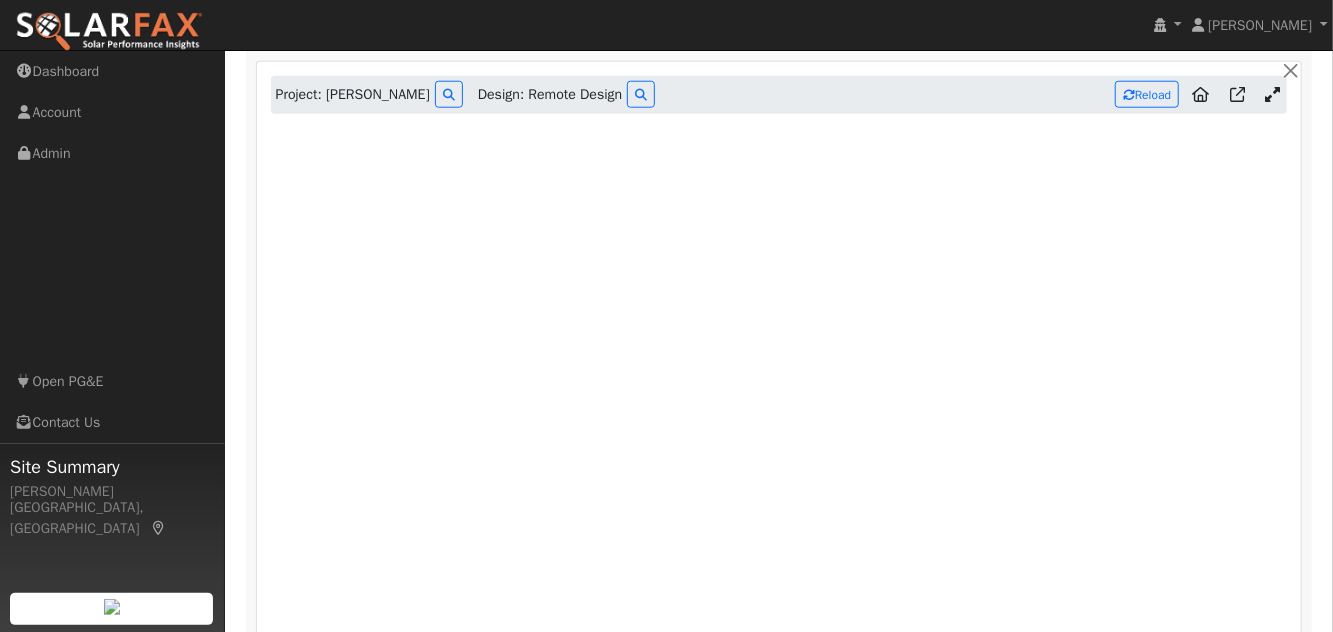 scroll, scrollTop: 1075, scrollLeft: 0, axis: vertical 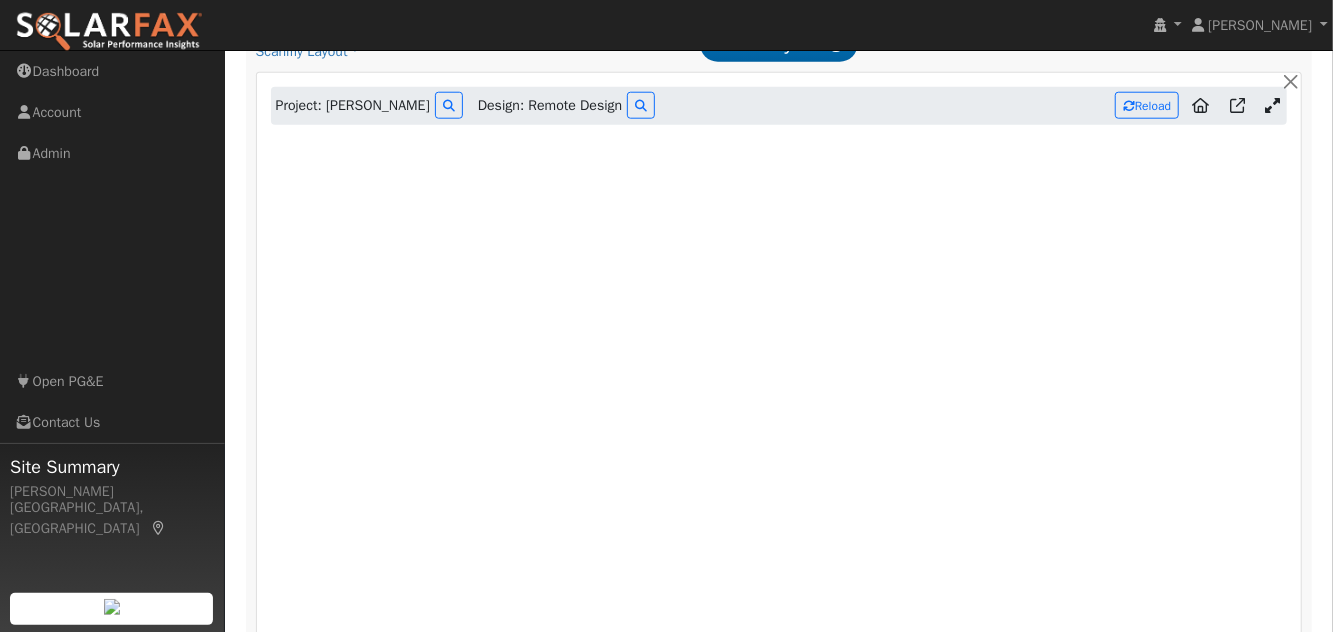 click on "Project: Santos Servantes" at bounding box center (353, 105) 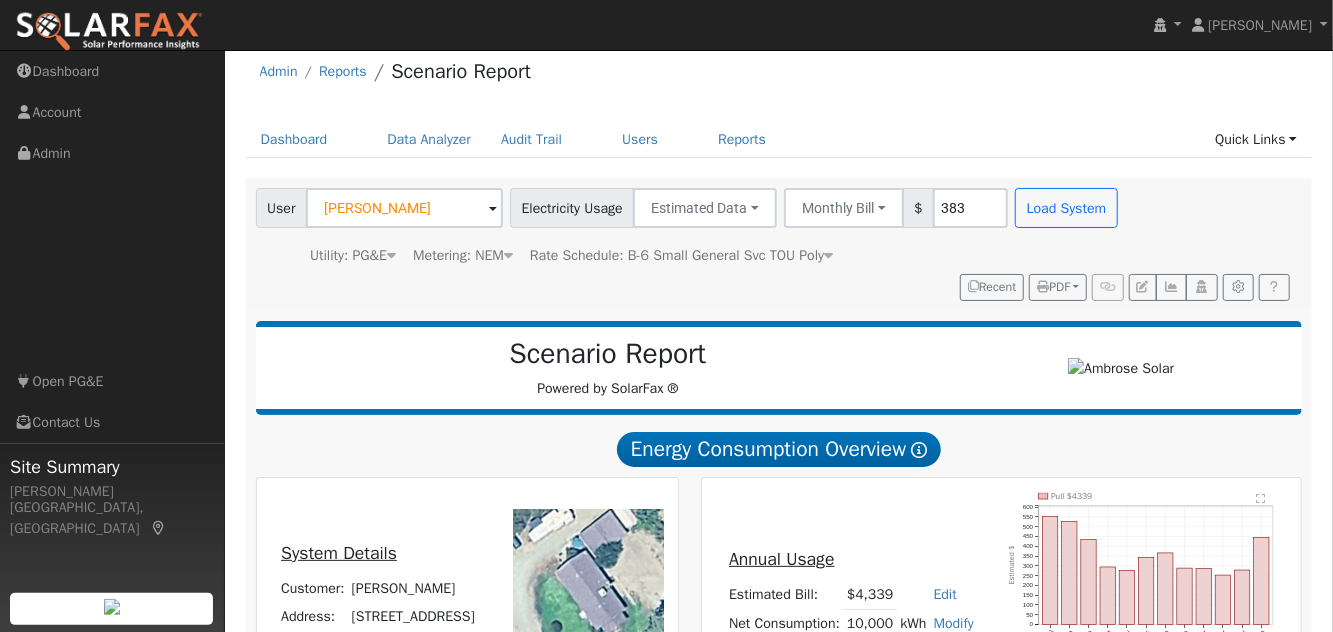 scroll, scrollTop: 0, scrollLeft: 0, axis: both 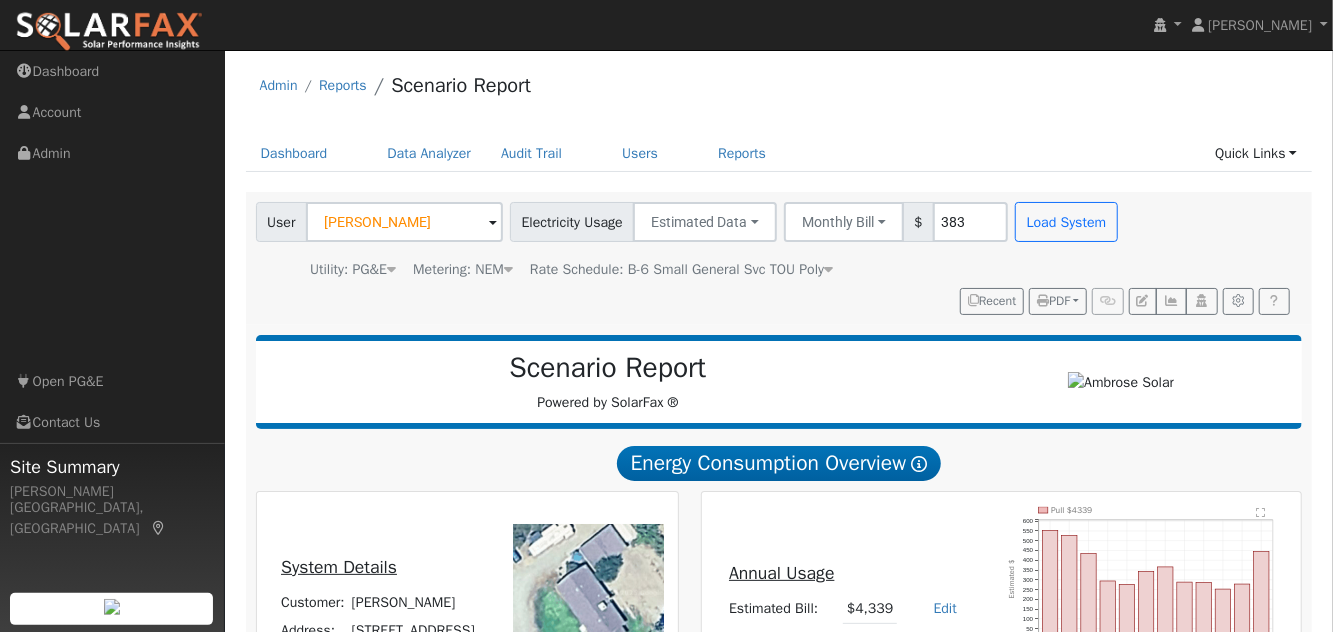 click at bounding box center (109, 32) 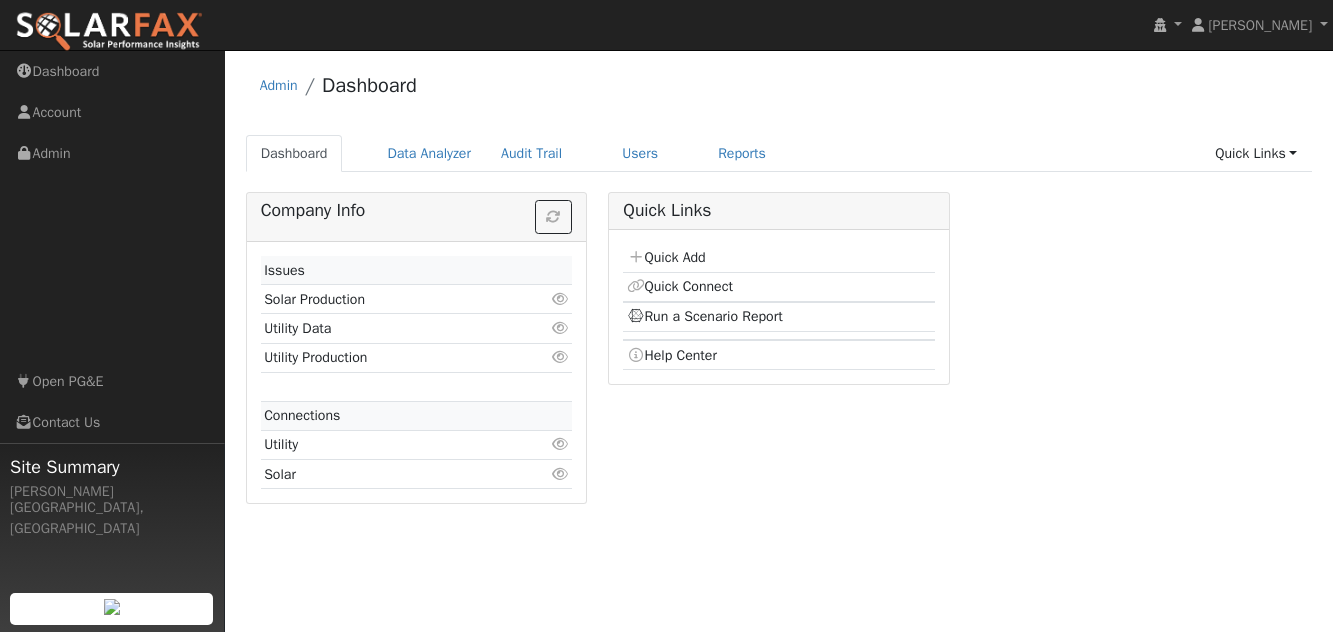 scroll, scrollTop: 0, scrollLeft: 0, axis: both 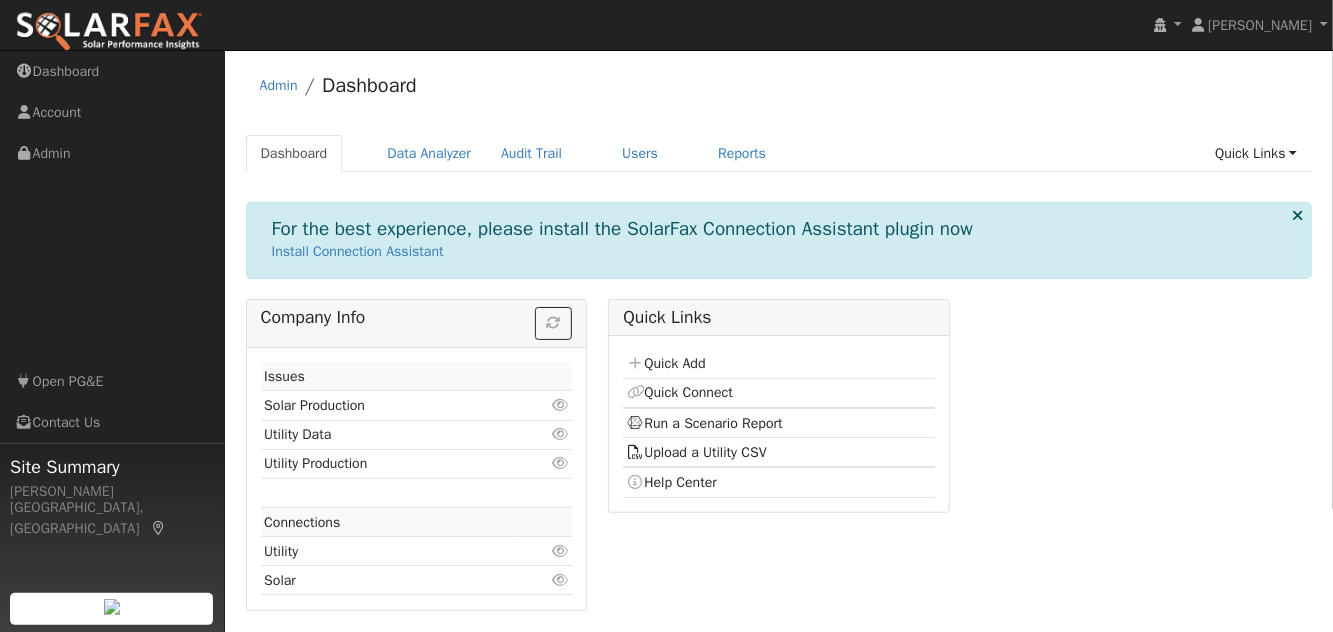 click on "Run a Scenario Report" at bounding box center [705, 423] 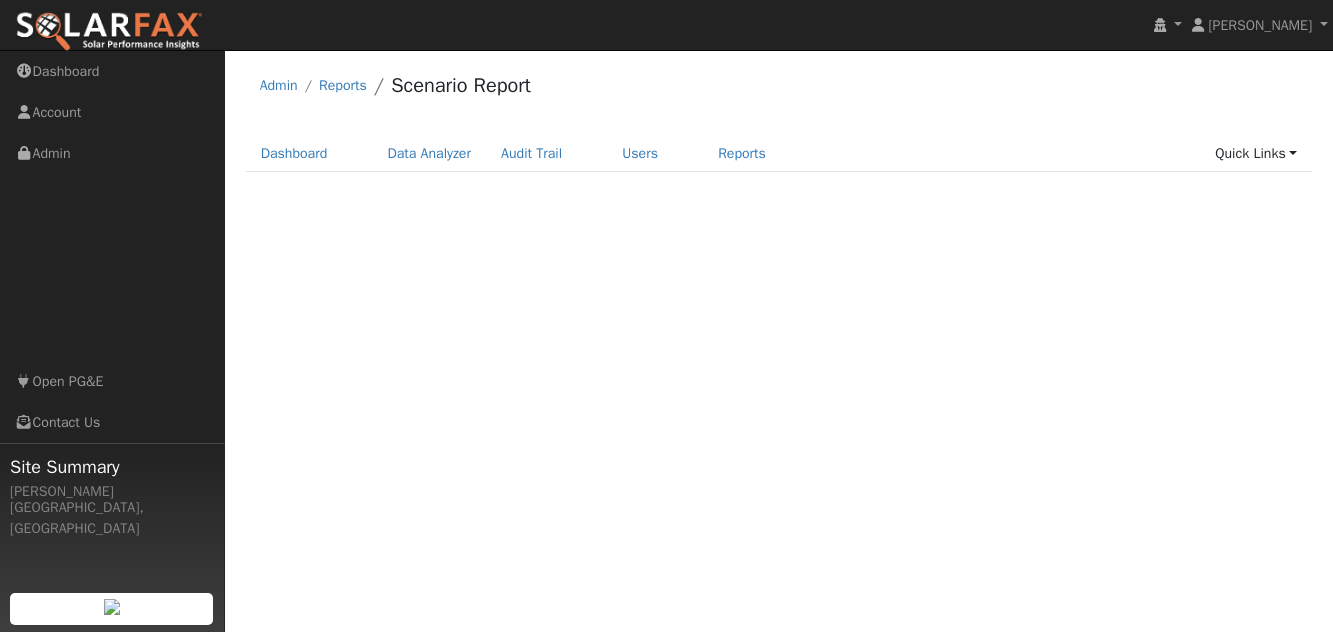 scroll, scrollTop: 0, scrollLeft: 0, axis: both 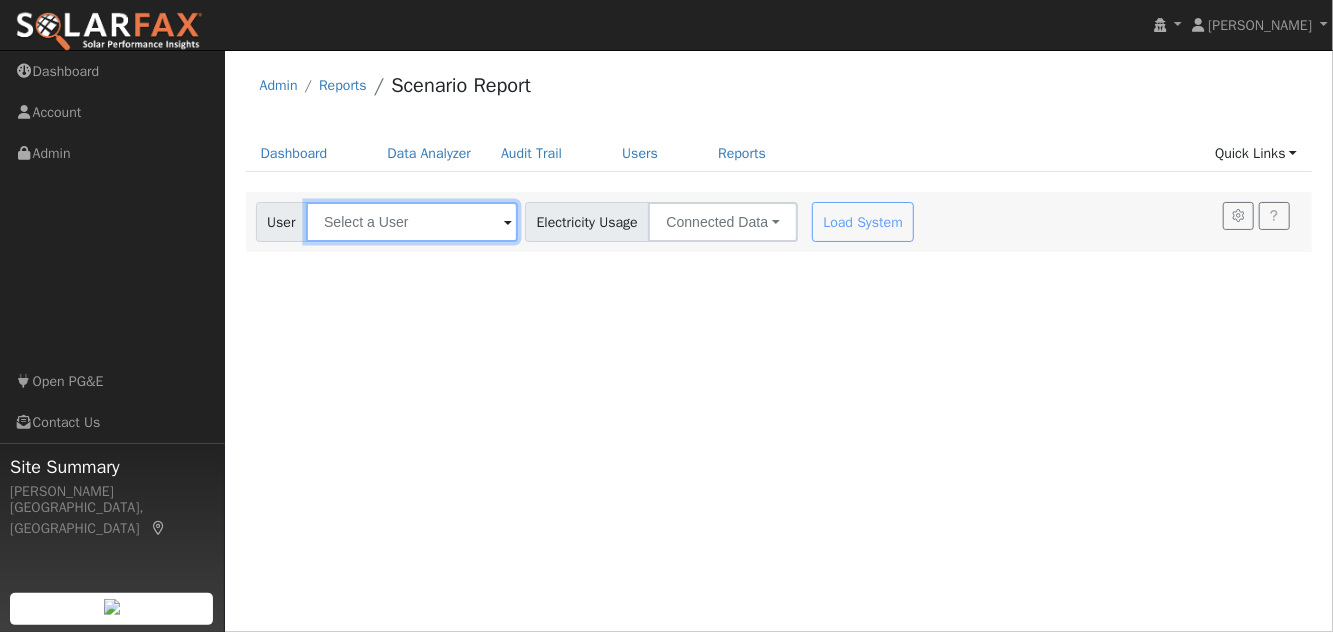 click at bounding box center (412, 222) 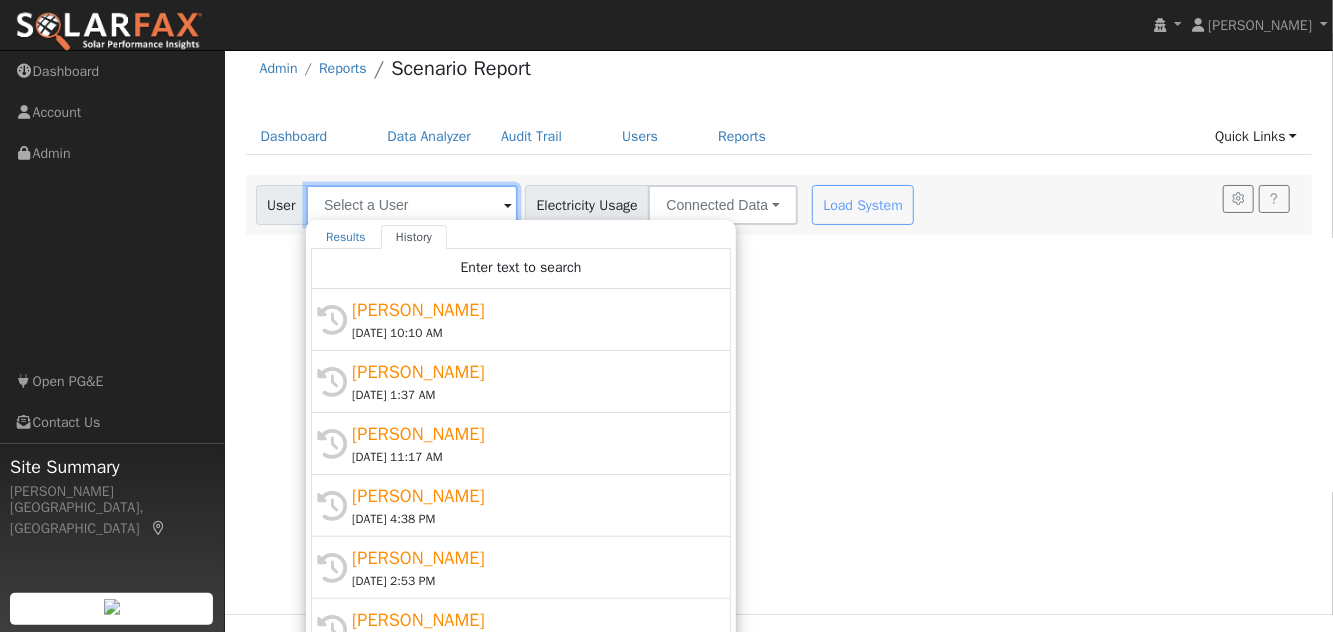 scroll, scrollTop: 19, scrollLeft: 0, axis: vertical 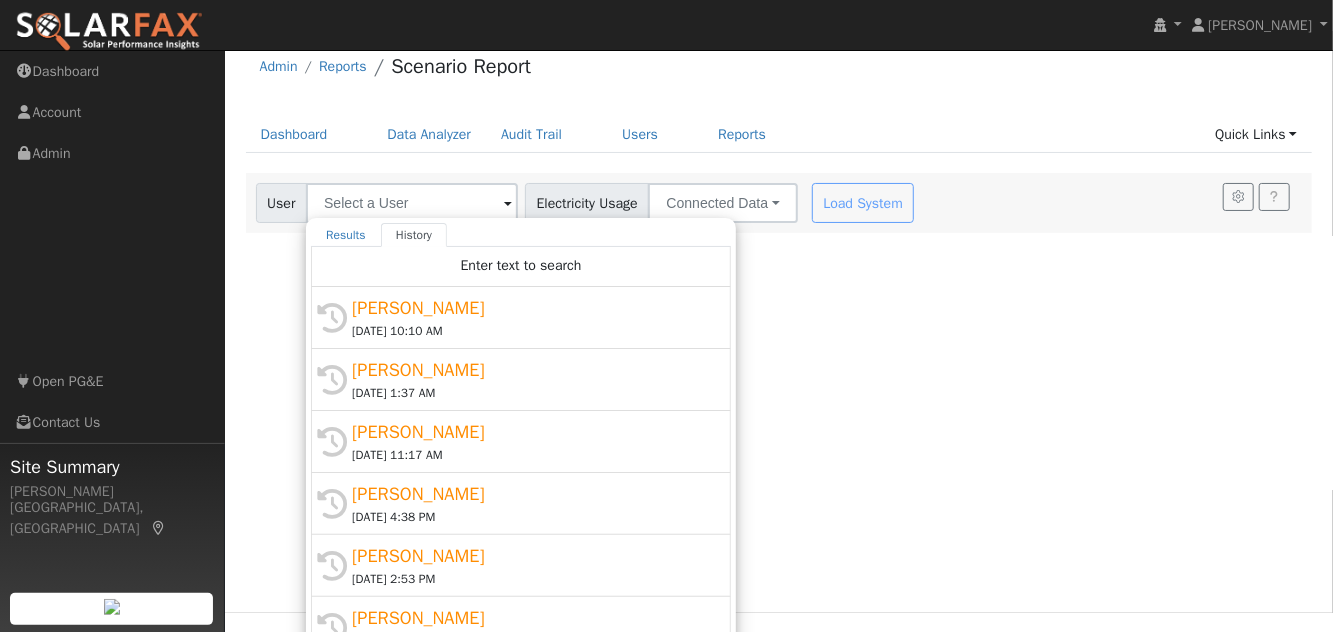 click on "[DATE] 11:17 AM" at bounding box center [530, 455] 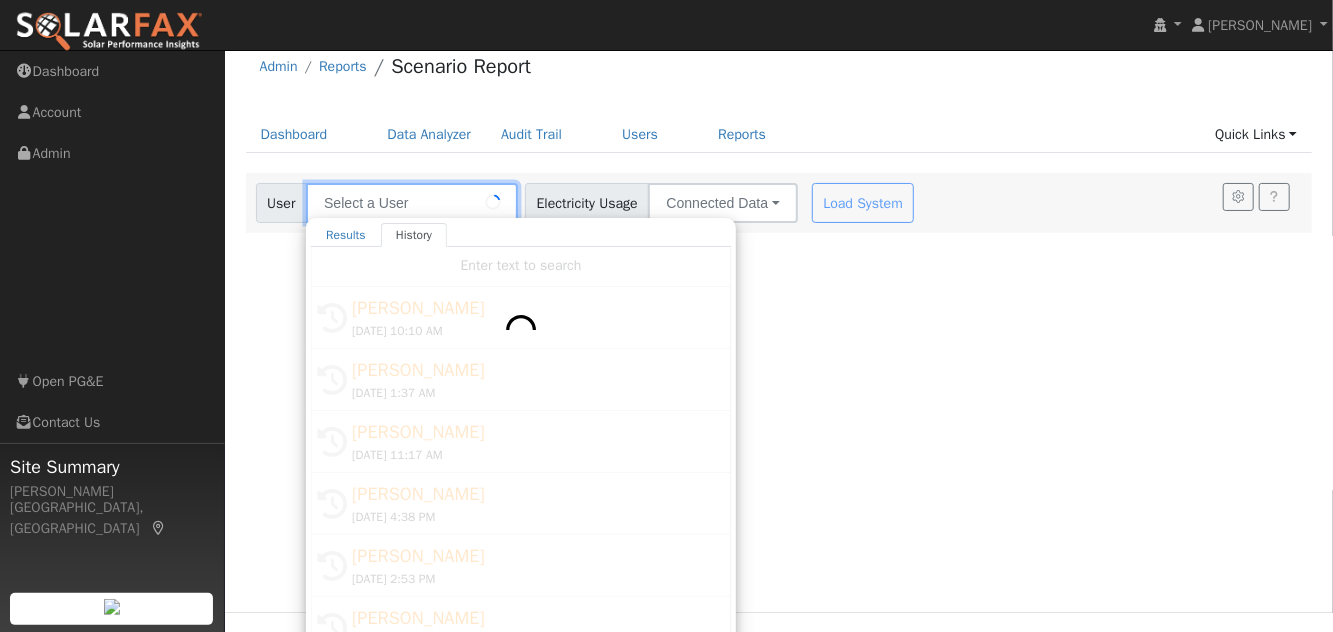 type on "Randall Smith" 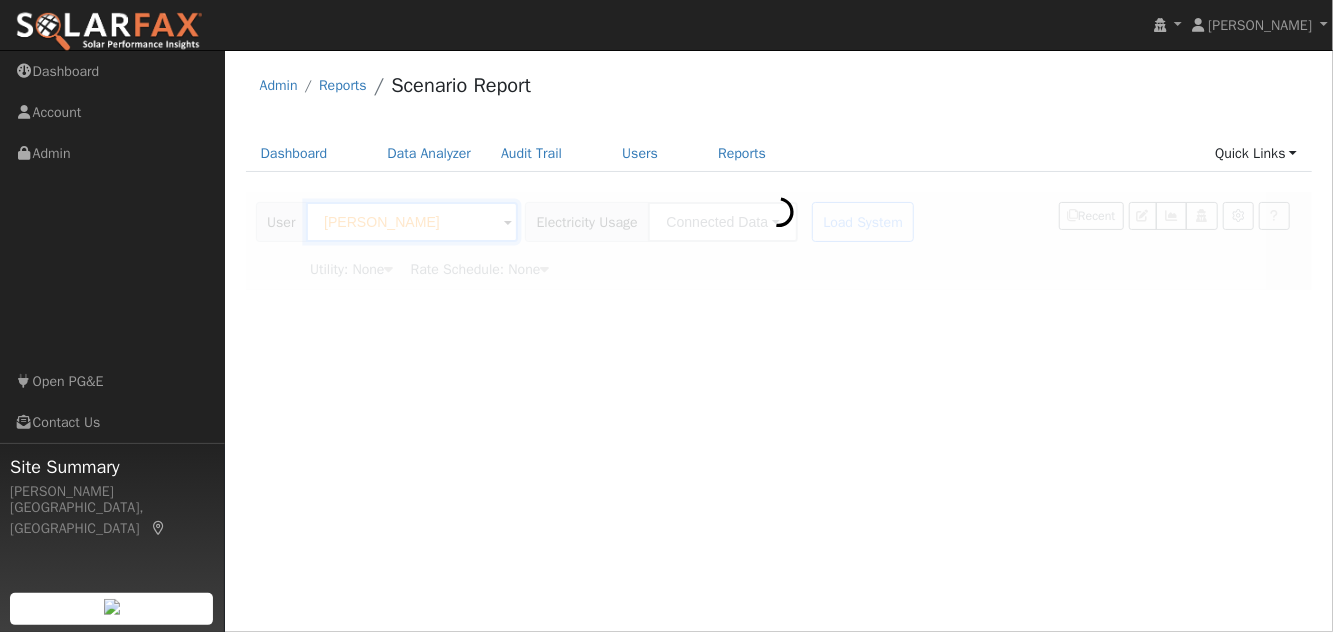 scroll, scrollTop: 0, scrollLeft: 0, axis: both 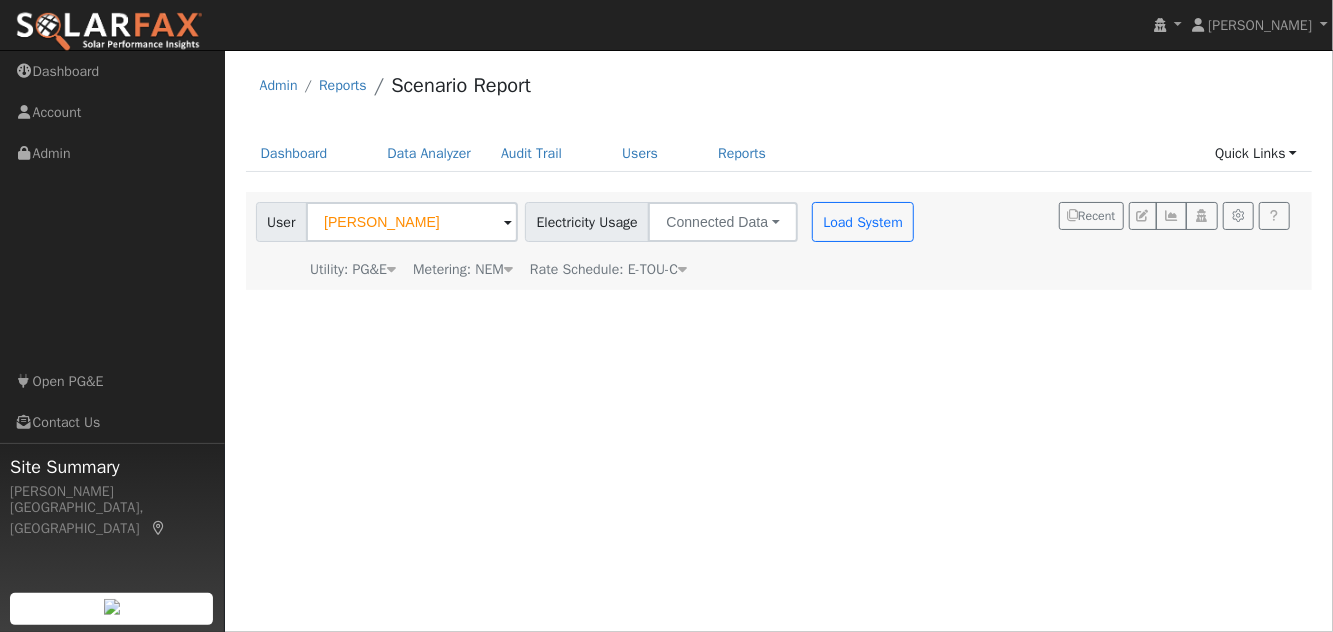 click on "User Profile First name Last name Email Email Notifications No Emails No Emails Weekly Emails Monthly Emails Cancel Save
Terms Of Service
Close
Login as User
Select a User
Admin
Reports
Scenario Report" at bounding box center (779, 341) 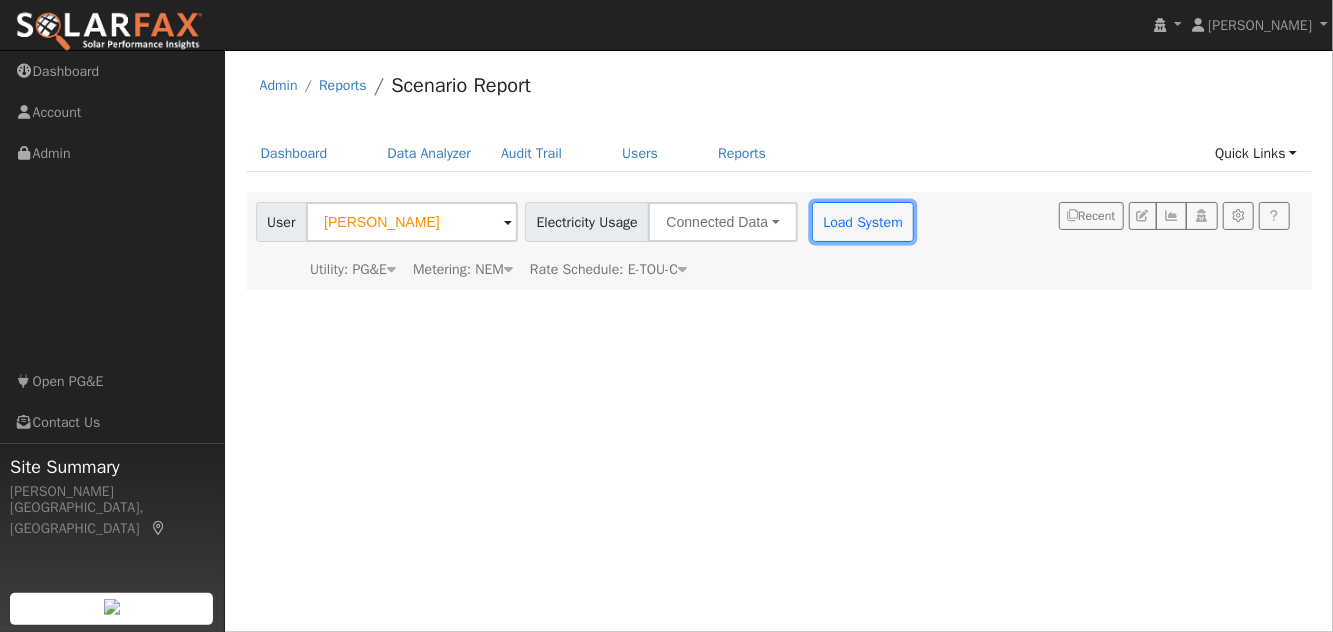 click on "Load System" at bounding box center (863, 222) 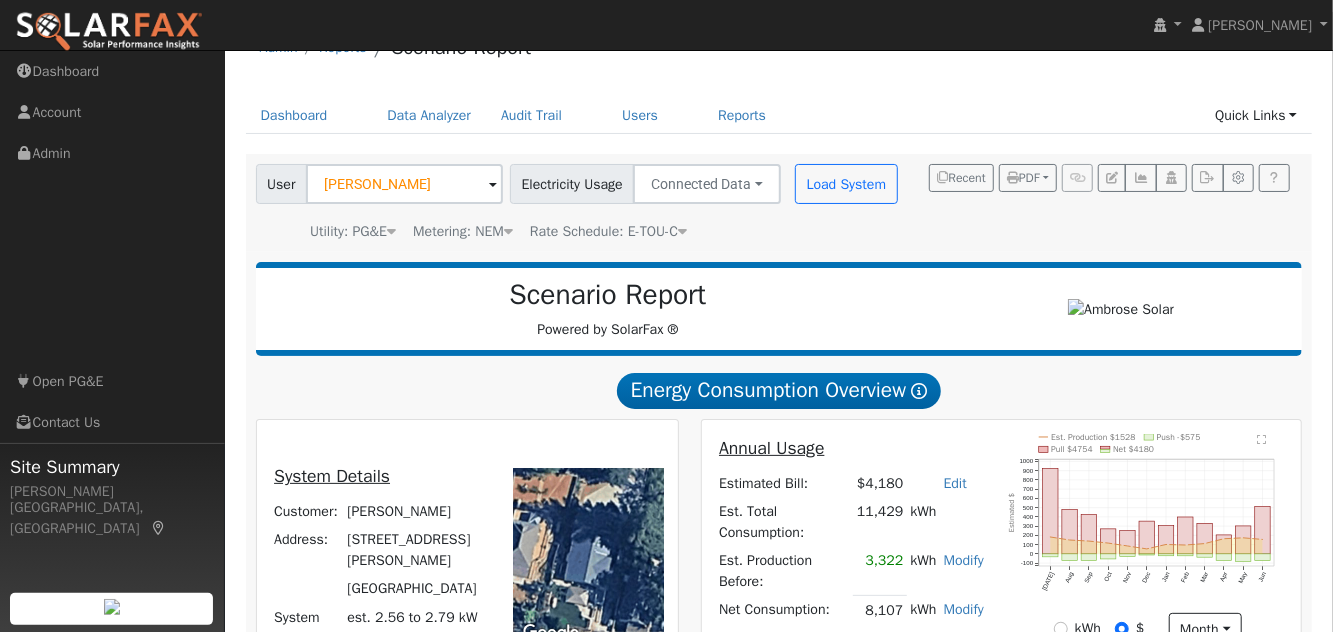 scroll, scrollTop: 0, scrollLeft: 0, axis: both 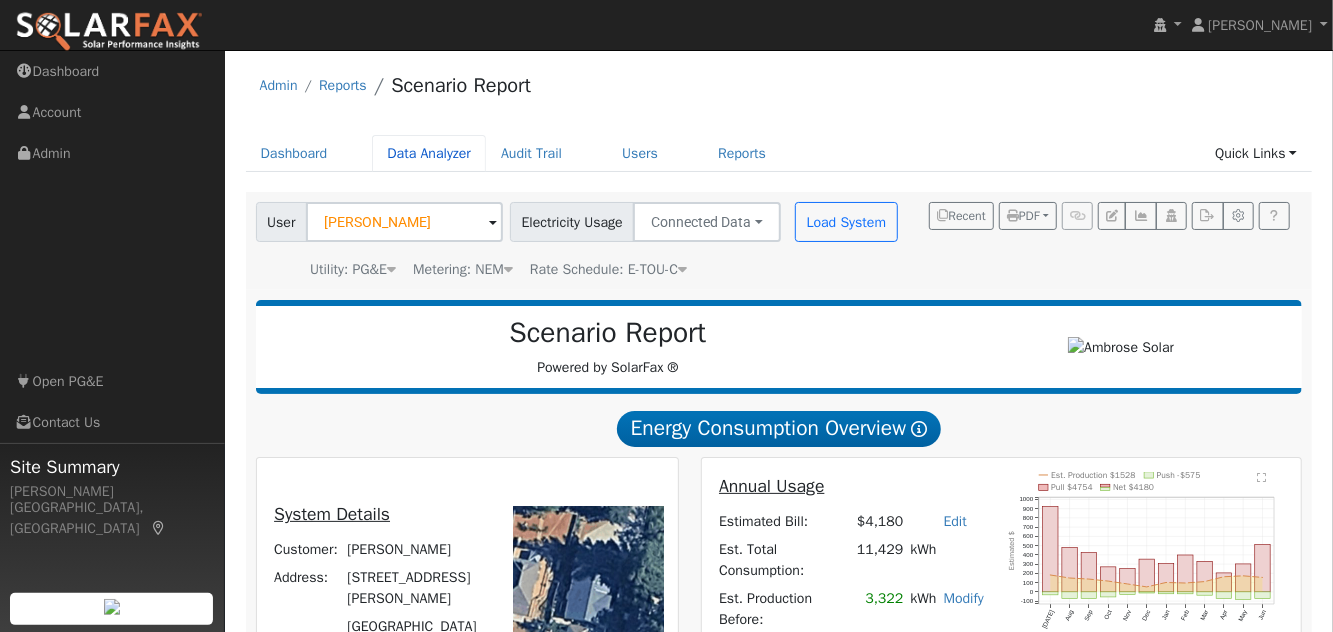 click on "Data Analyzer" at bounding box center (429, 153) 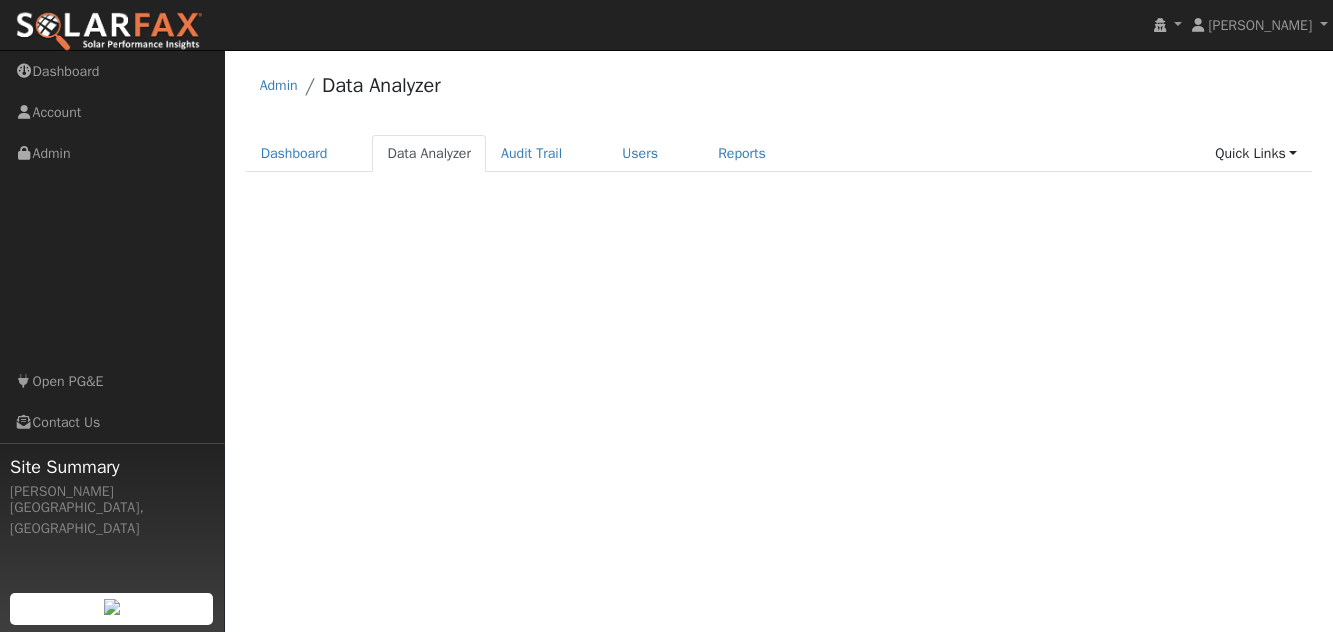 scroll, scrollTop: 0, scrollLeft: 0, axis: both 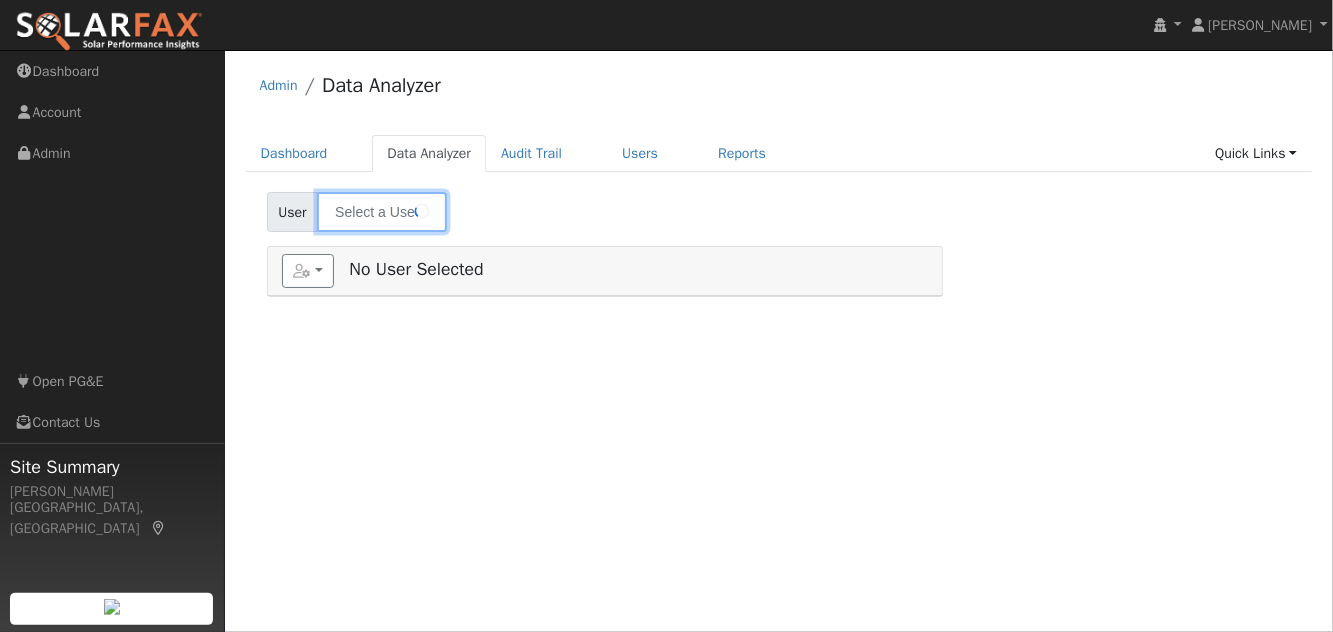 type on "[PERSON_NAME]" 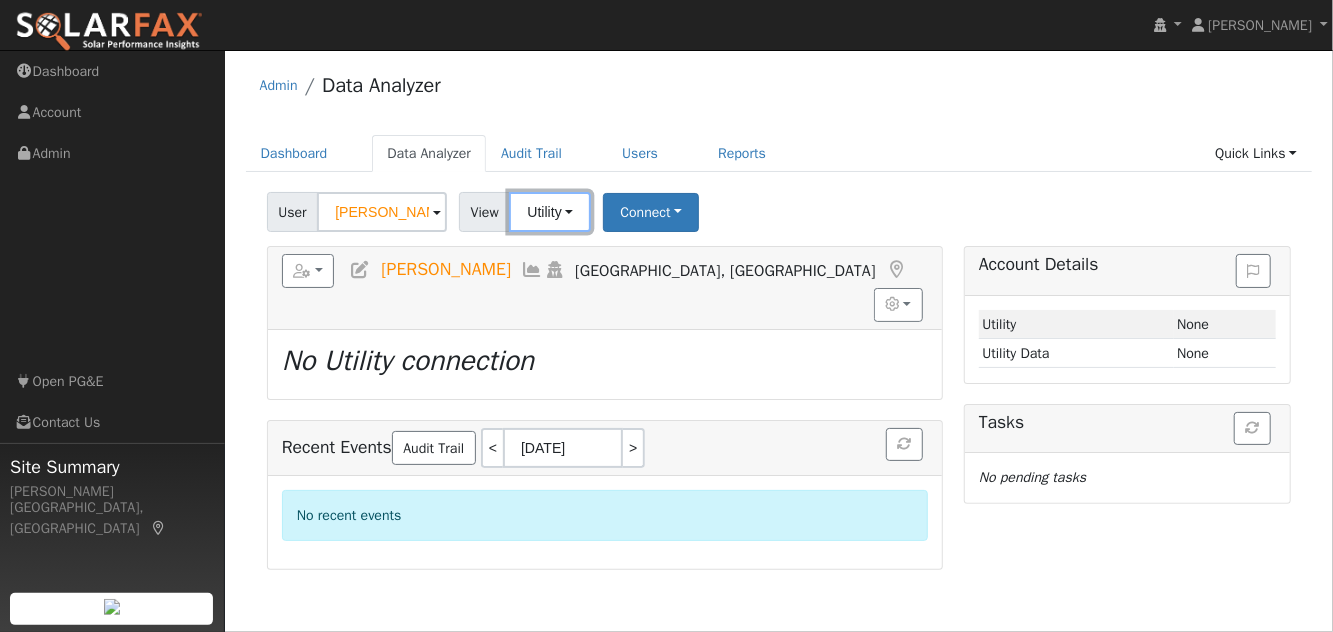 click on "Utility" at bounding box center (550, 212) 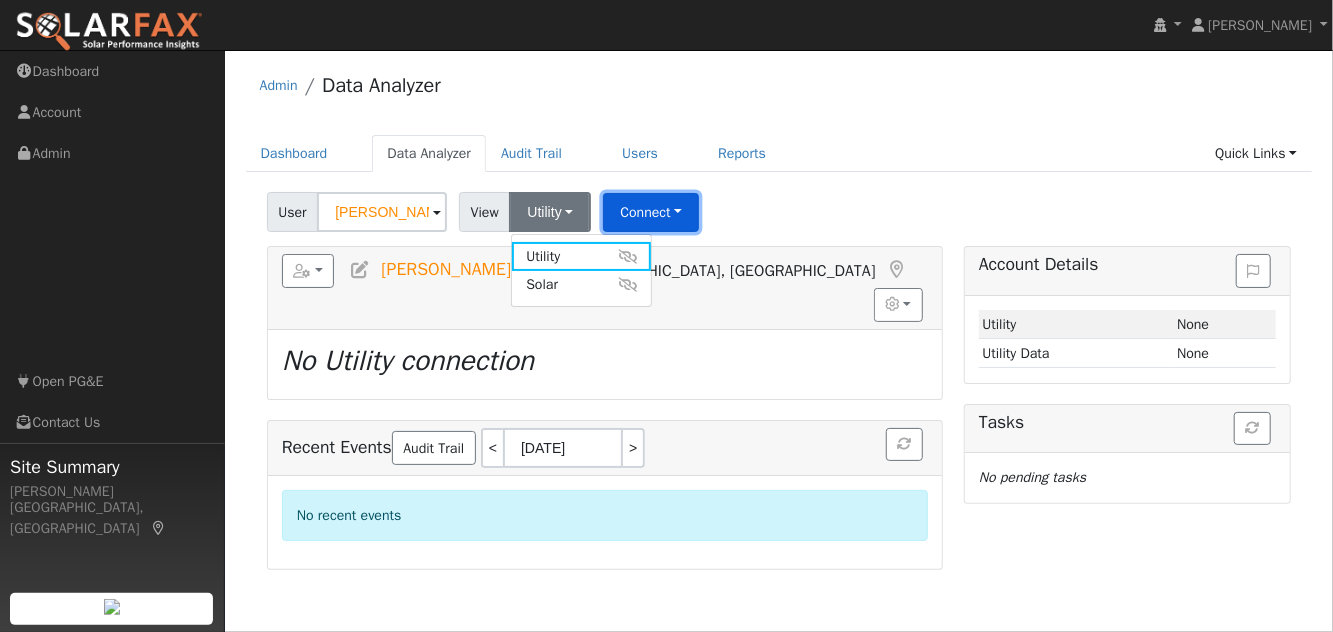 click on "Connect" at bounding box center [651, 212] 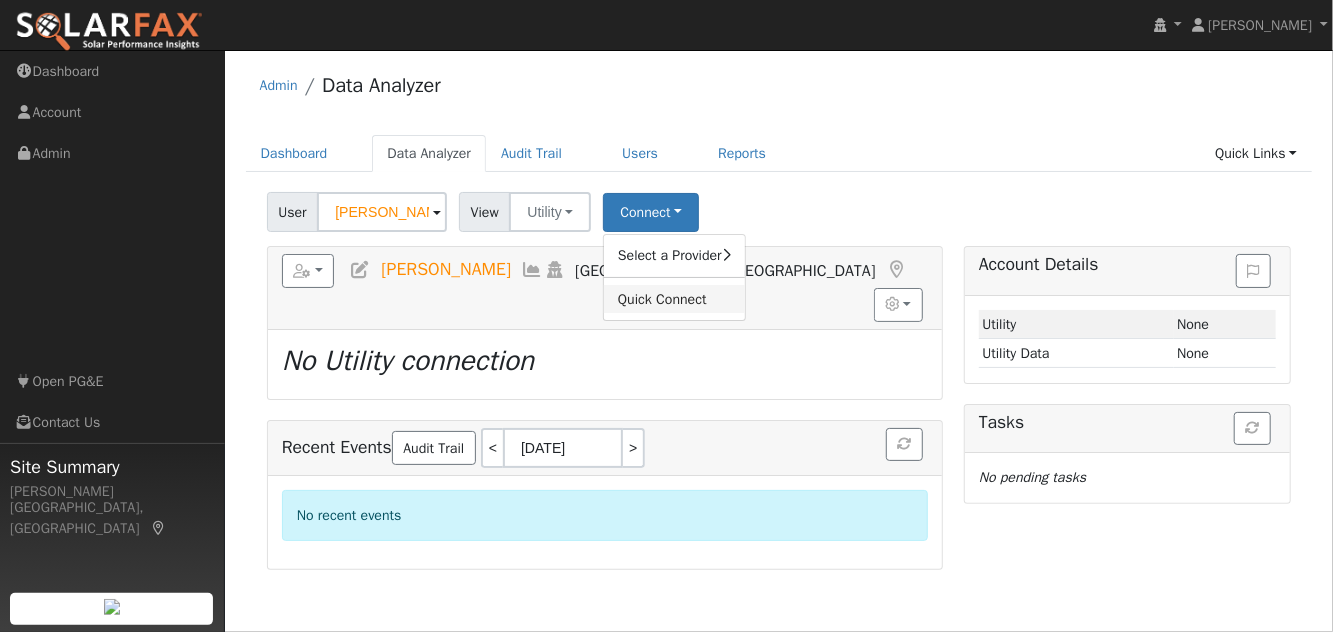 click on "Quick Connect" at bounding box center [674, 299] 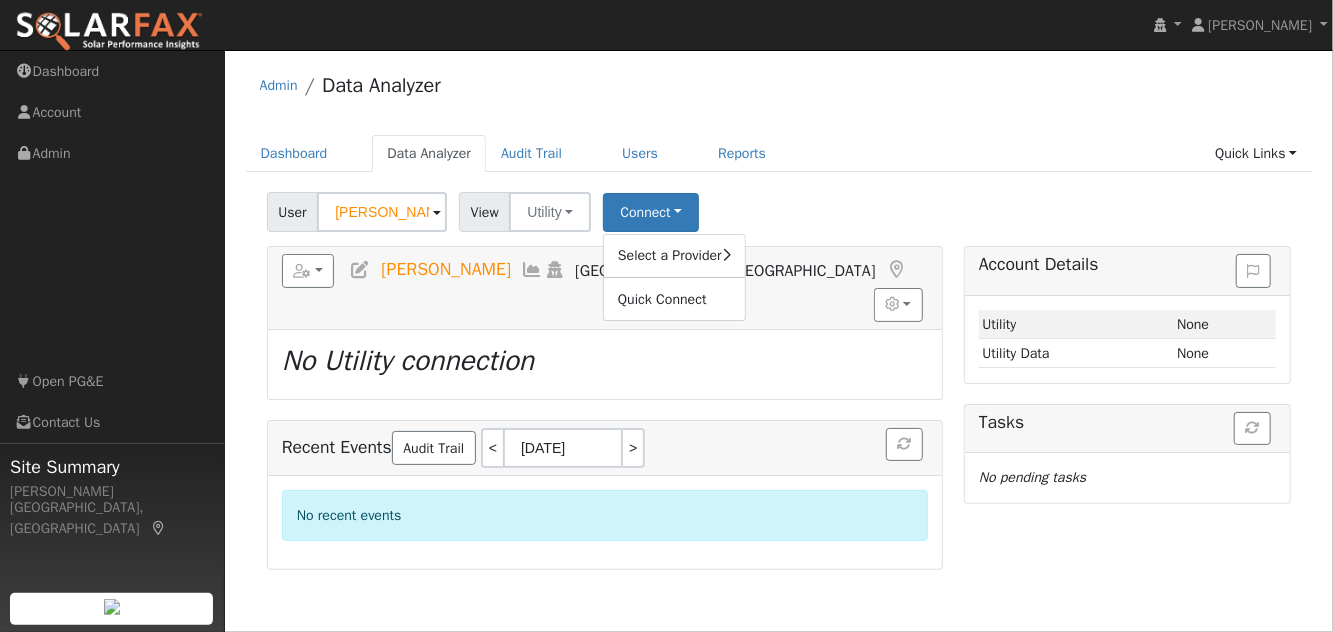 click at bounding box center (109, 32) 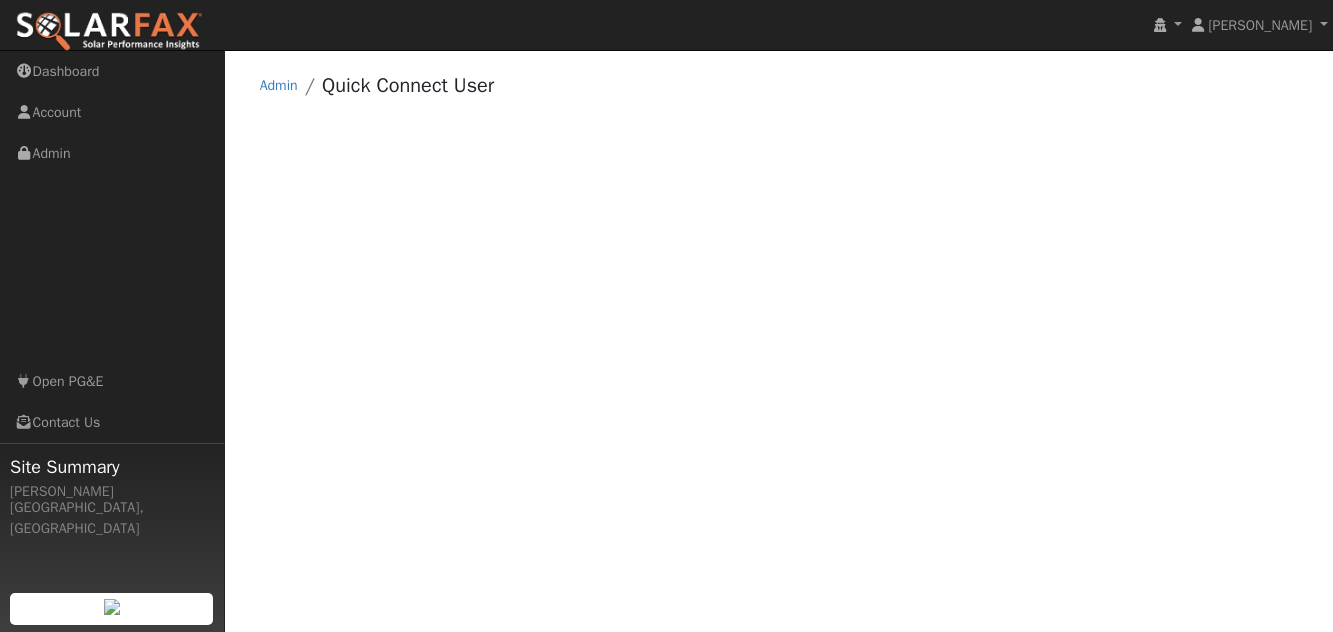 scroll, scrollTop: 0, scrollLeft: 0, axis: both 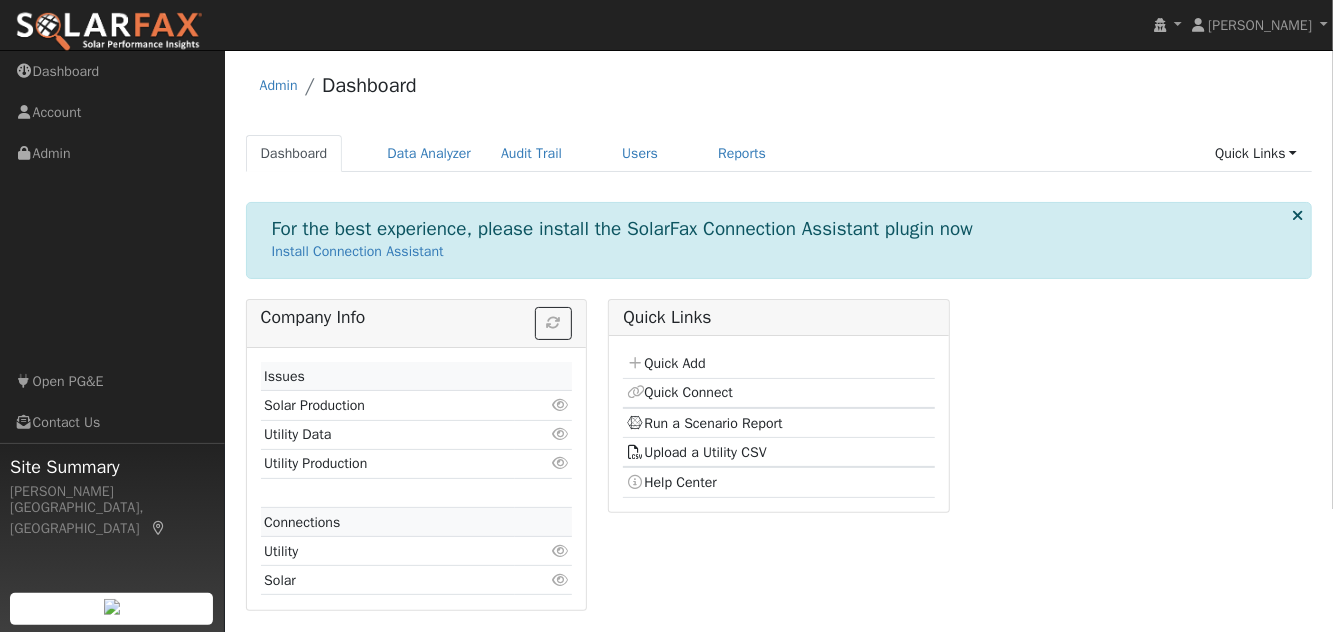 click on "Run a Scenario Report" at bounding box center (705, 423) 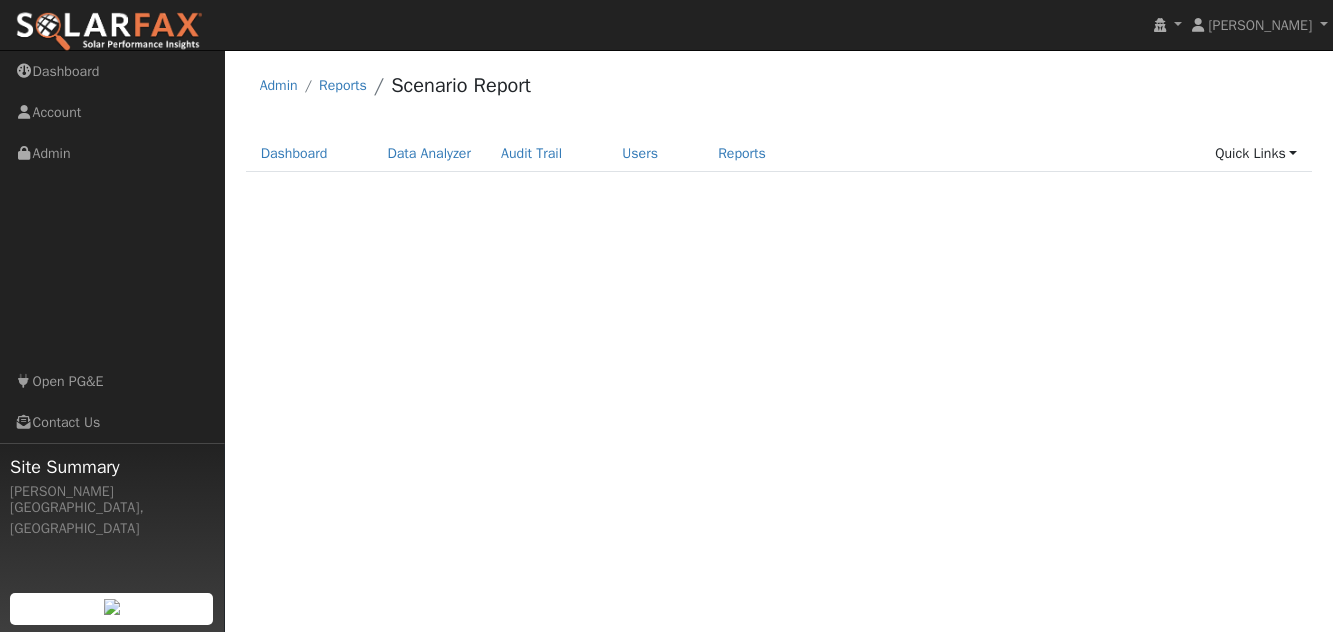 scroll, scrollTop: 0, scrollLeft: 0, axis: both 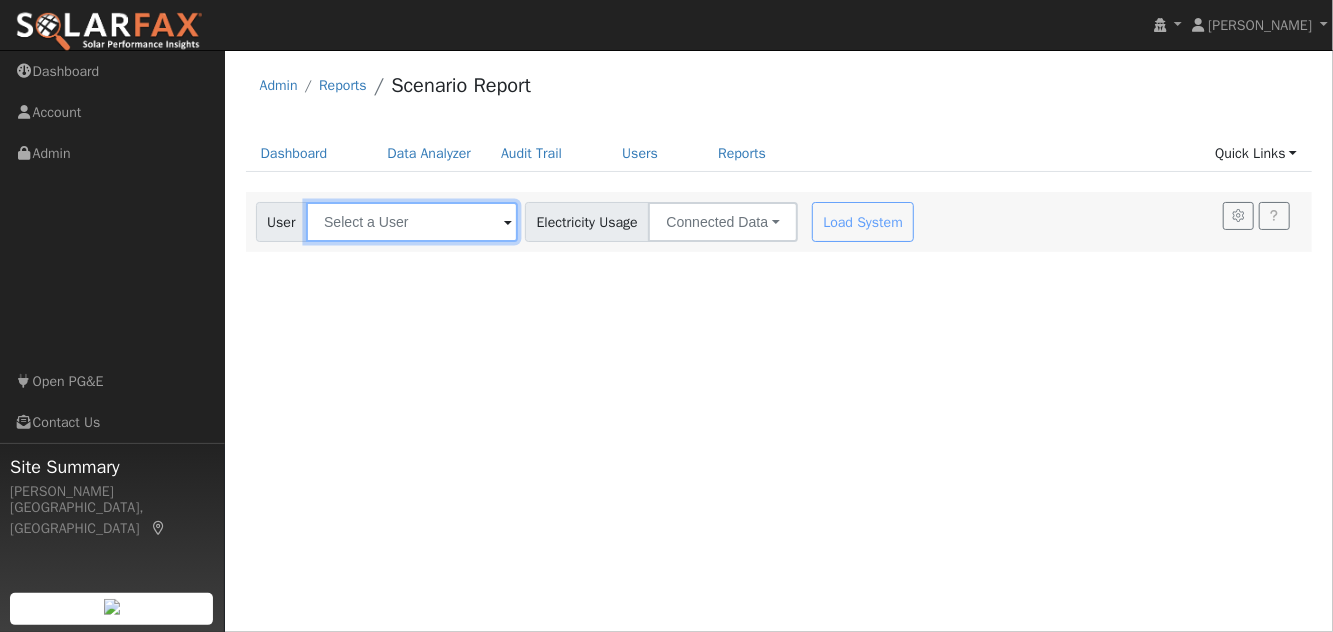 click at bounding box center [412, 222] 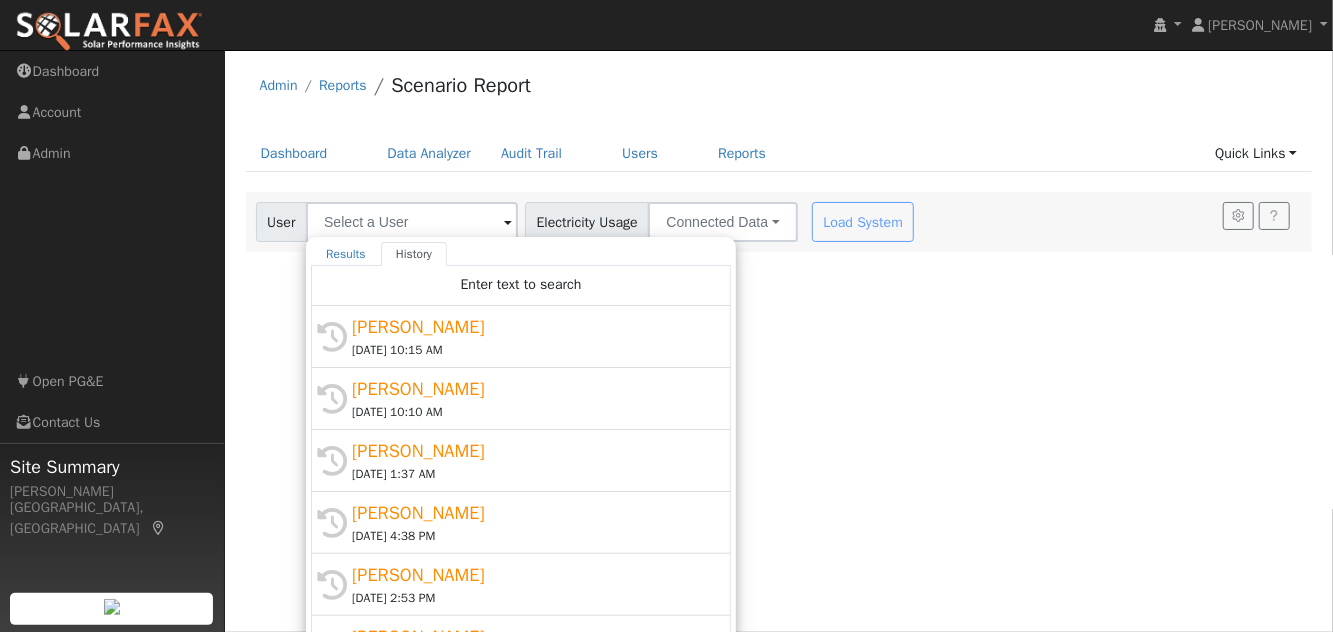 click on "07/23/2025 10:15 AM" at bounding box center (530, 350) 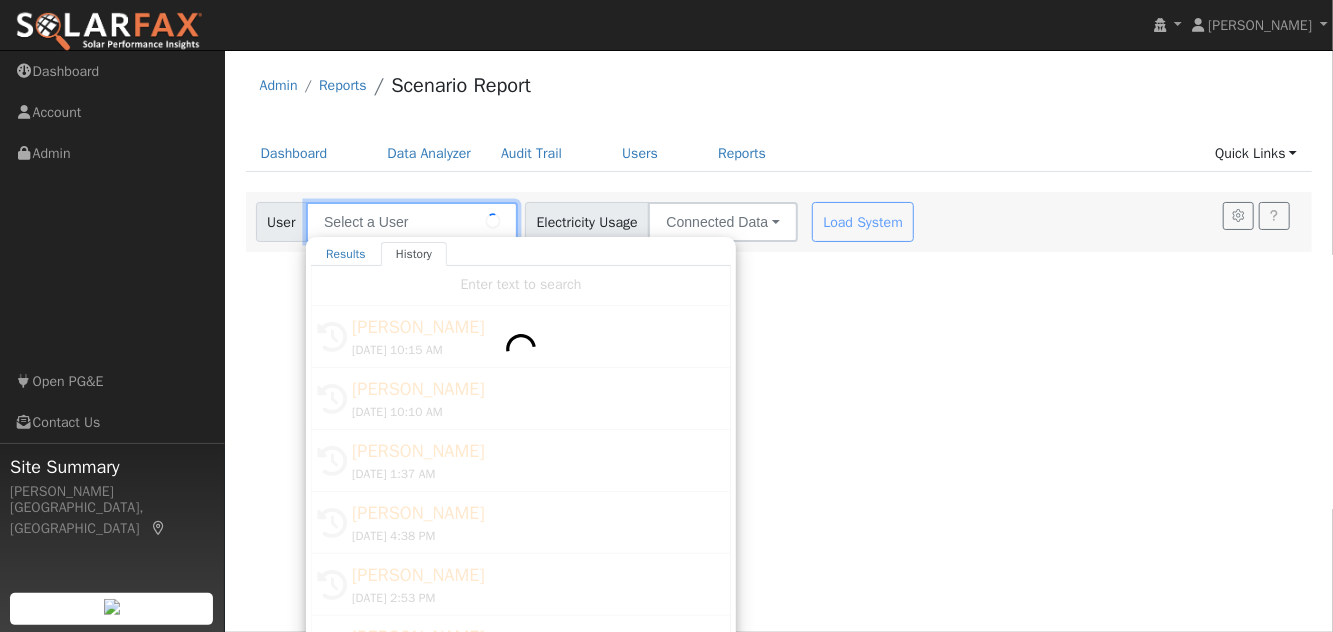 type on "Randall Smith" 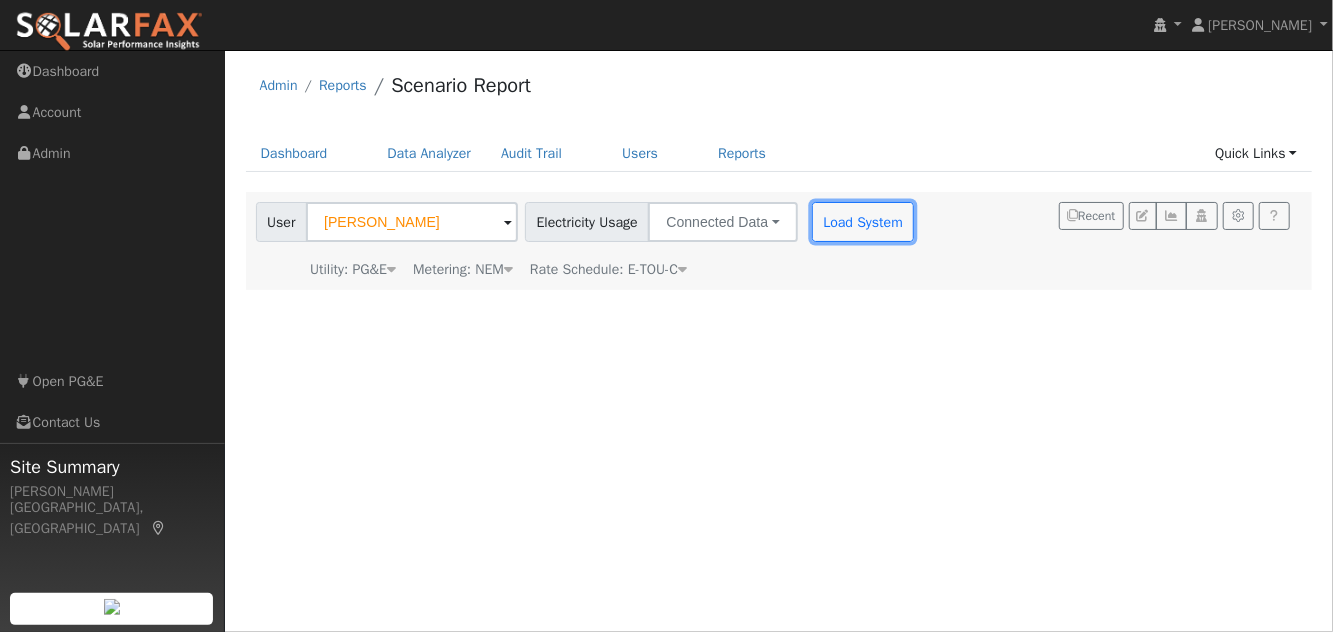 click on "Load System" at bounding box center (863, 222) 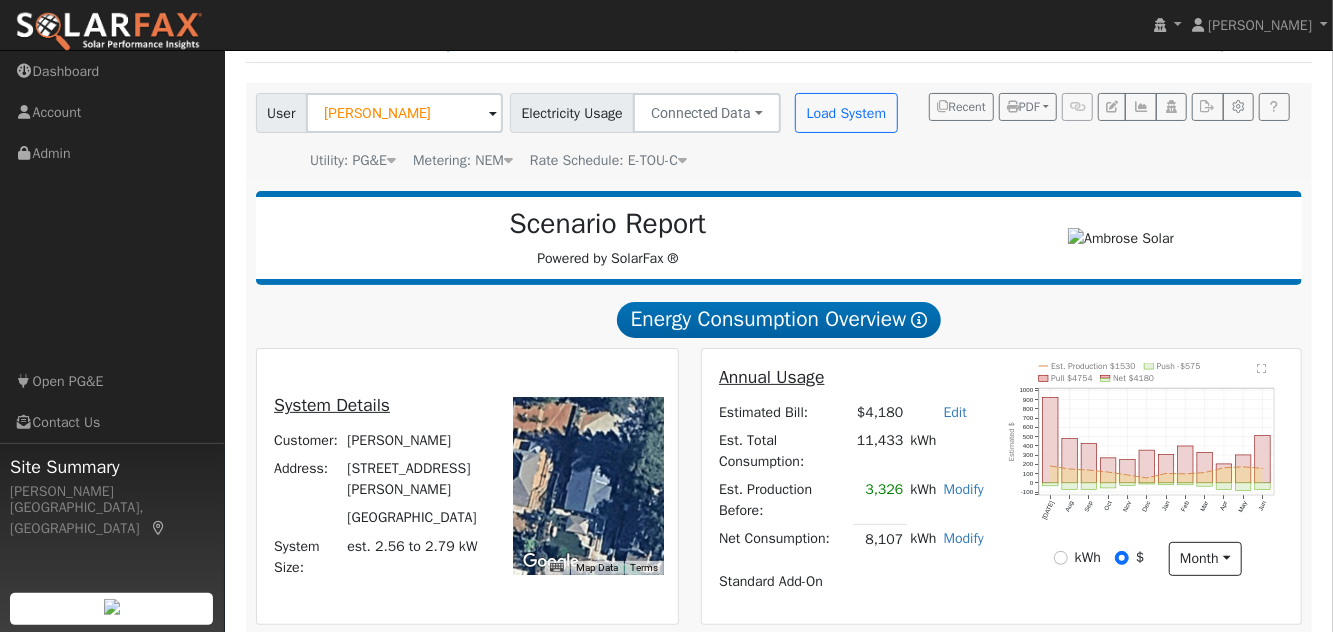 scroll, scrollTop: 0, scrollLeft: 0, axis: both 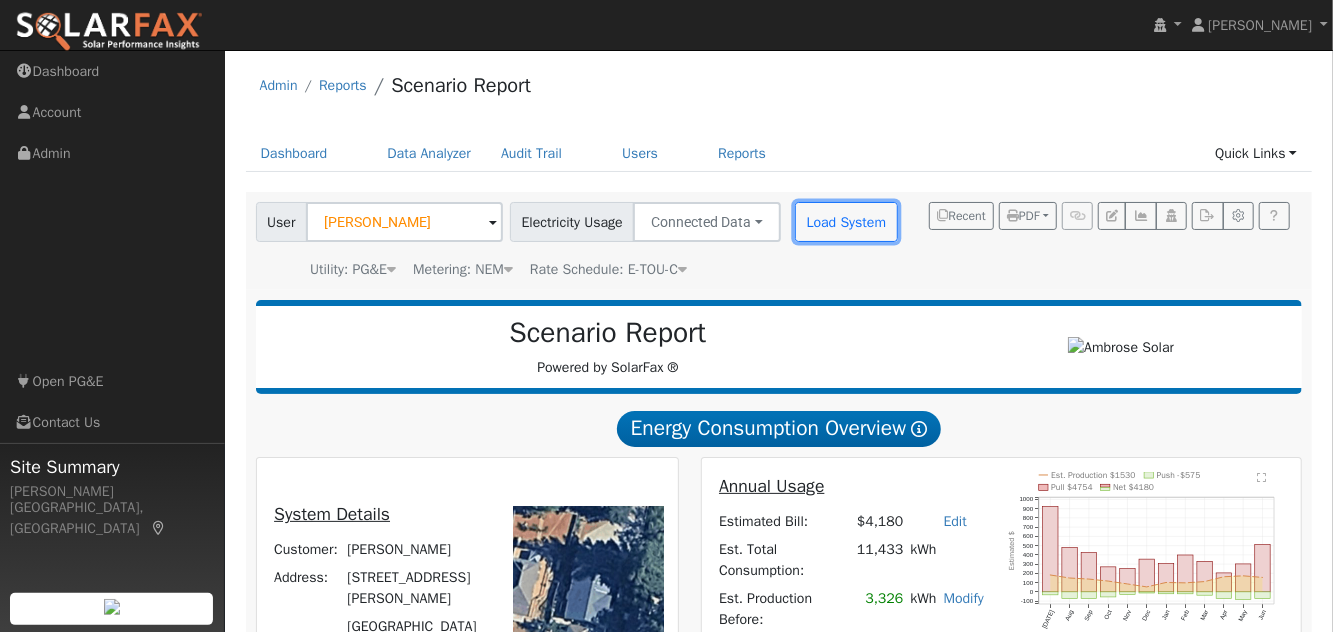 click on "Load System" at bounding box center [846, 222] 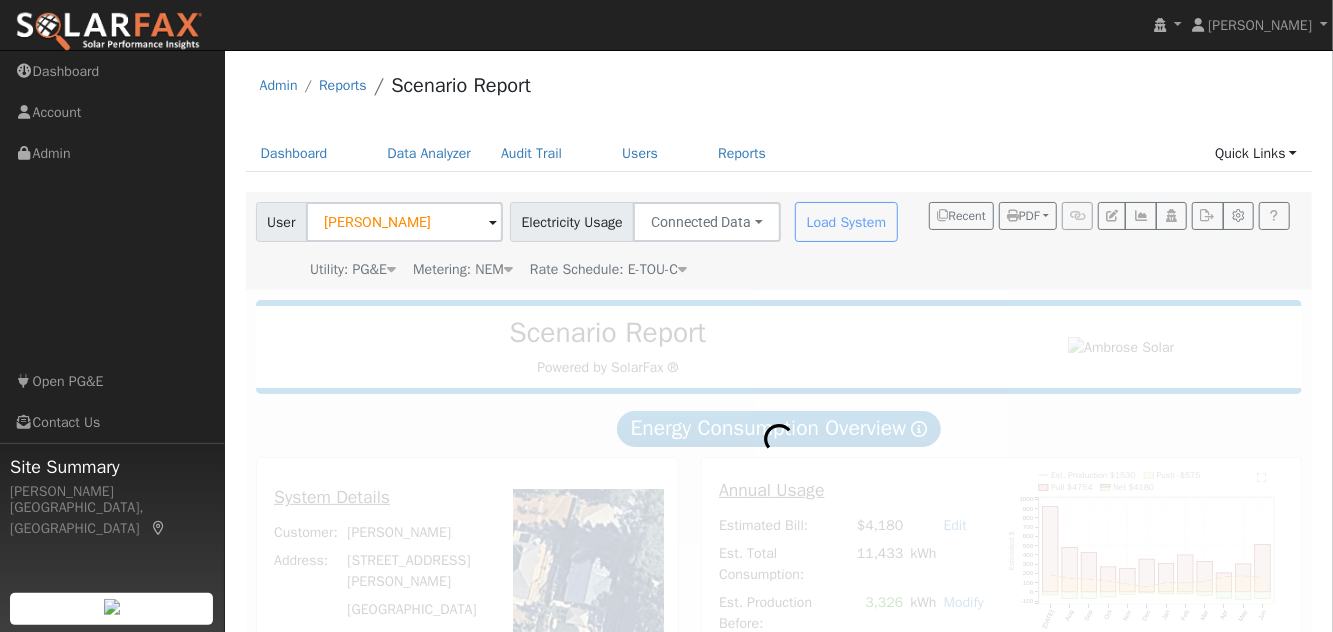 radio on "true" 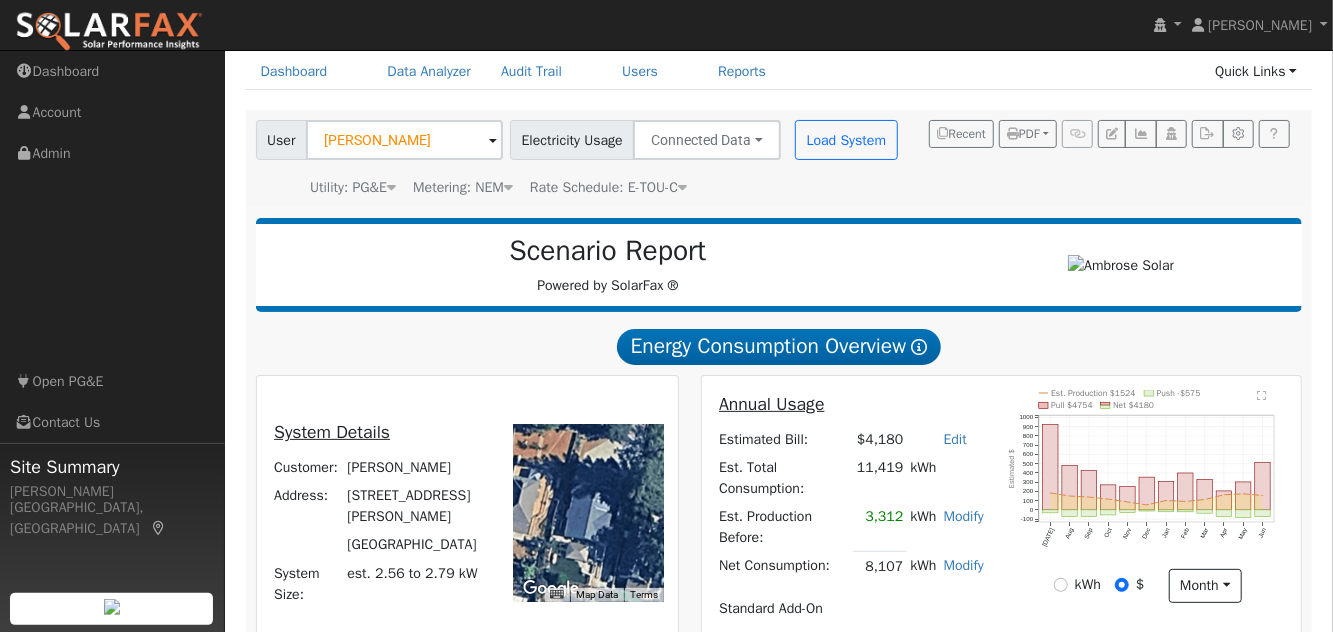 scroll, scrollTop: 0, scrollLeft: 0, axis: both 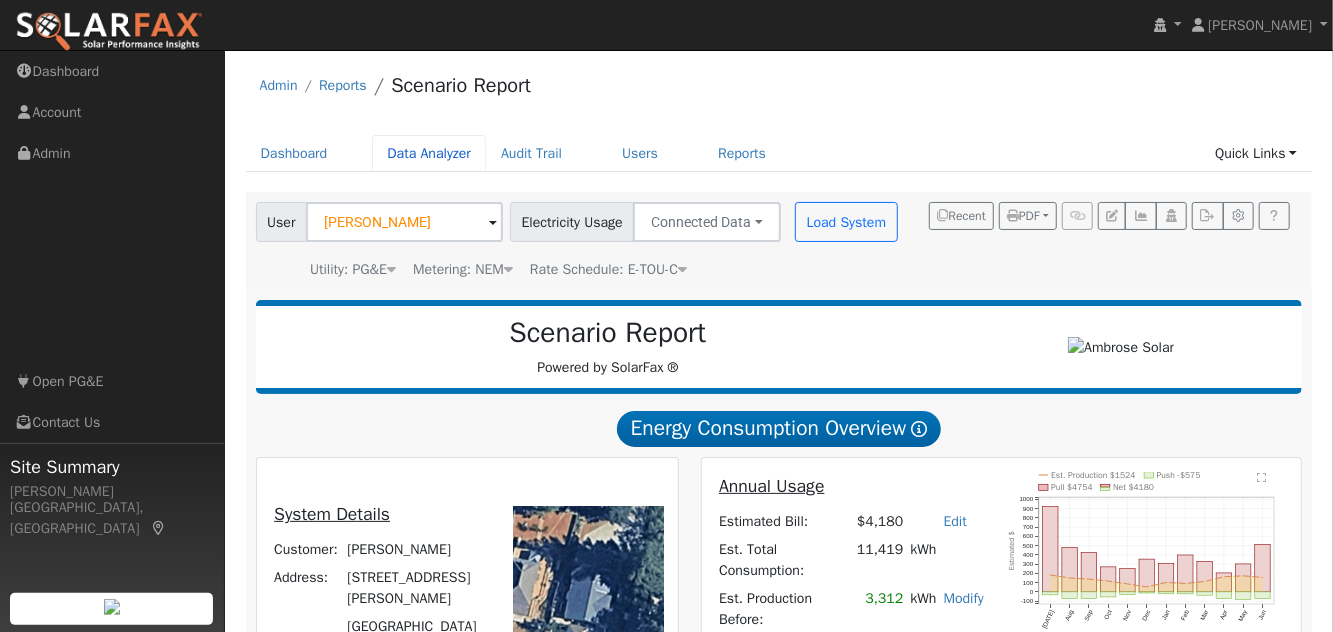 click on "Data Analyzer" at bounding box center (429, 153) 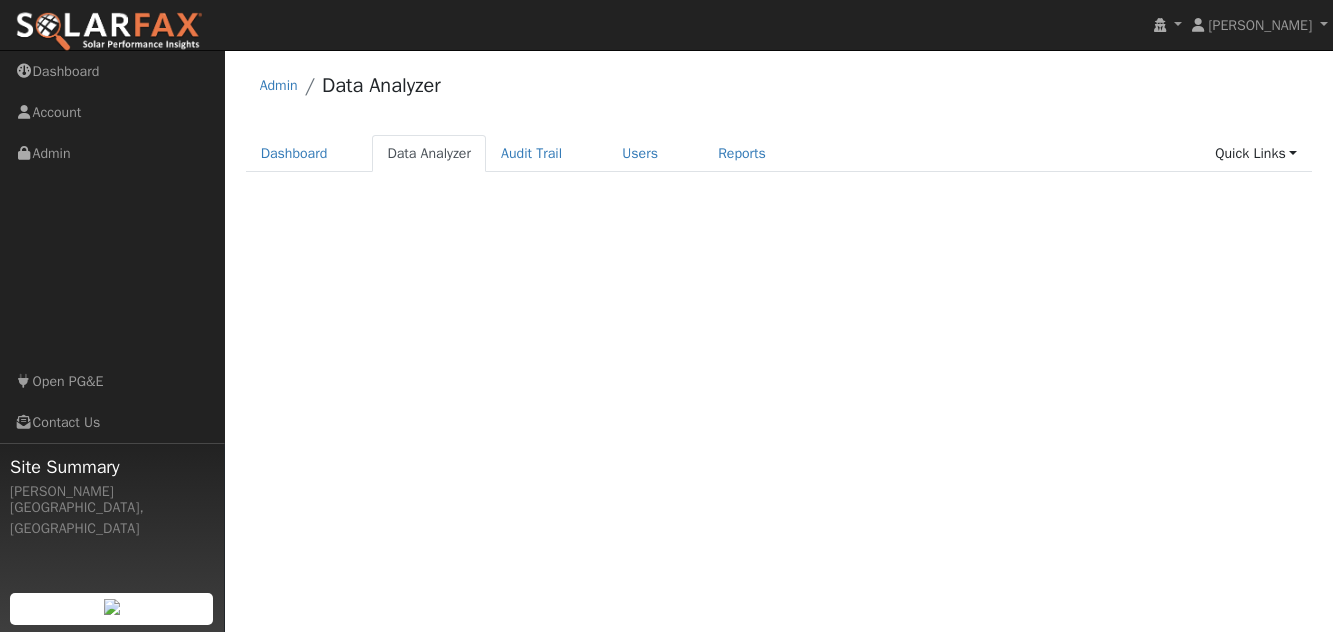 scroll, scrollTop: 0, scrollLeft: 0, axis: both 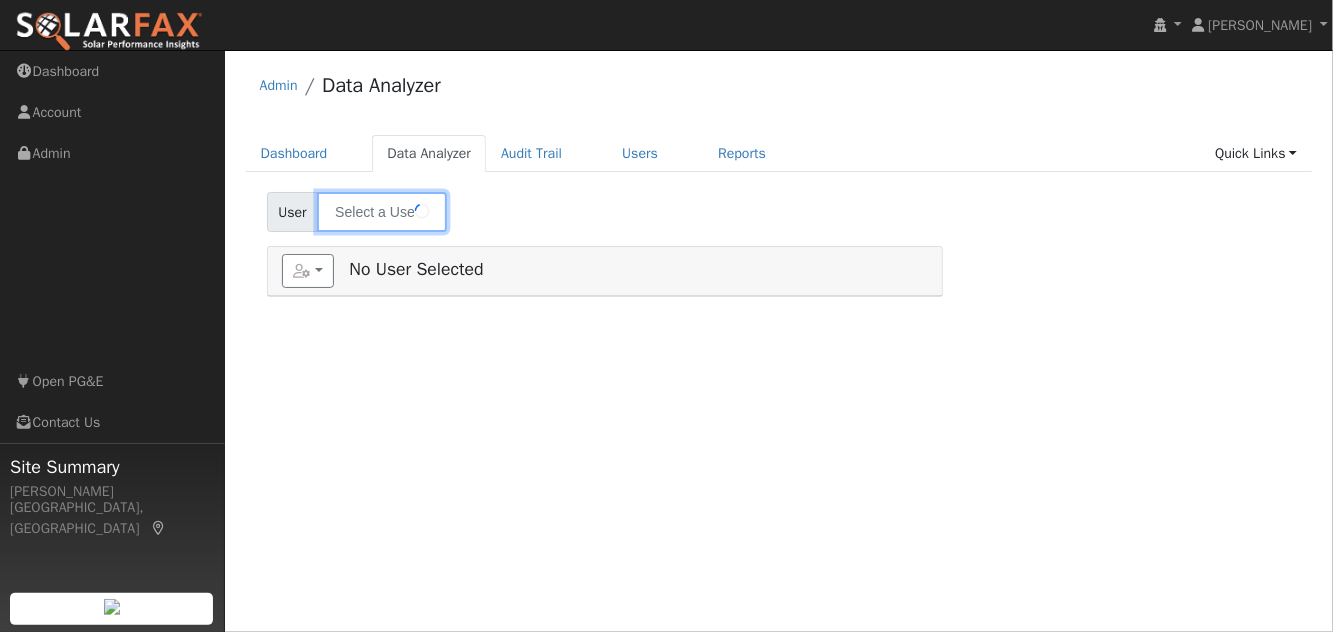 type on "[PERSON_NAME]" 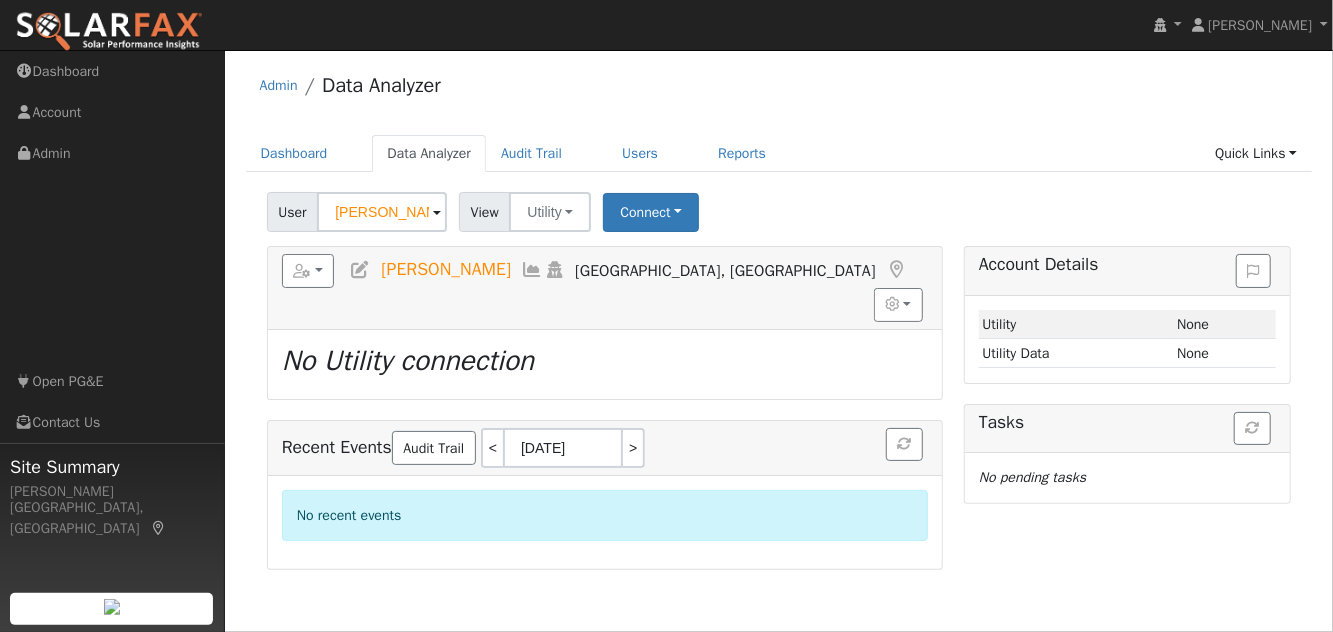 click at bounding box center (109, 32) 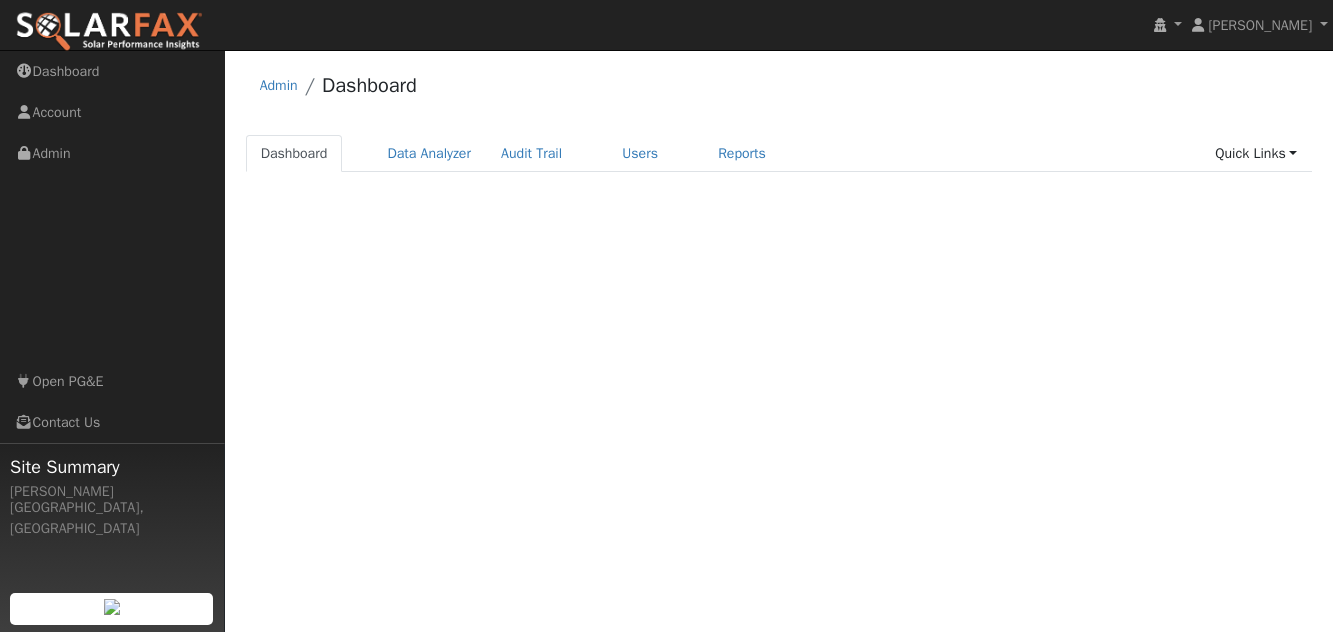 scroll, scrollTop: 0, scrollLeft: 0, axis: both 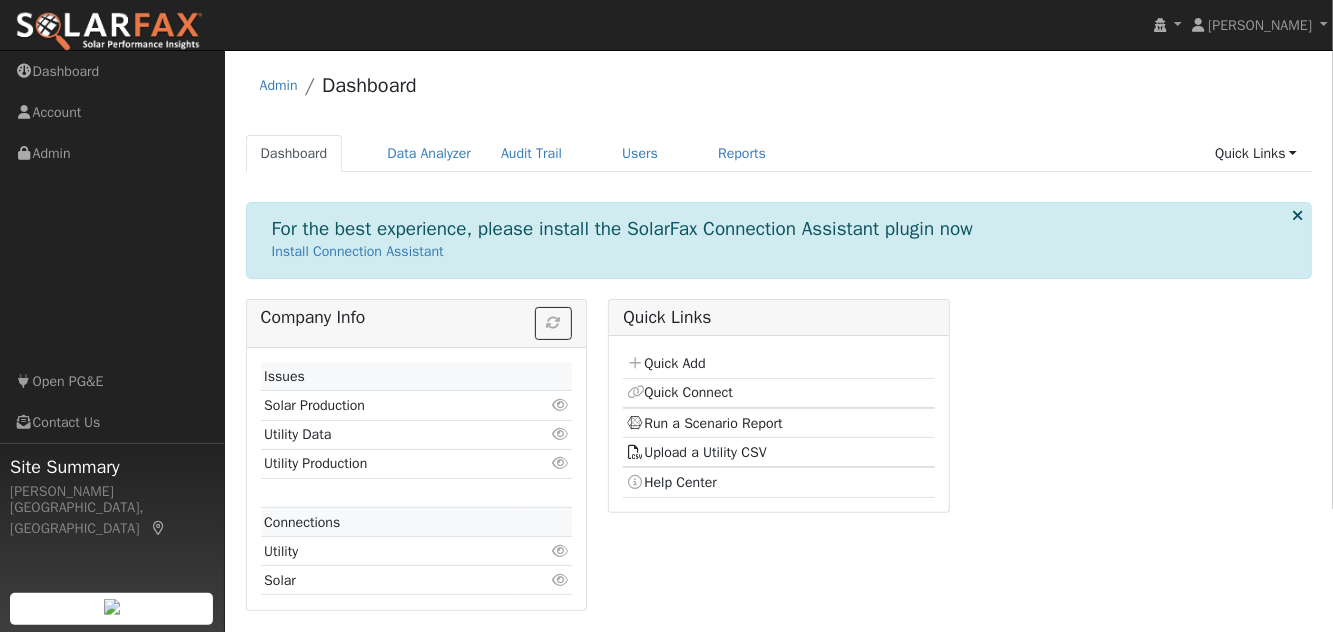 click on "Run a Scenario Report" at bounding box center [705, 423] 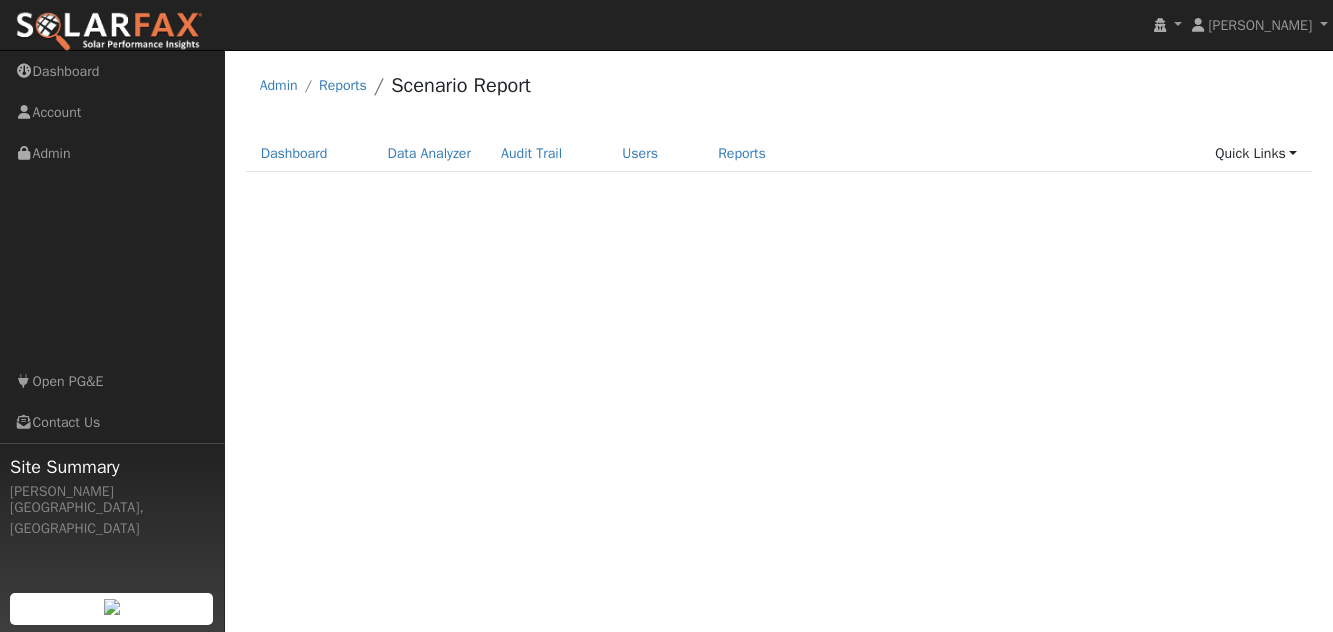 scroll, scrollTop: 0, scrollLeft: 0, axis: both 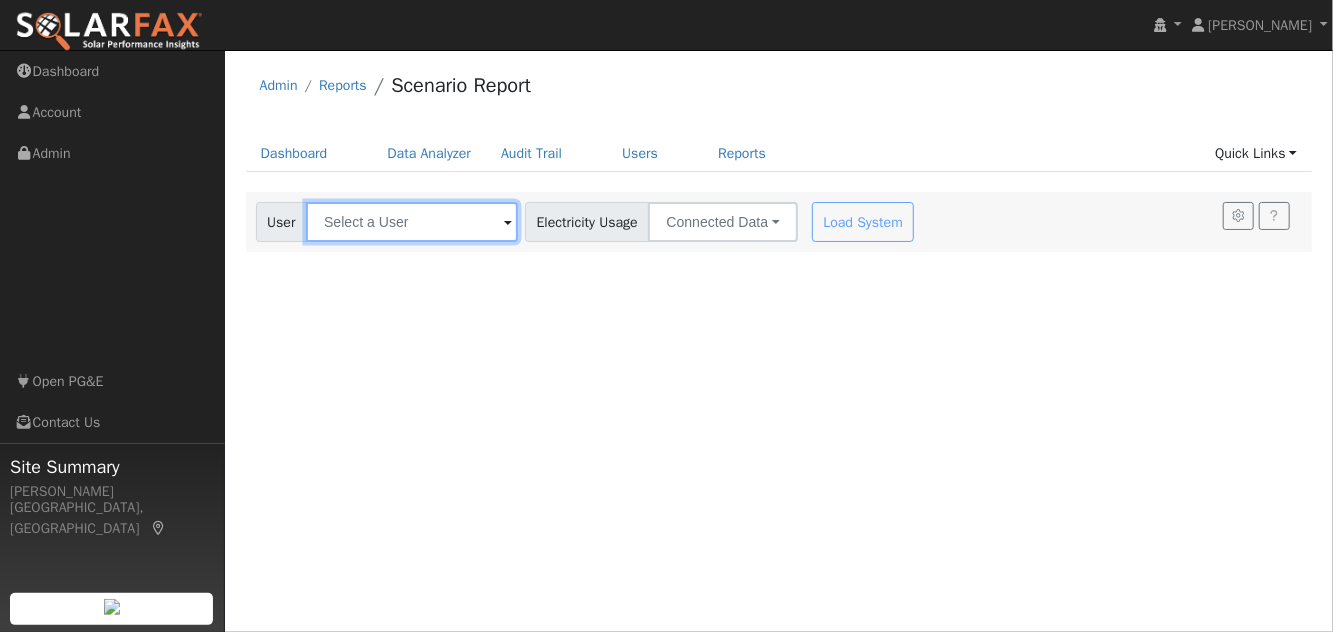 click at bounding box center [412, 222] 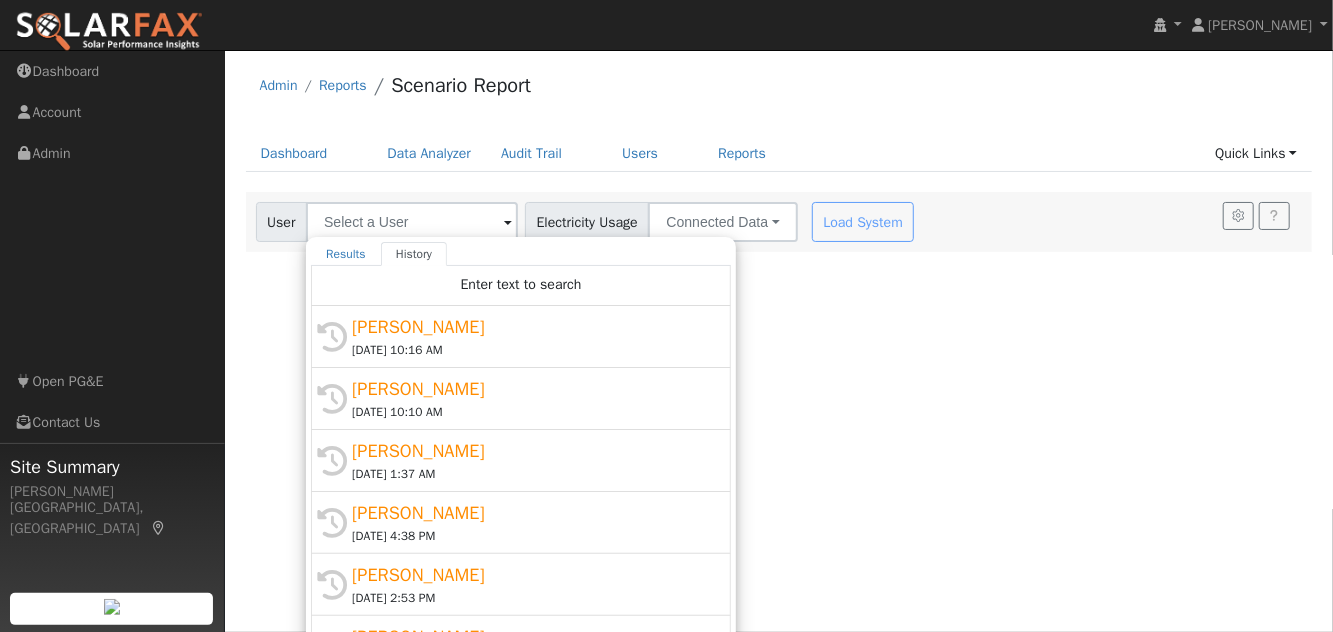 click on "[DATE] 10:16 AM" at bounding box center (530, 350) 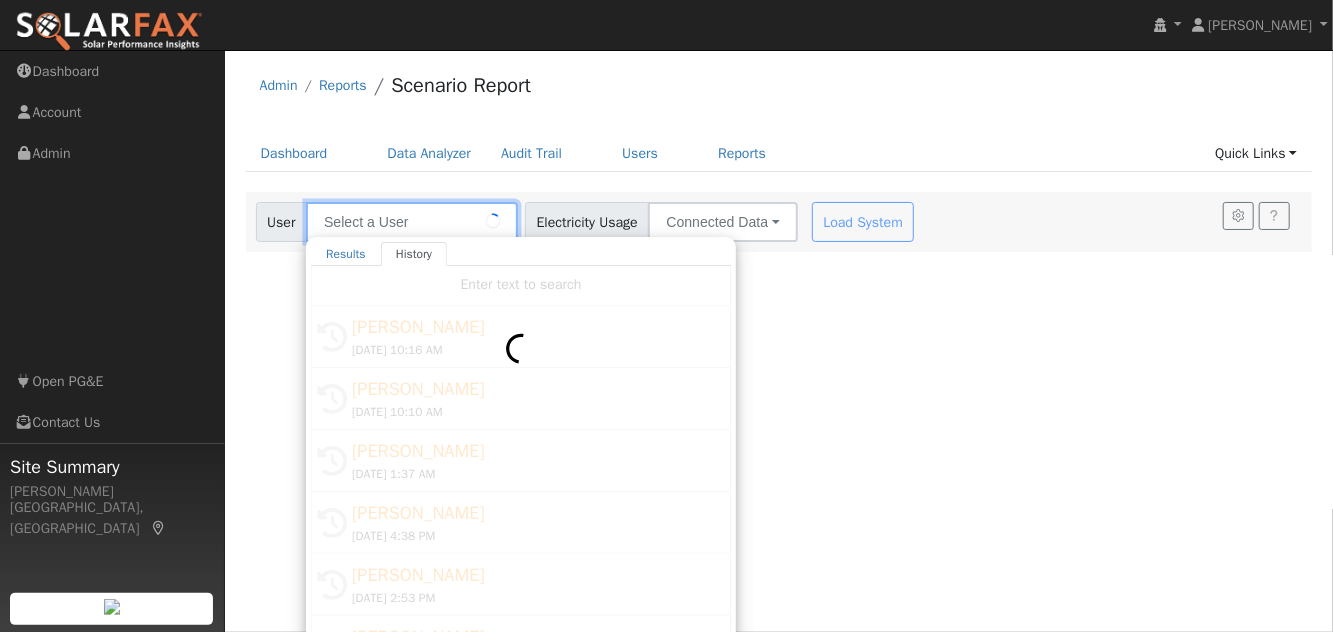 type on "[PERSON_NAME]" 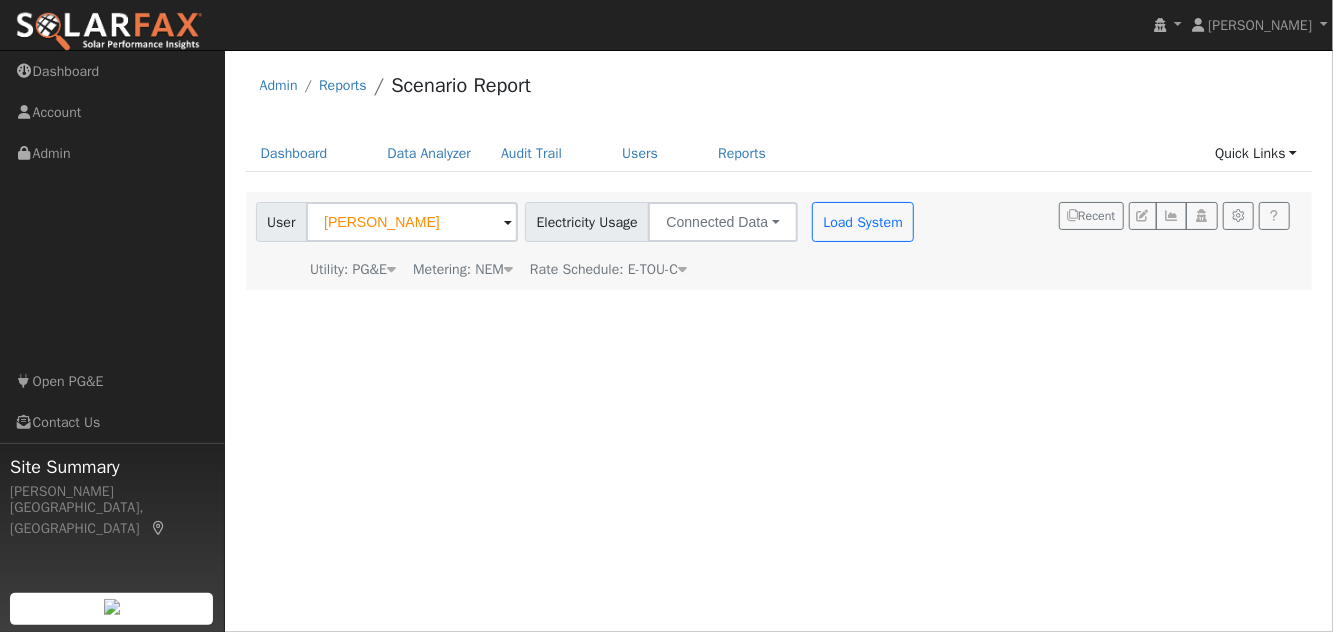 click at bounding box center (109, 32) 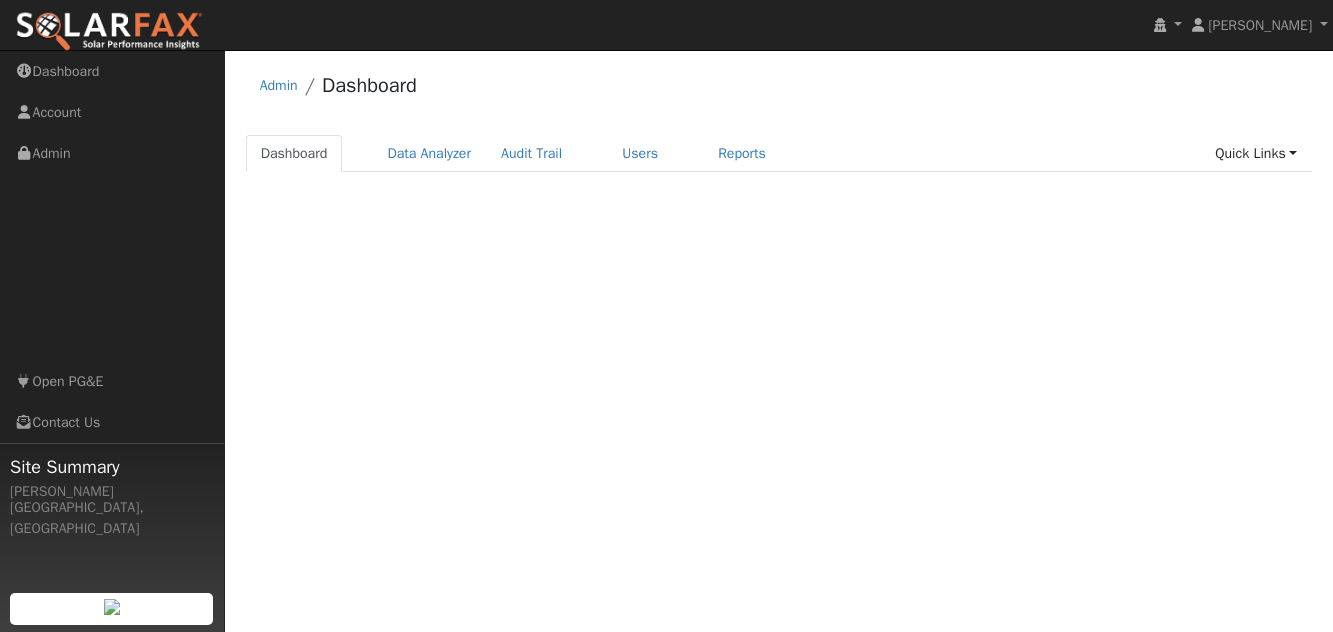 scroll, scrollTop: 0, scrollLeft: 0, axis: both 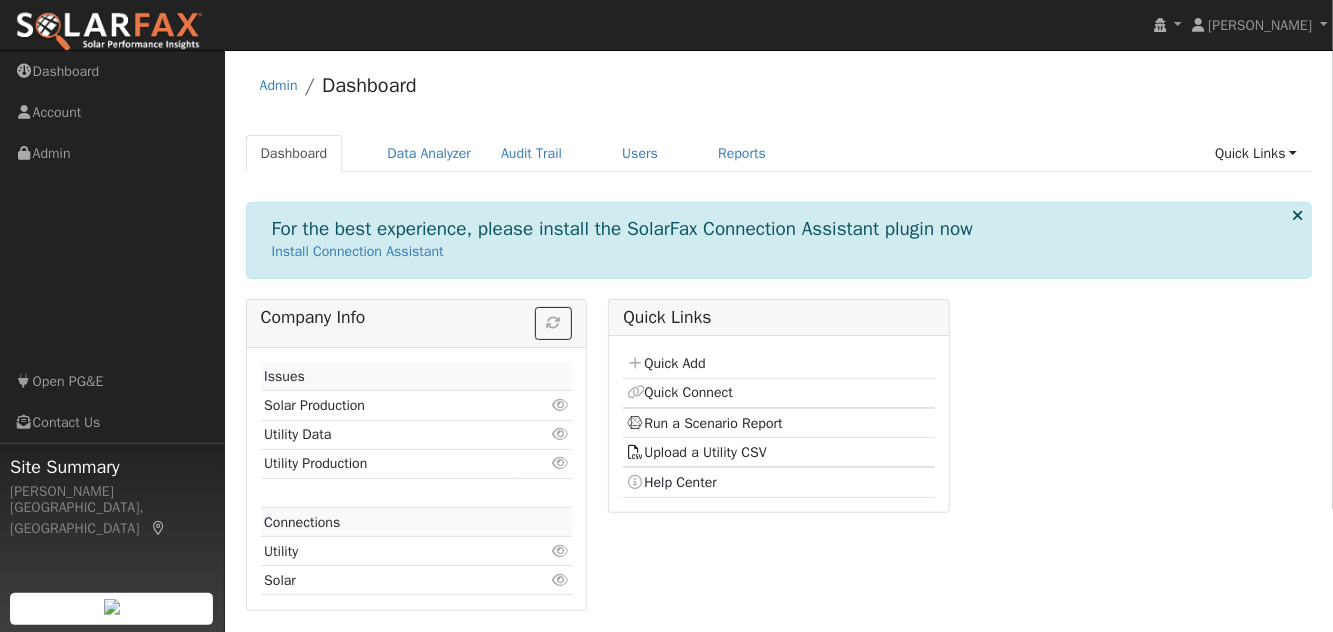 click on "Quick Connect" at bounding box center [680, 392] 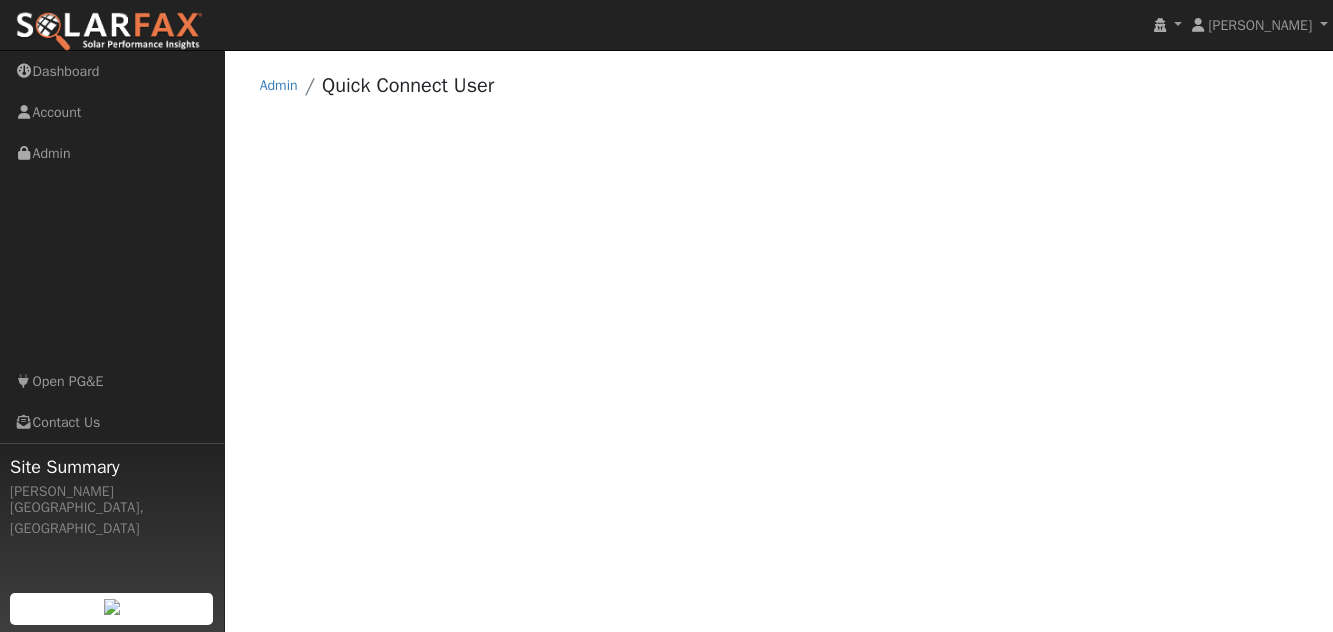 scroll, scrollTop: 0, scrollLeft: 0, axis: both 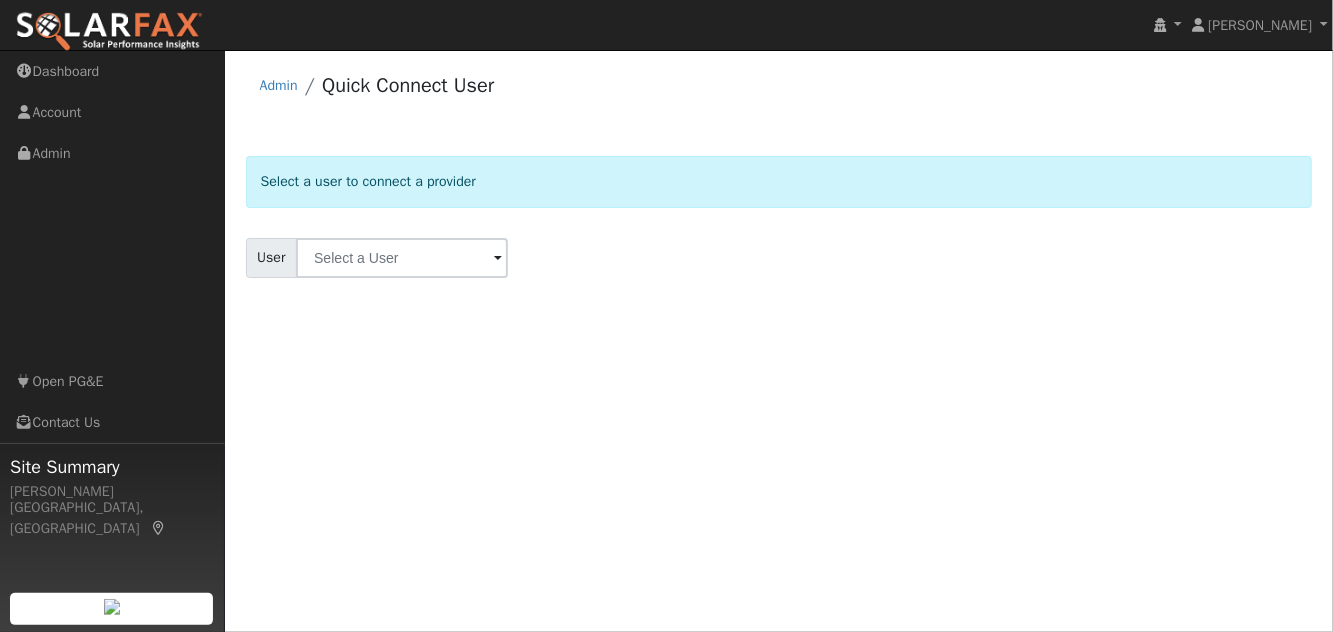 click at bounding box center (109, 32) 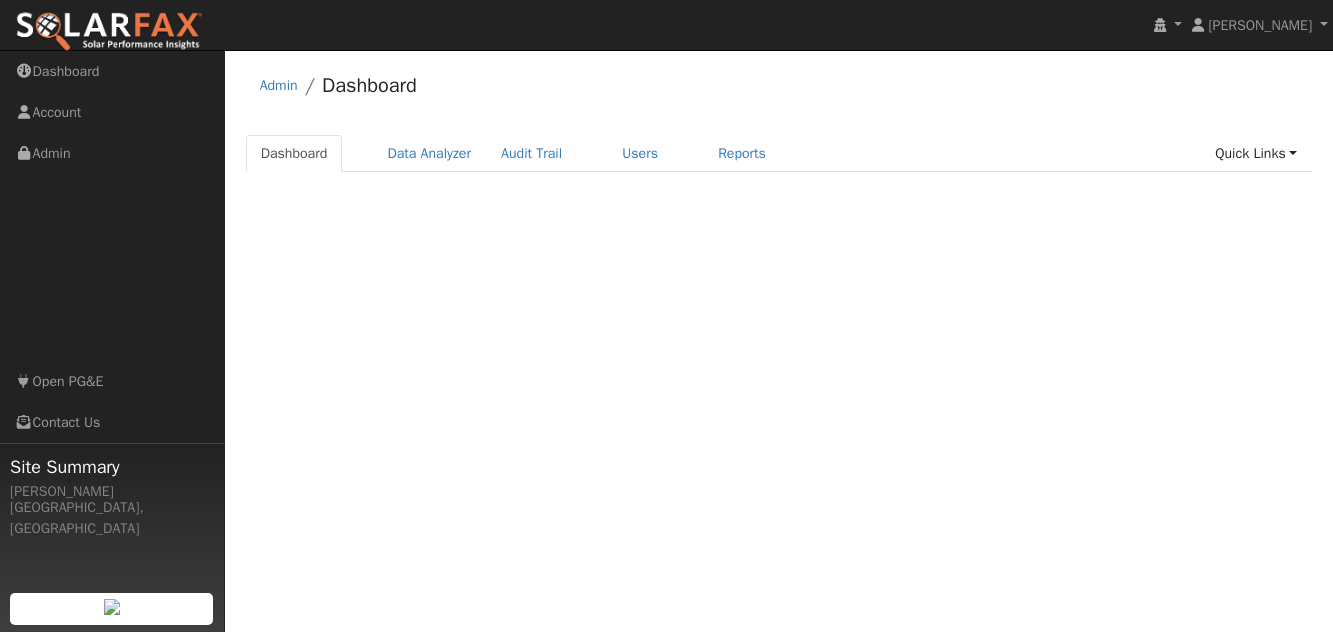 scroll, scrollTop: 0, scrollLeft: 0, axis: both 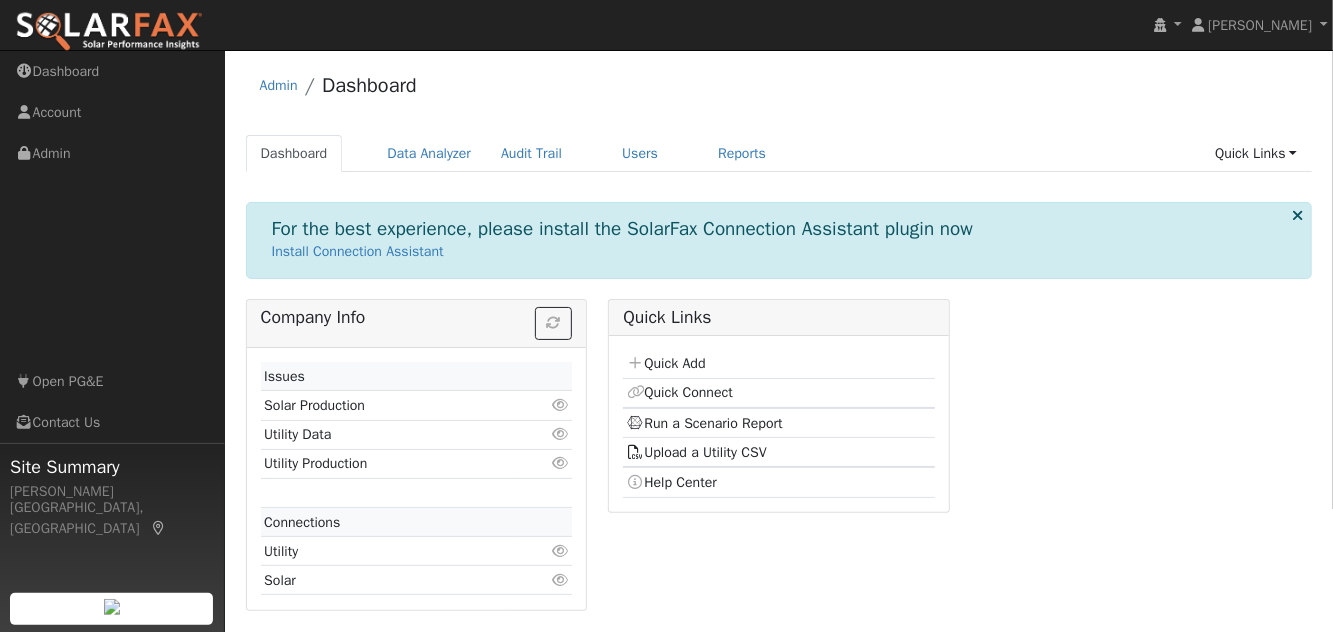 click on "Quick Add" at bounding box center (666, 363) 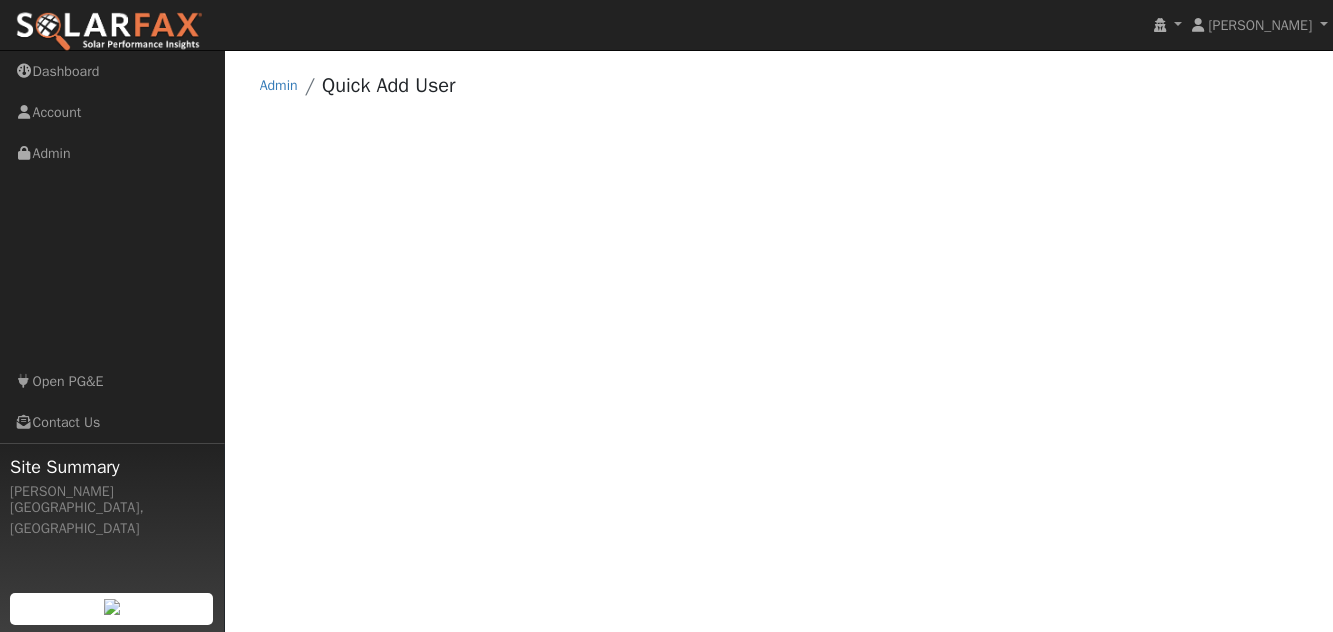 scroll, scrollTop: 0, scrollLeft: 0, axis: both 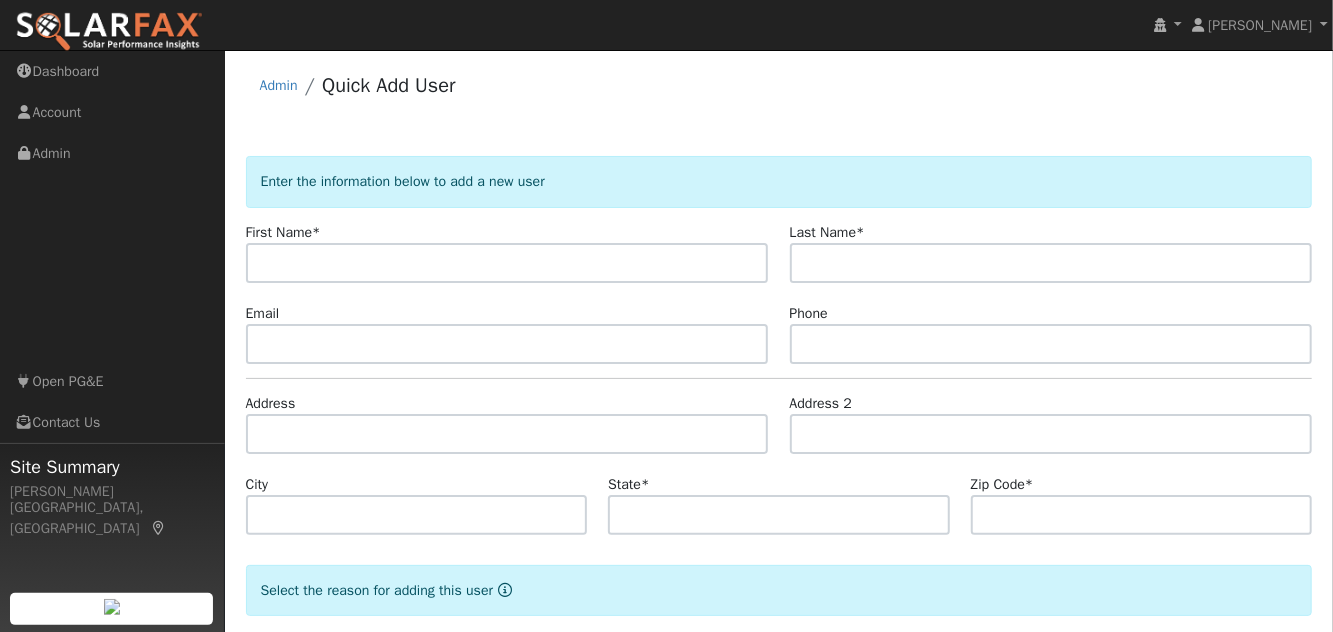 click at bounding box center [109, 32] 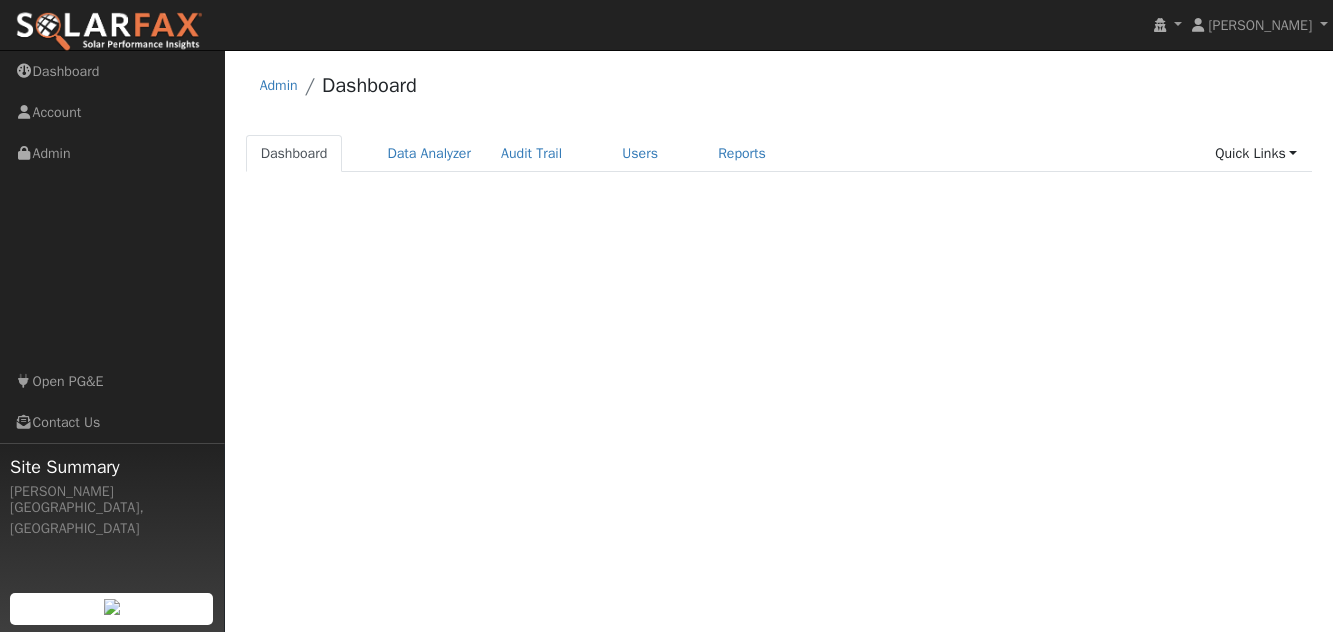 scroll, scrollTop: 0, scrollLeft: 0, axis: both 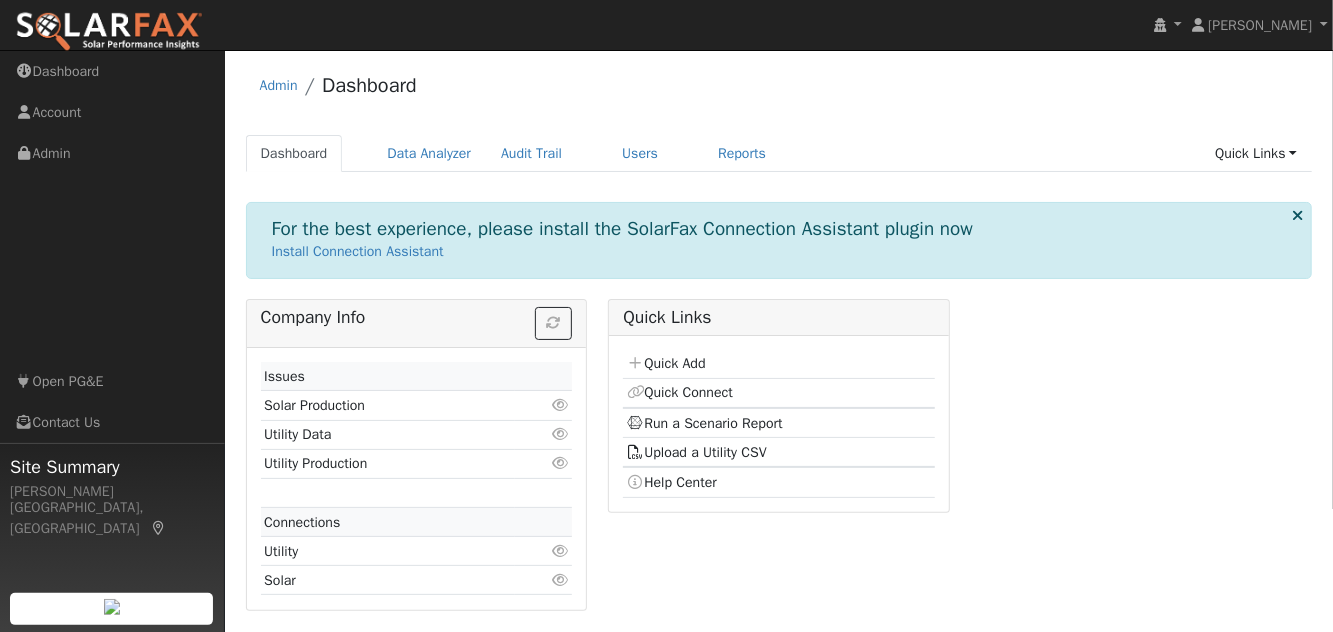 click on "Run a Scenario Report" at bounding box center [705, 423] 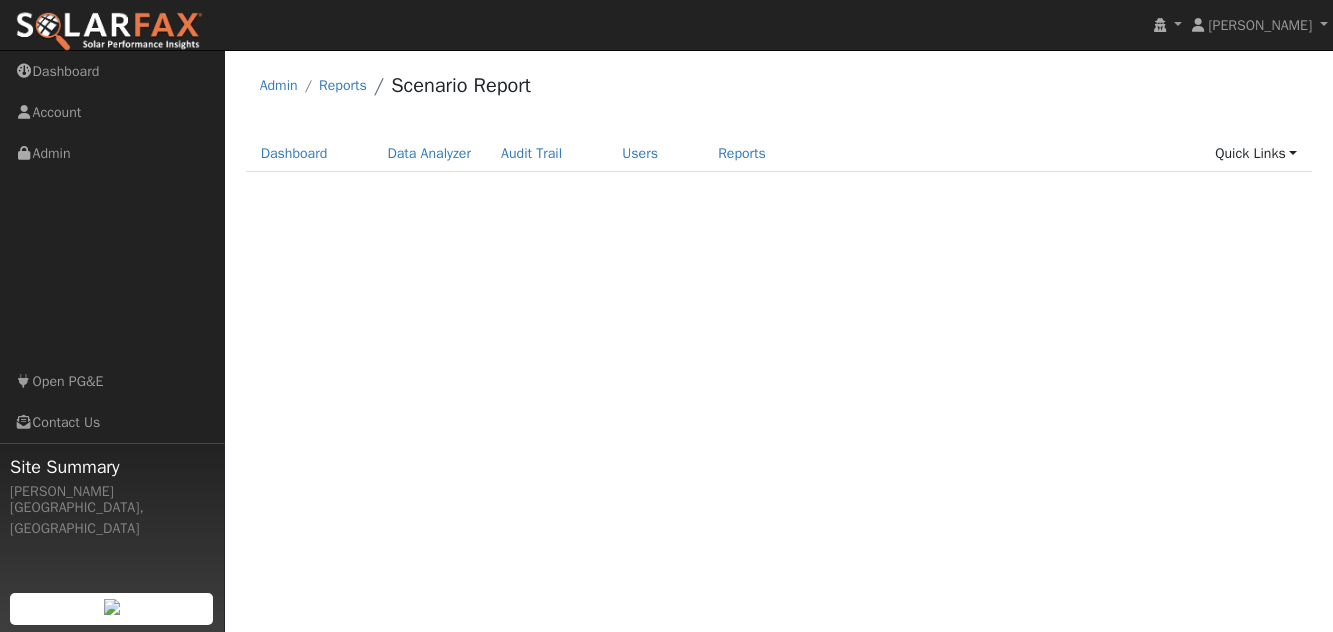 scroll, scrollTop: 0, scrollLeft: 0, axis: both 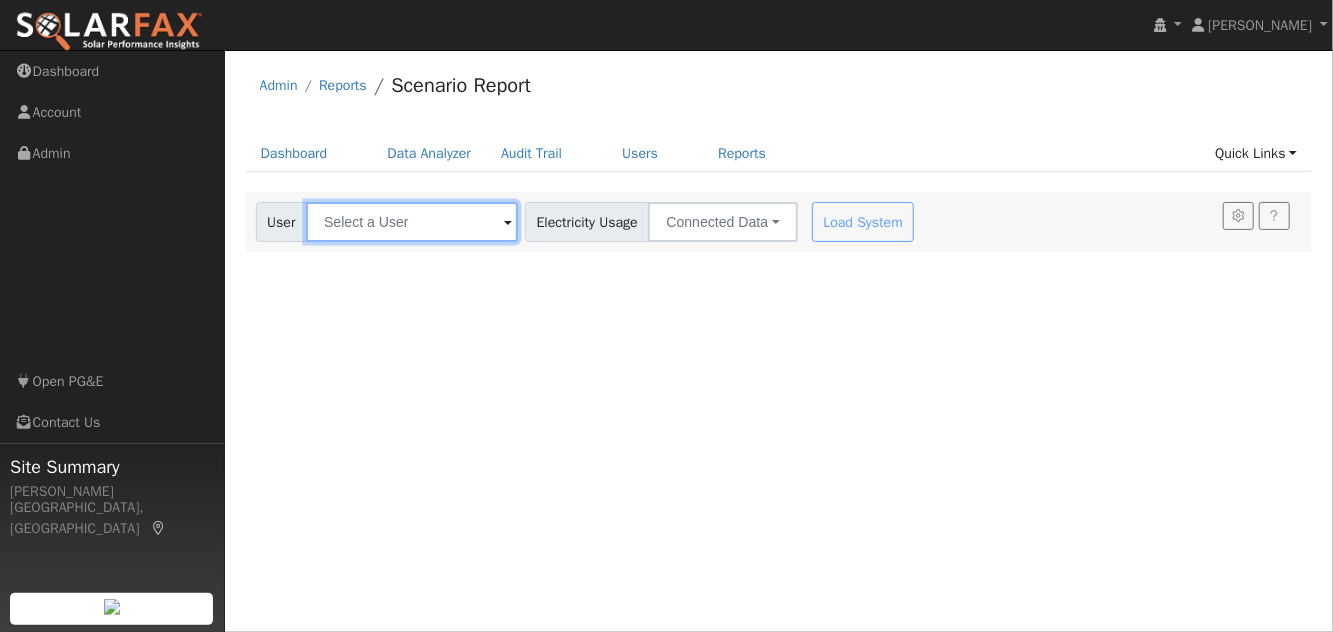 click at bounding box center (412, 222) 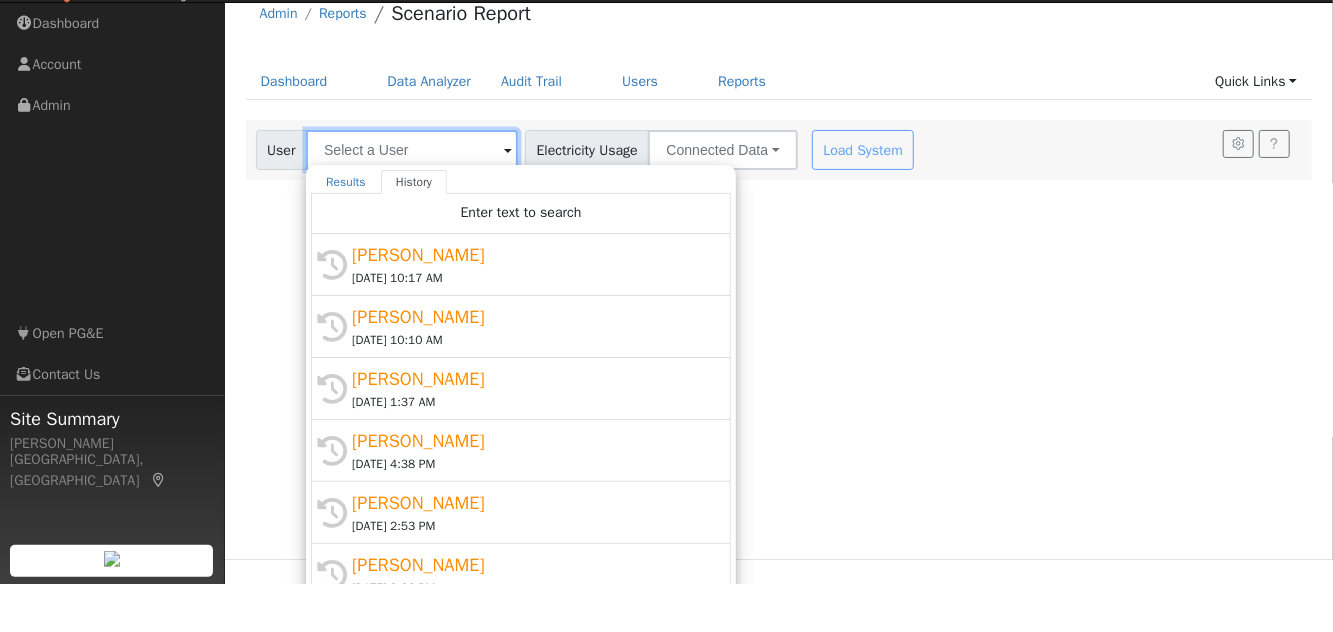 scroll, scrollTop: 47, scrollLeft: 0, axis: vertical 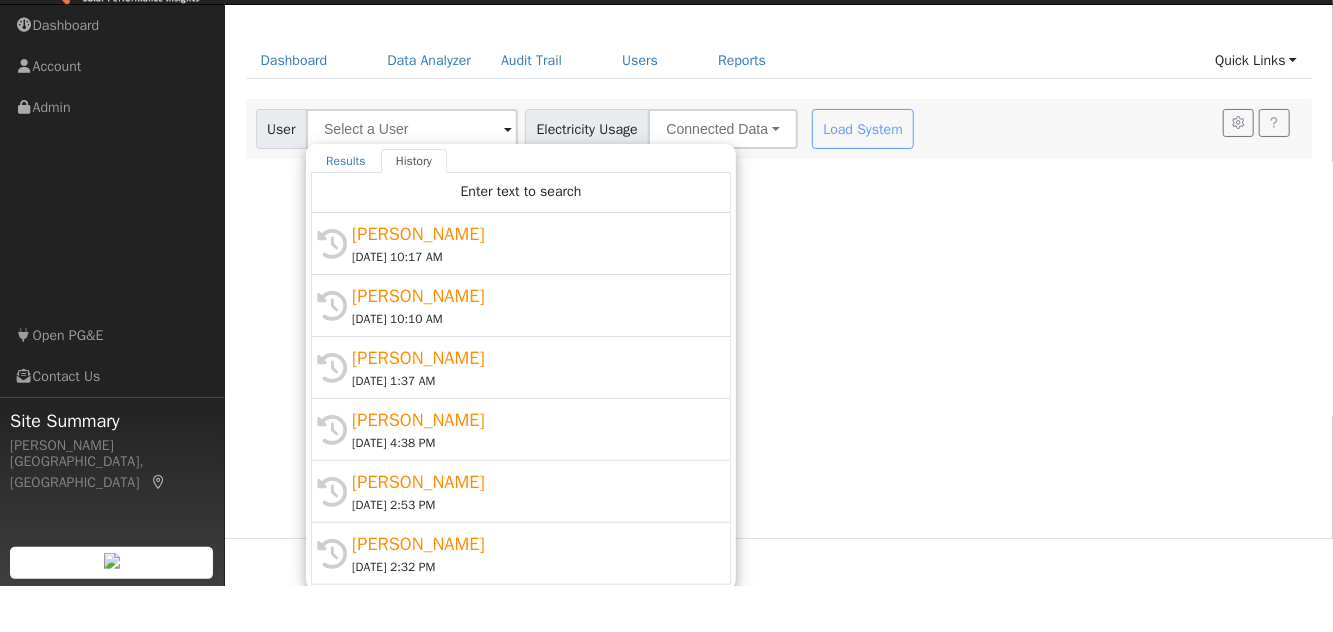 click on "[PERSON_NAME]" at bounding box center [530, 590] 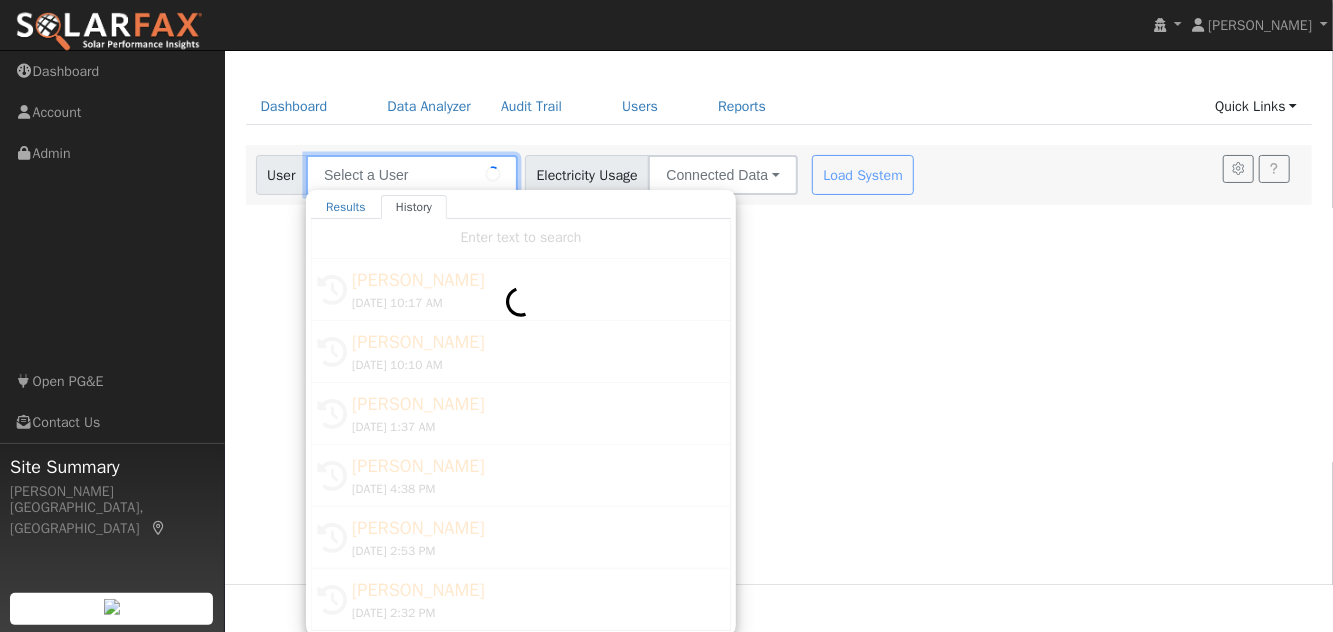 type on "[PERSON_NAME]" 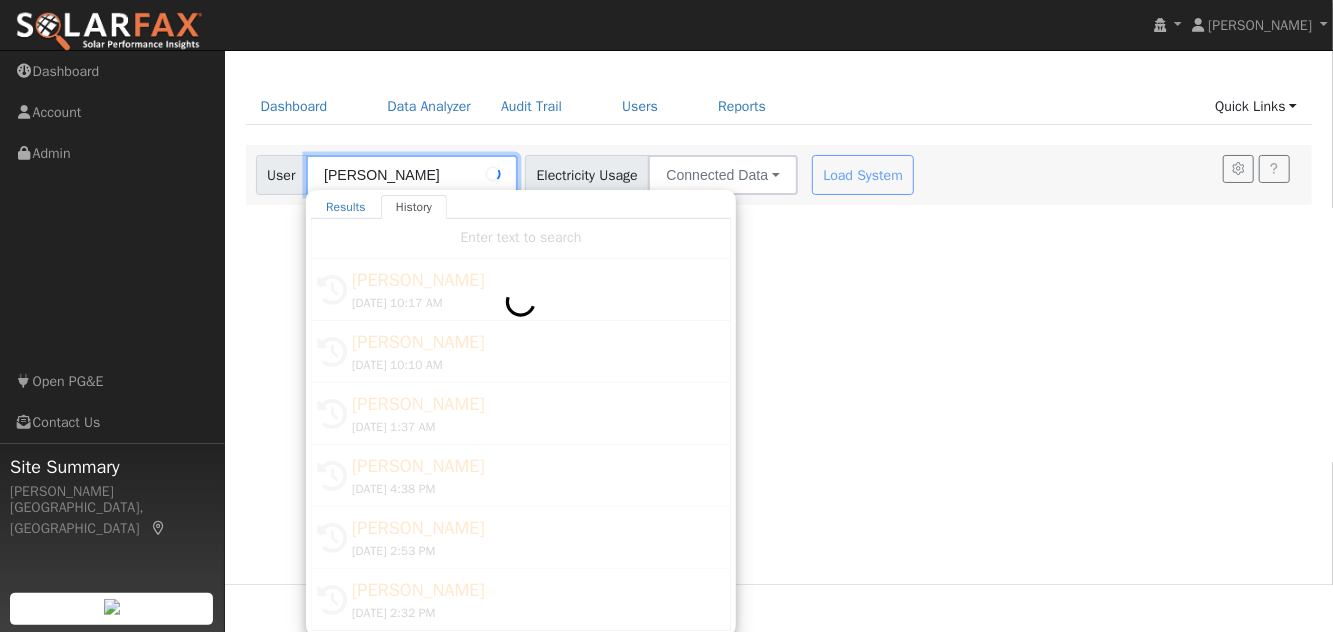 scroll, scrollTop: 0, scrollLeft: 0, axis: both 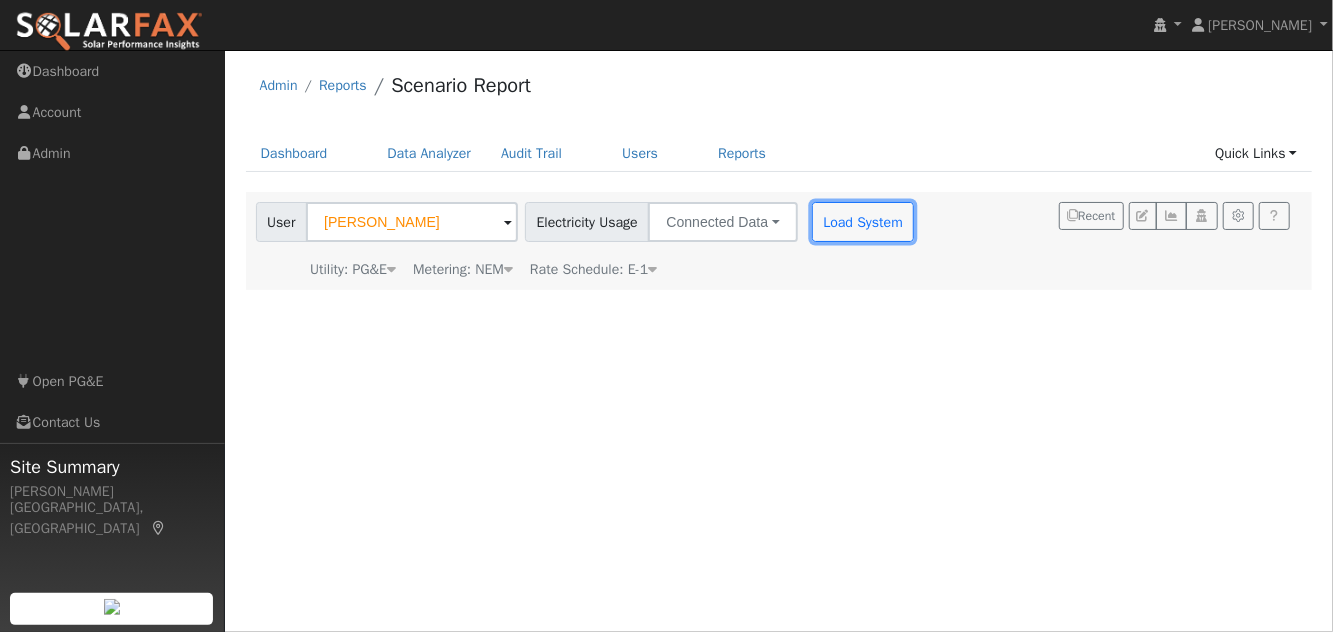 click on "Load System" at bounding box center (863, 222) 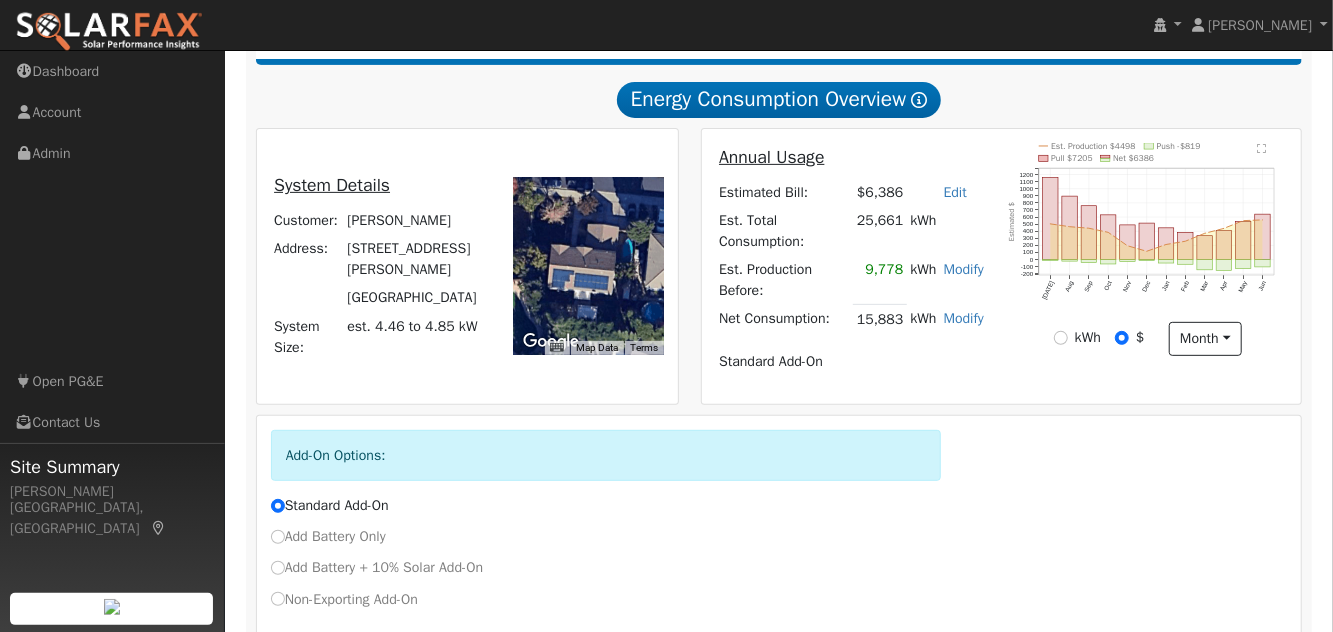 scroll, scrollTop: 346, scrollLeft: 0, axis: vertical 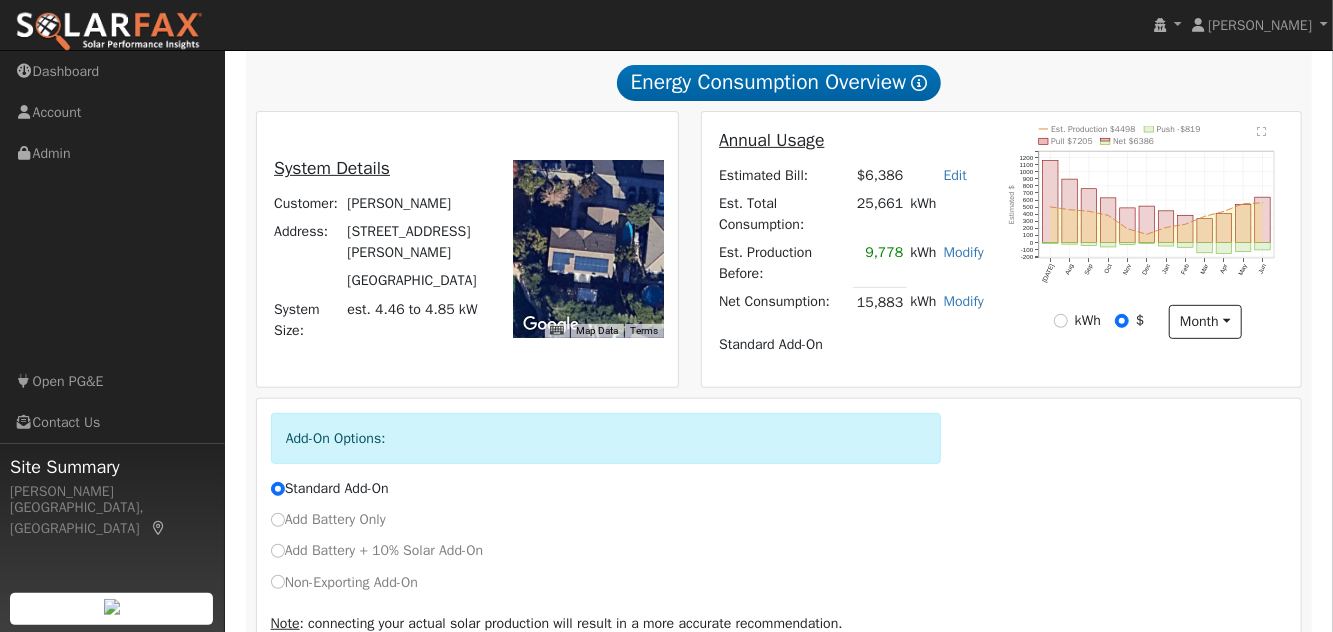 click on "Continue" at bounding box center [310, 671] 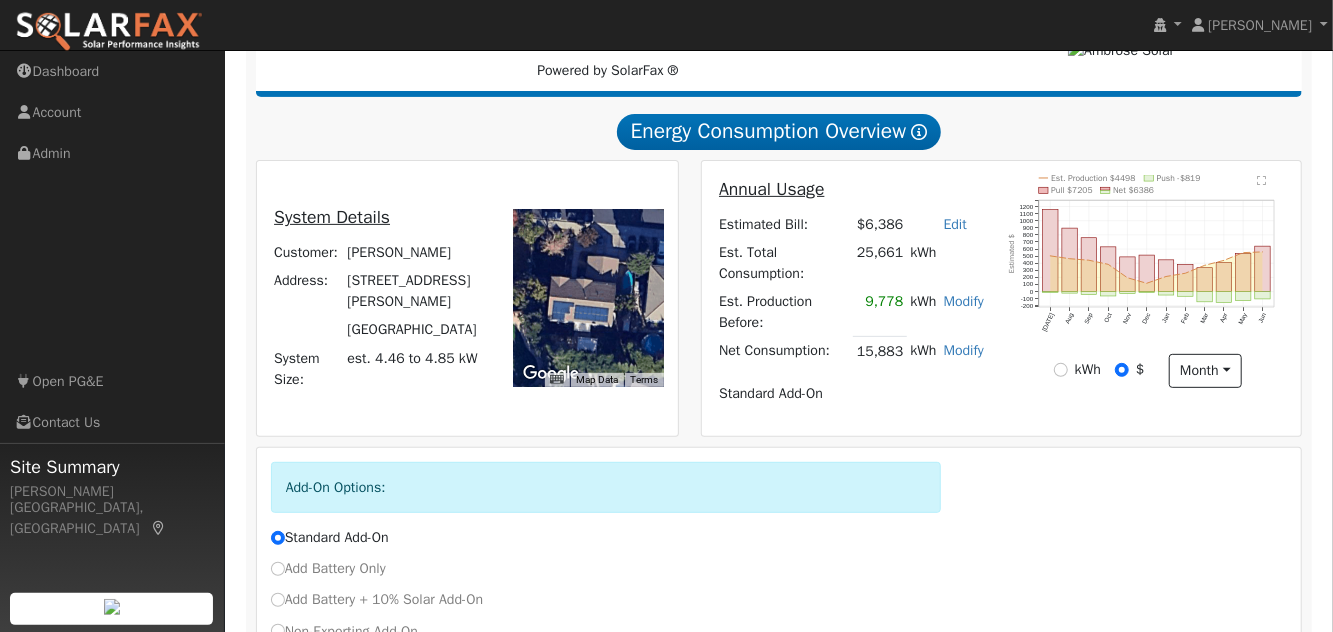 scroll, scrollTop: 296, scrollLeft: 0, axis: vertical 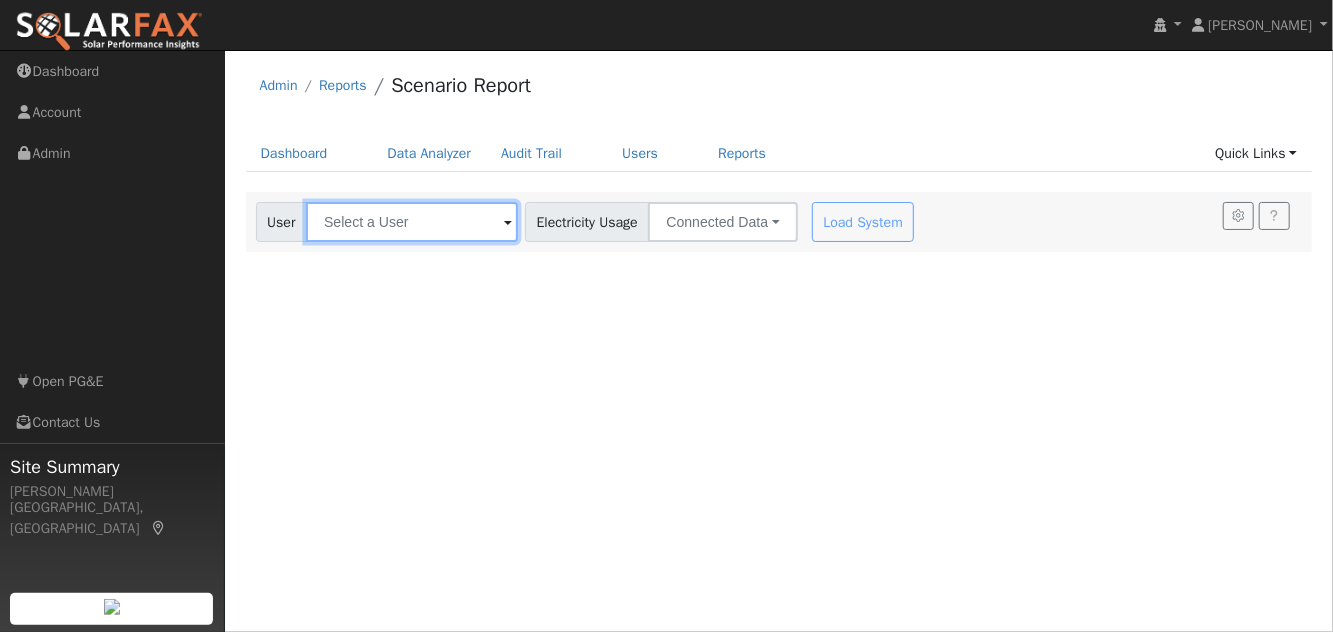 click at bounding box center [412, 222] 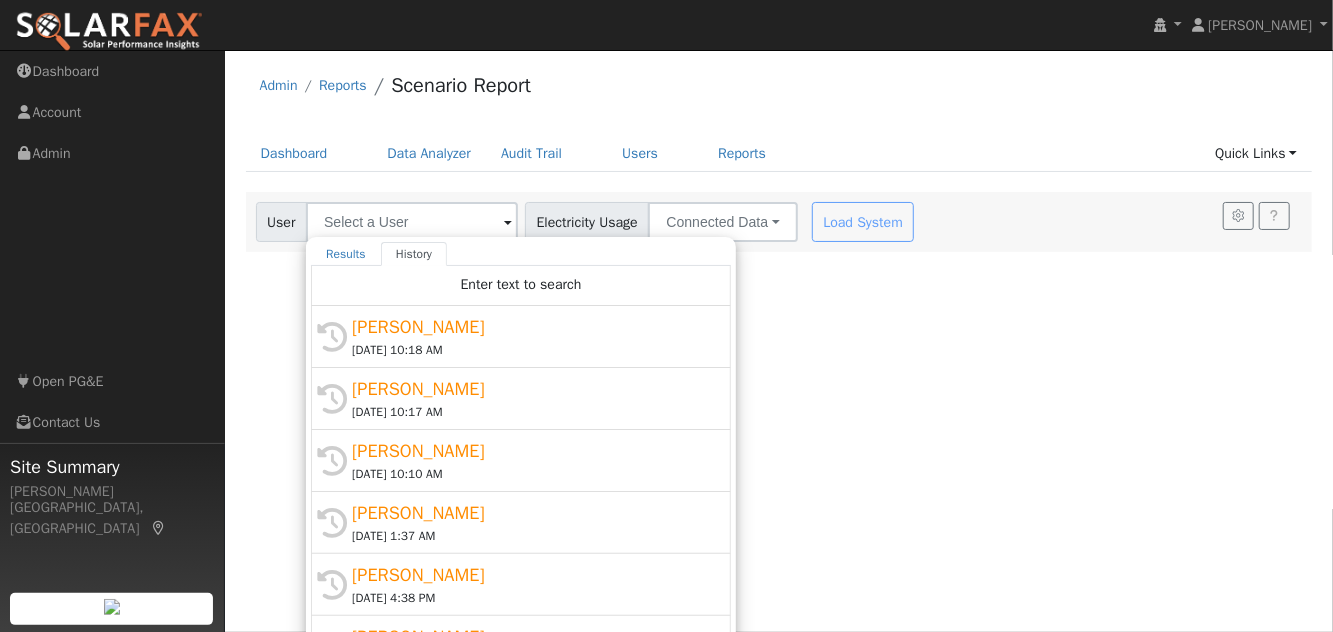 click on "[PERSON_NAME]" at bounding box center [530, 389] 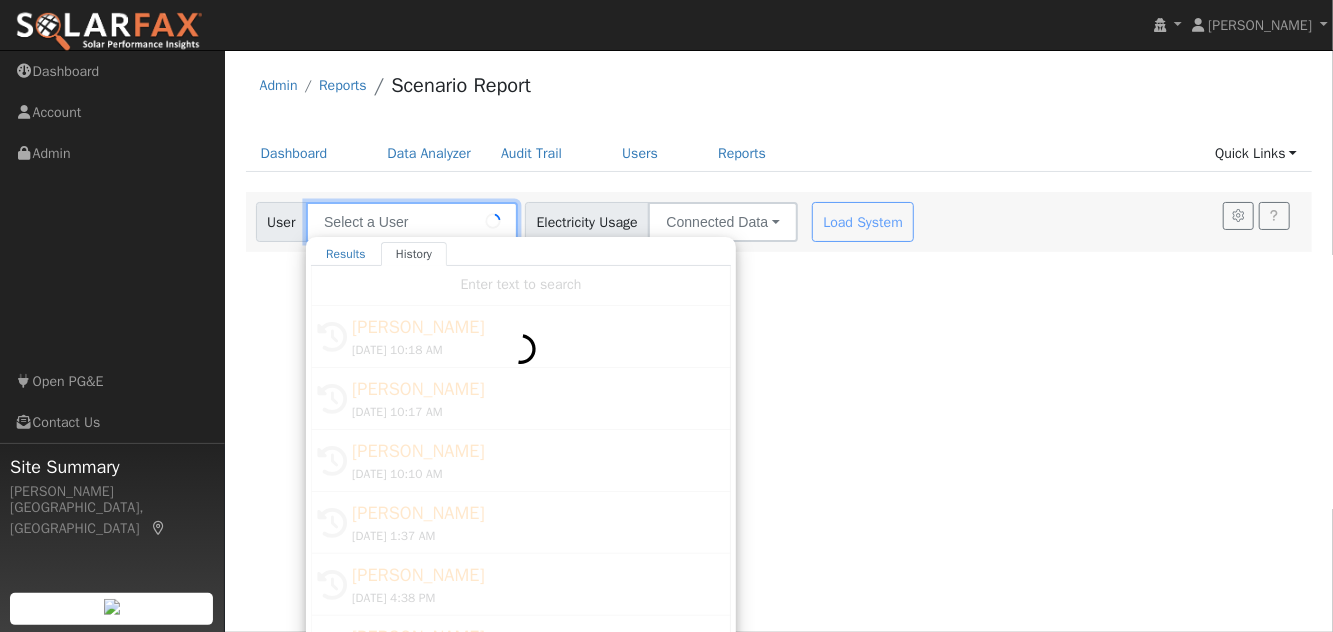 type on "[PERSON_NAME]" 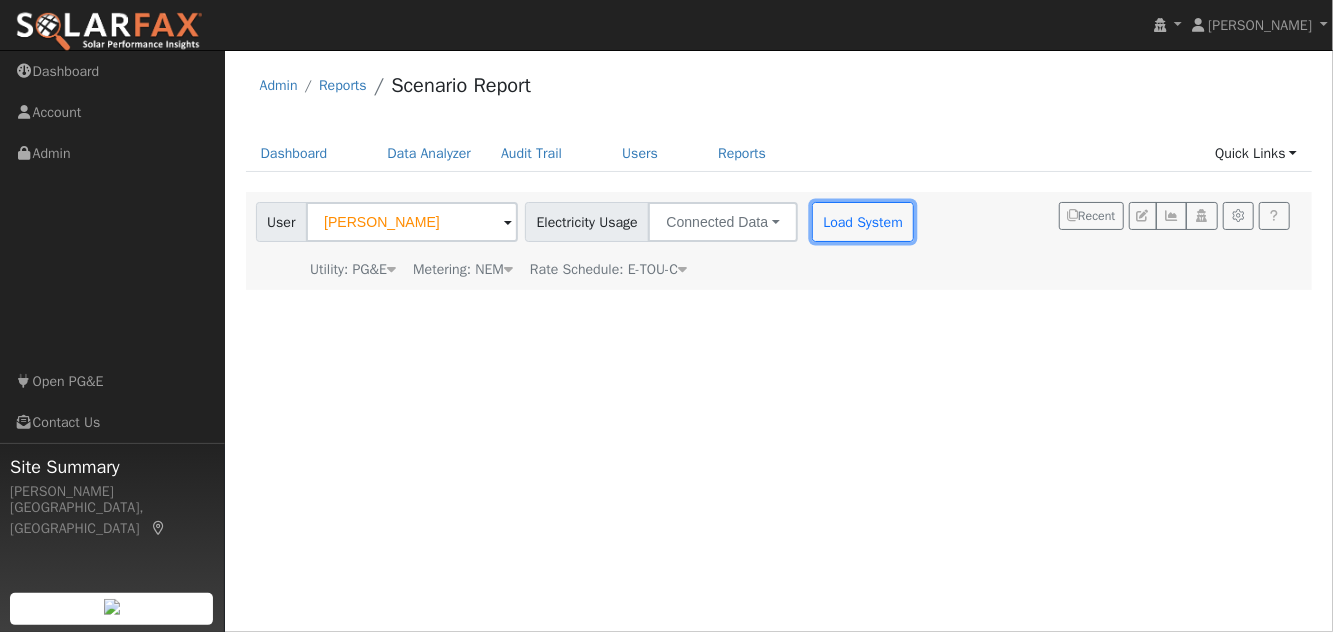 click on "Load System" at bounding box center [863, 222] 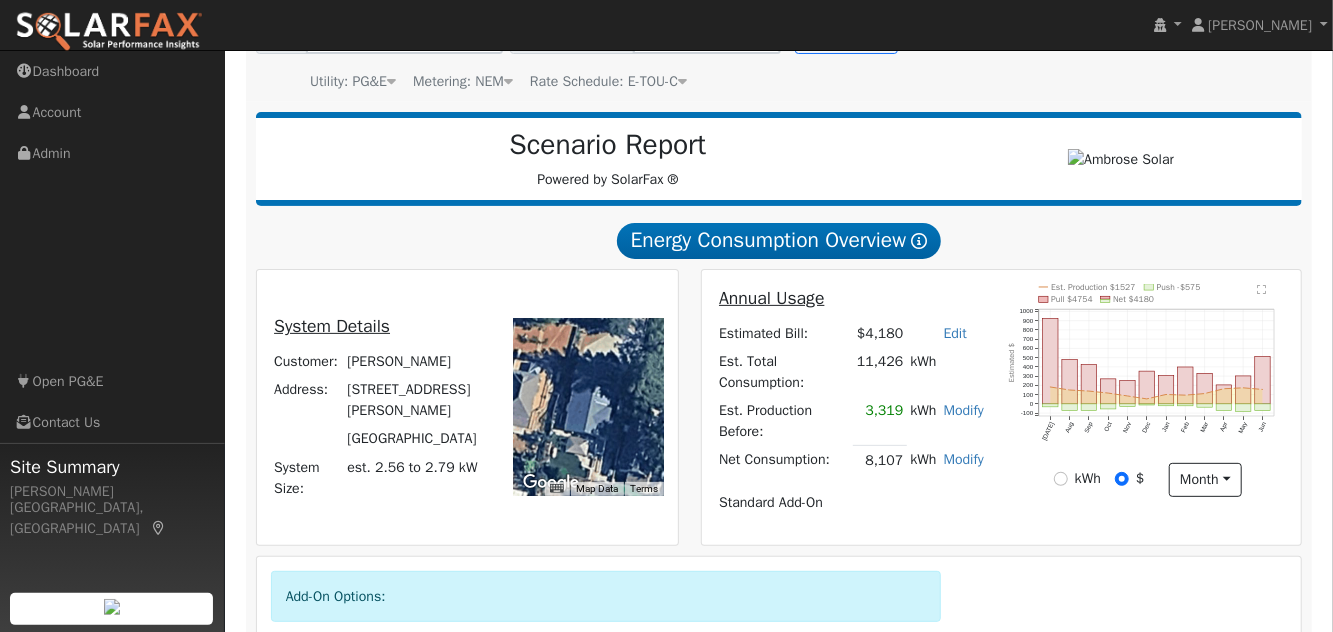 scroll, scrollTop: 346, scrollLeft: 0, axis: vertical 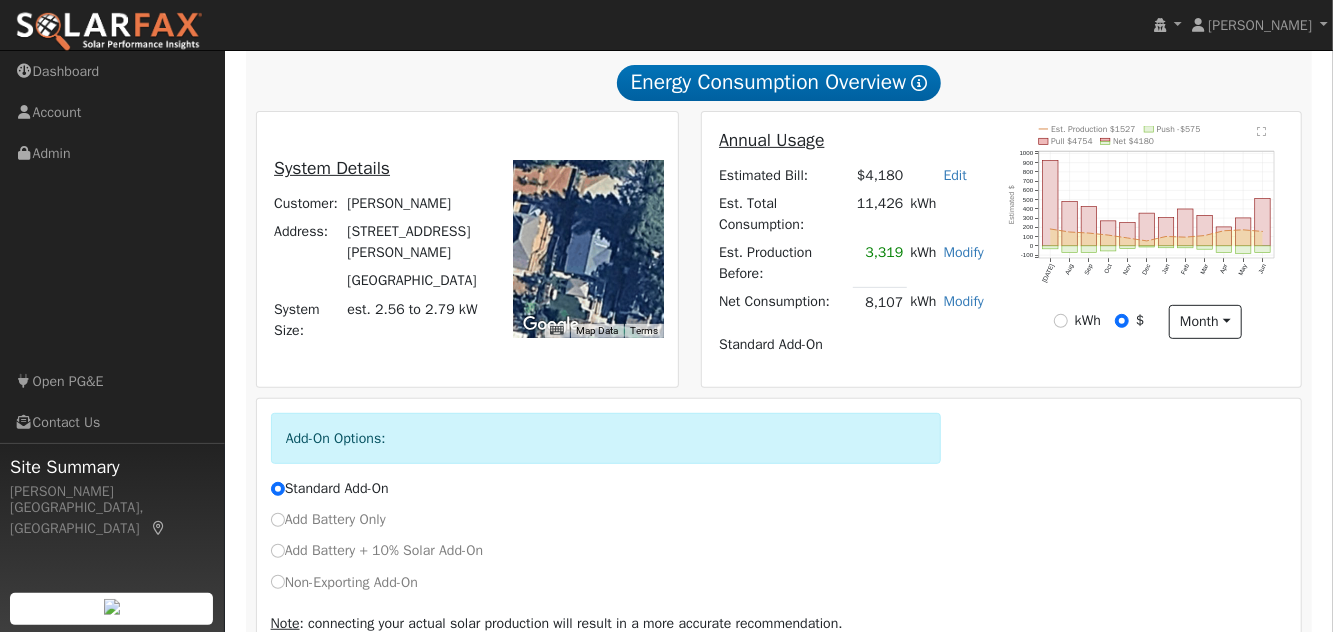 click on "Continue" at bounding box center (310, 671) 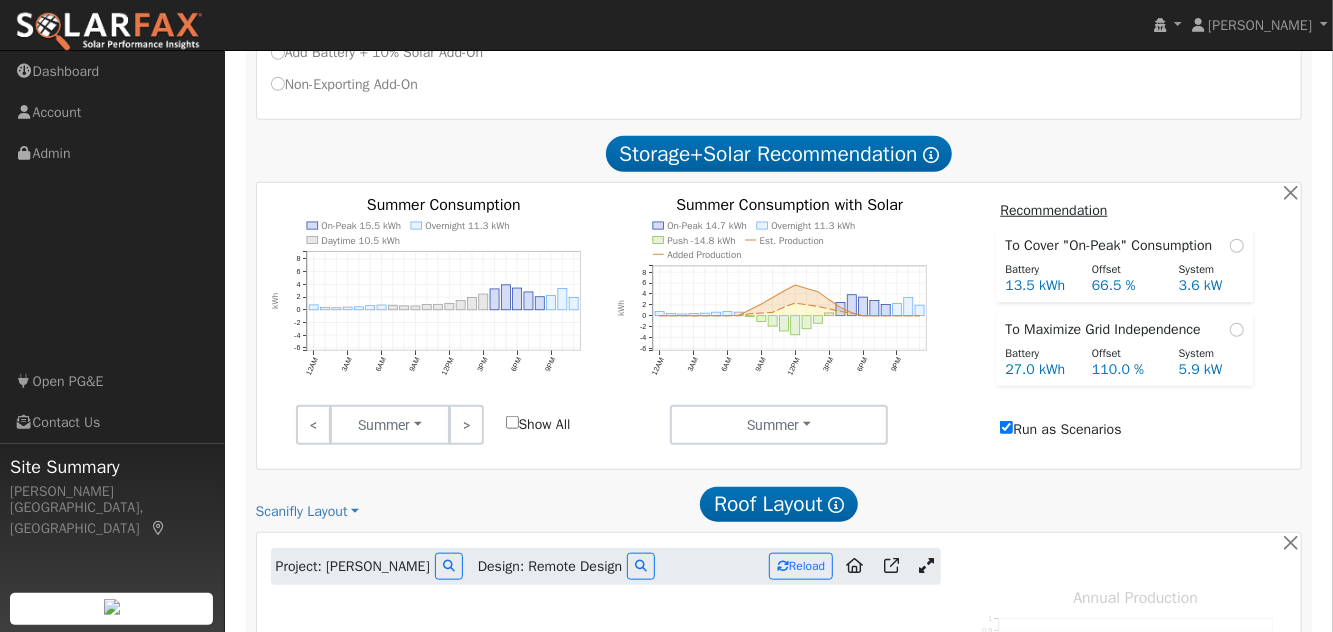 scroll, scrollTop: 914, scrollLeft: 0, axis: vertical 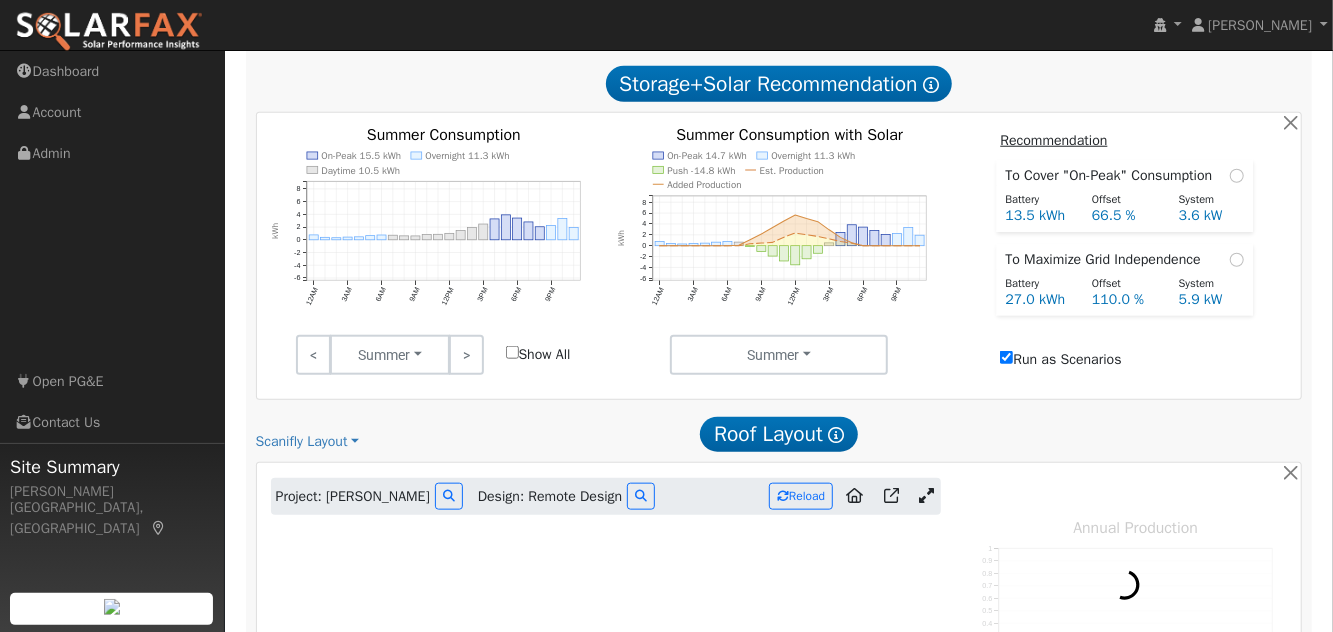 type on "10433" 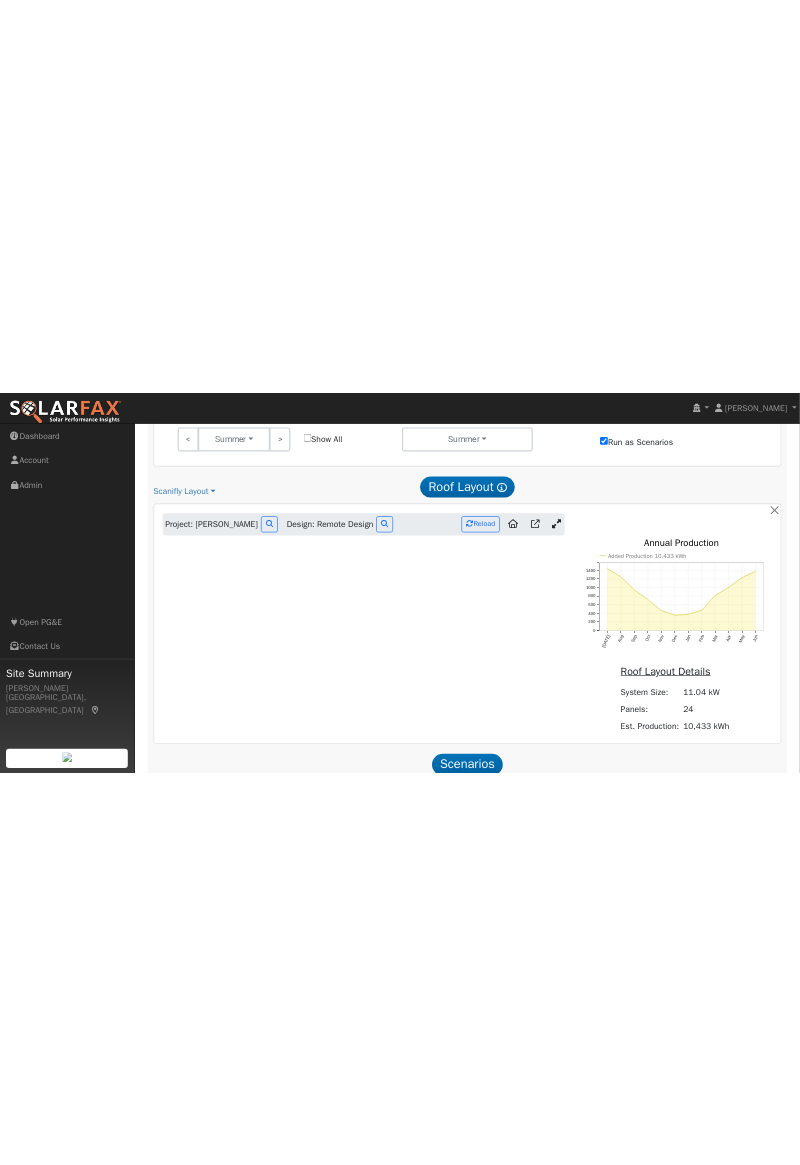scroll, scrollTop: 1144, scrollLeft: 0, axis: vertical 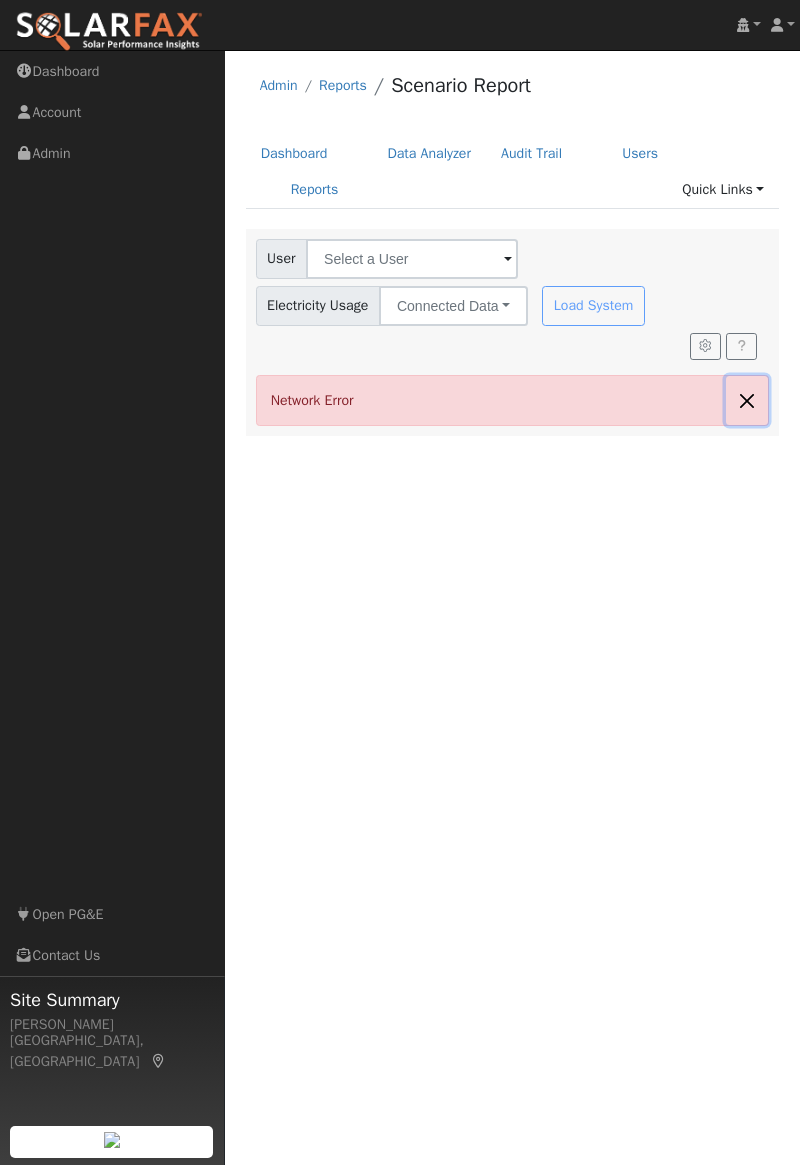 click at bounding box center (747, 400) 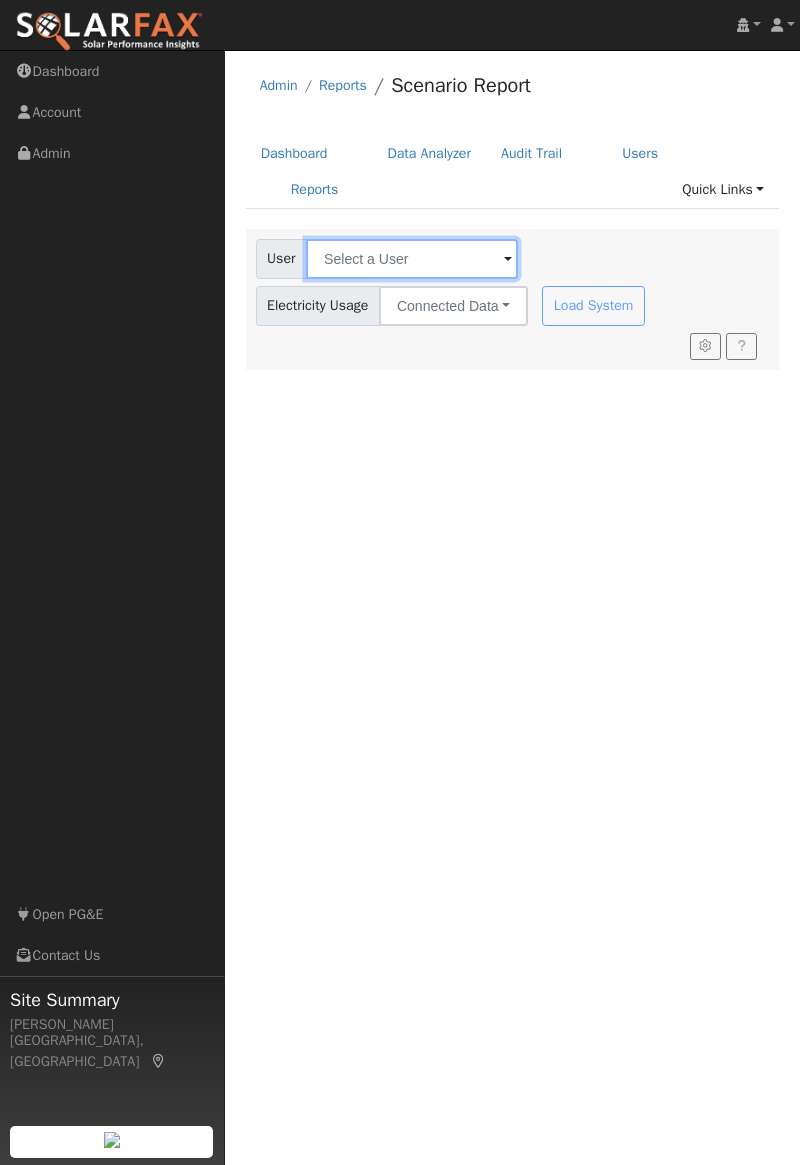 click at bounding box center (412, 259) 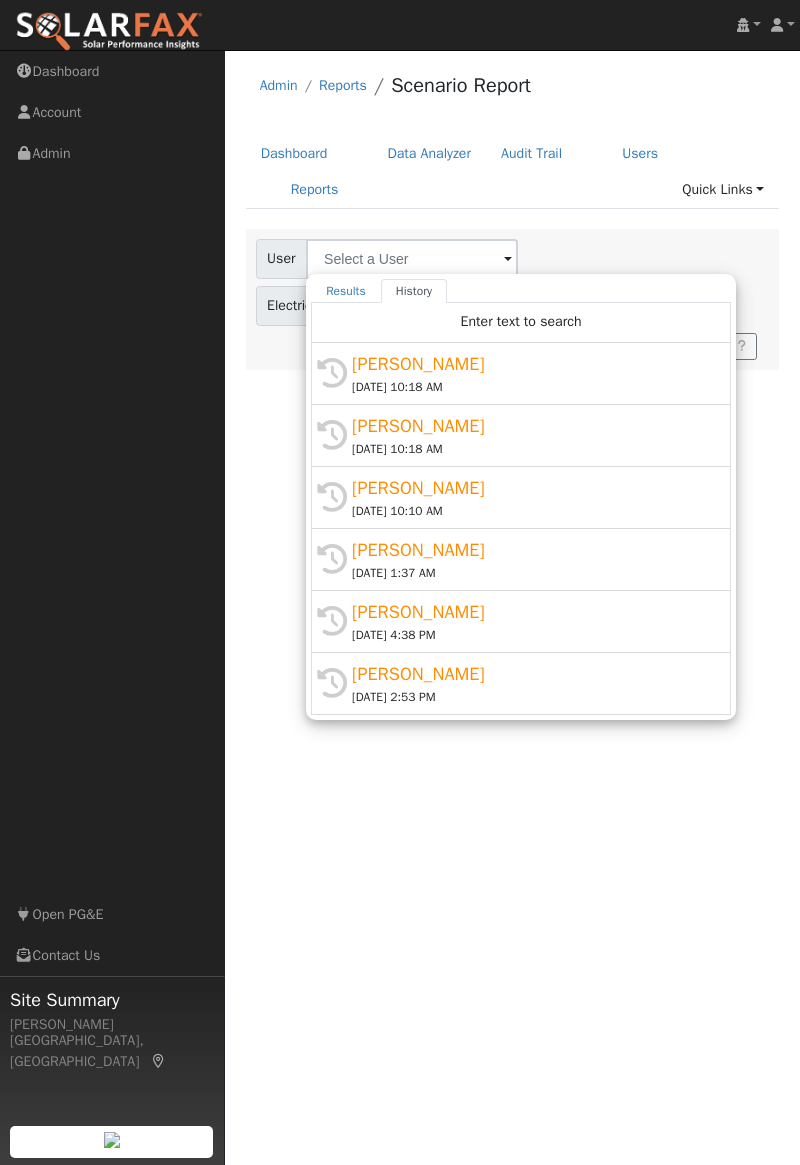 click on "[PERSON_NAME]" at bounding box center [530, 364] 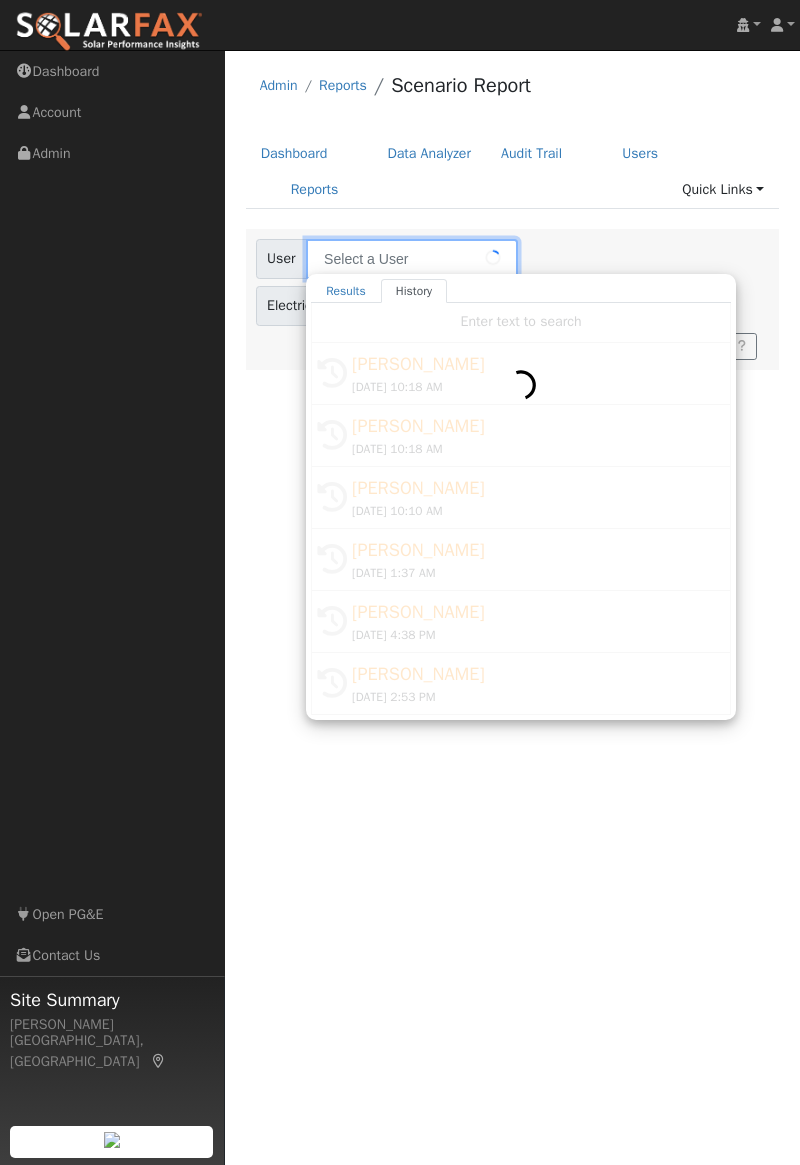 type on "[PERSON_NAME]" 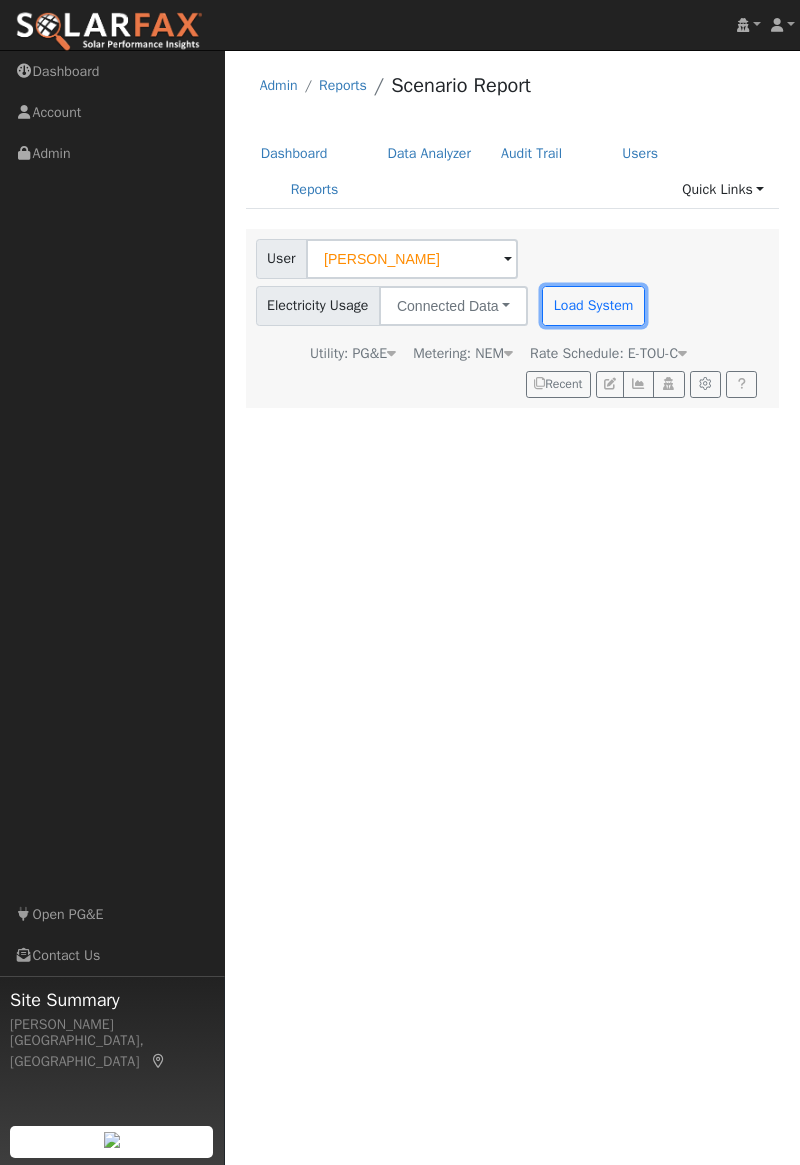 click on "Load System" at bounding box center [593, 306] 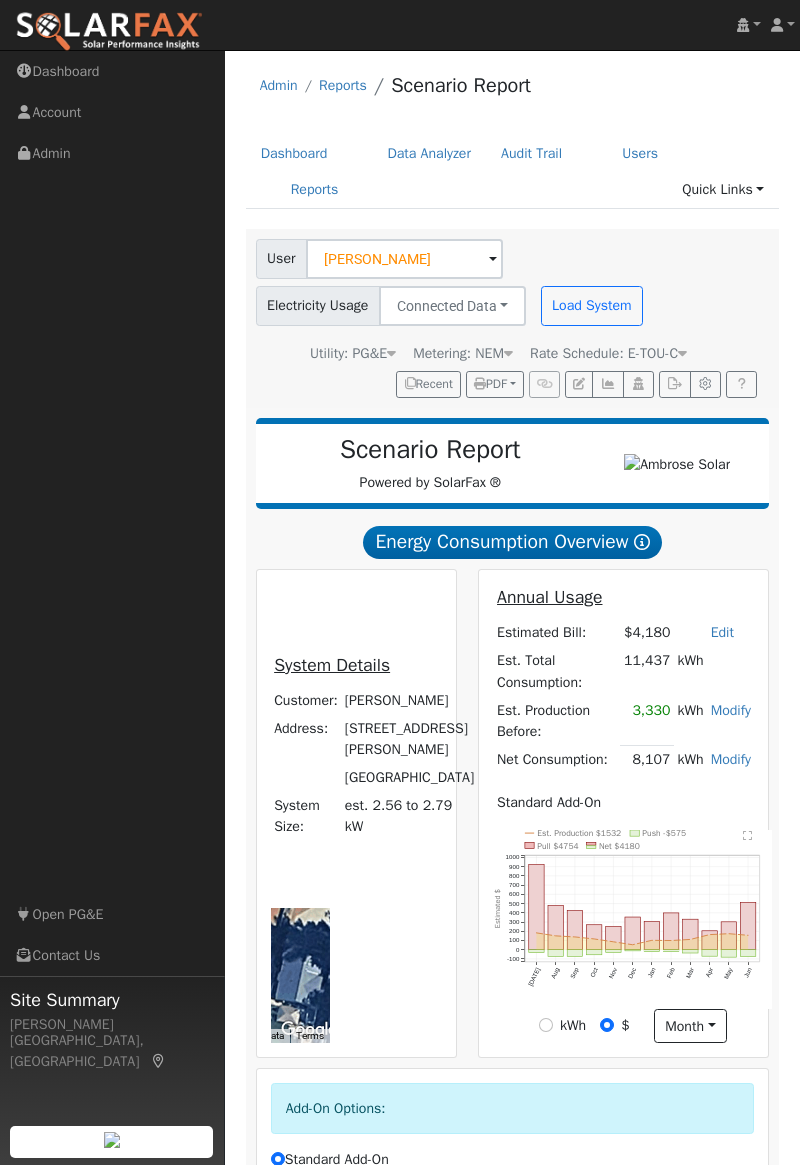 scroll, scrollTop: 157, scrollLeft: 0, axis: vertical 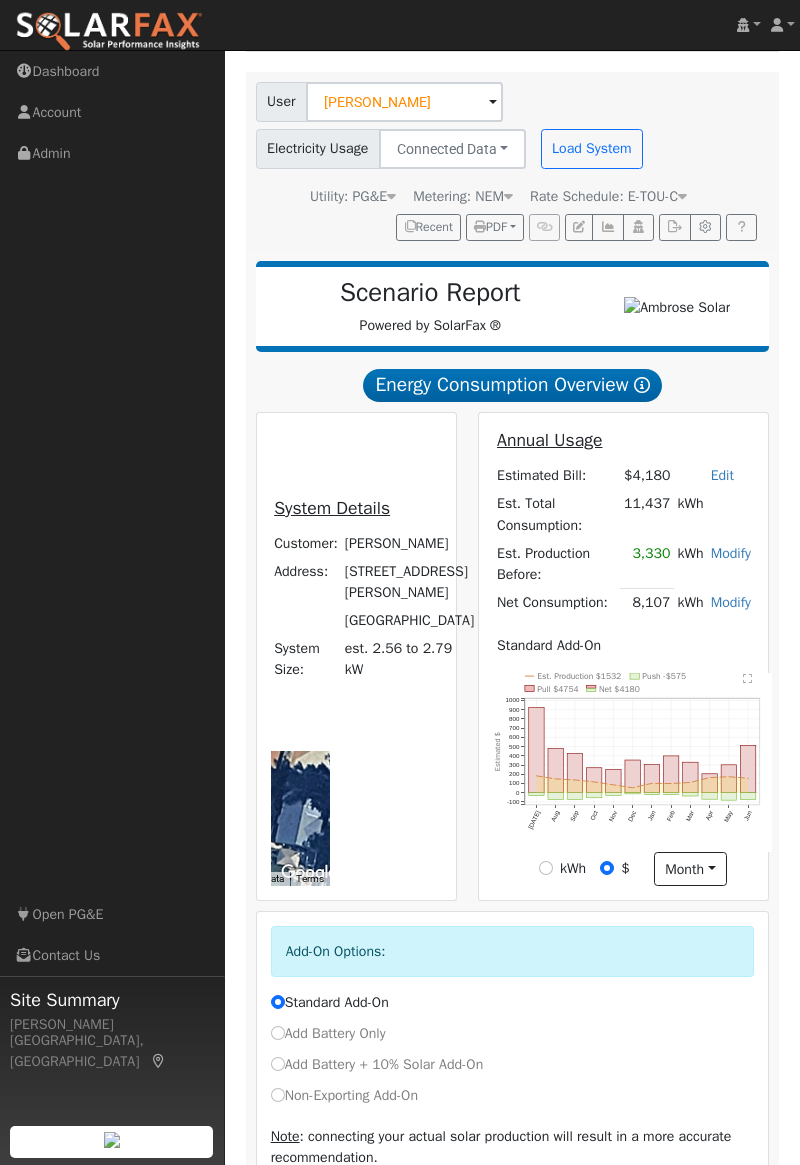 click on "Continue" at bounding box center [310, 1205] 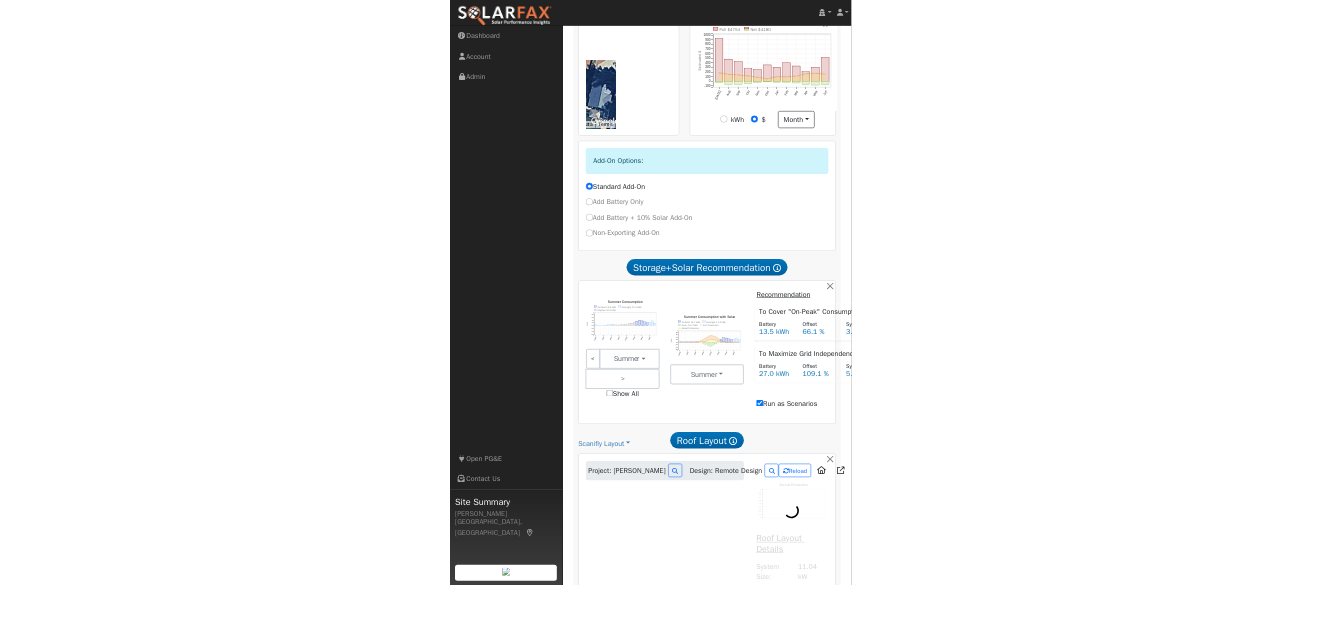 scroll, scrollTop: 883, scrollLeft: 0, axis: vertical 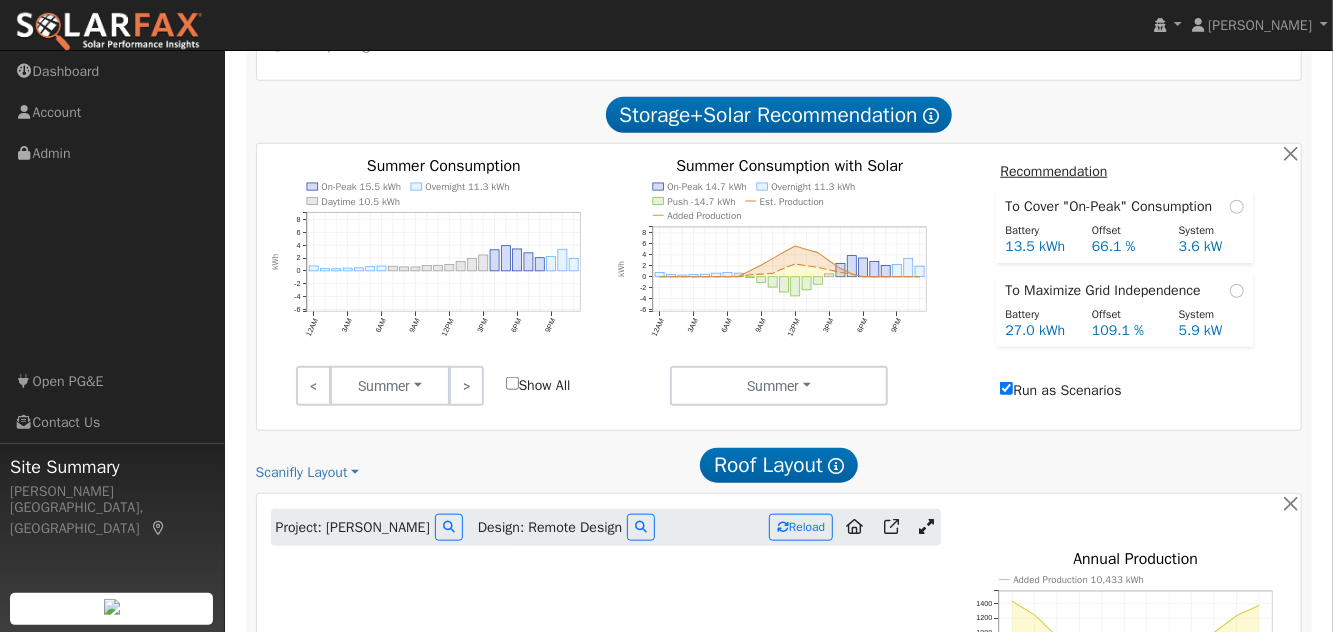 click at bounding box center (926, 526) 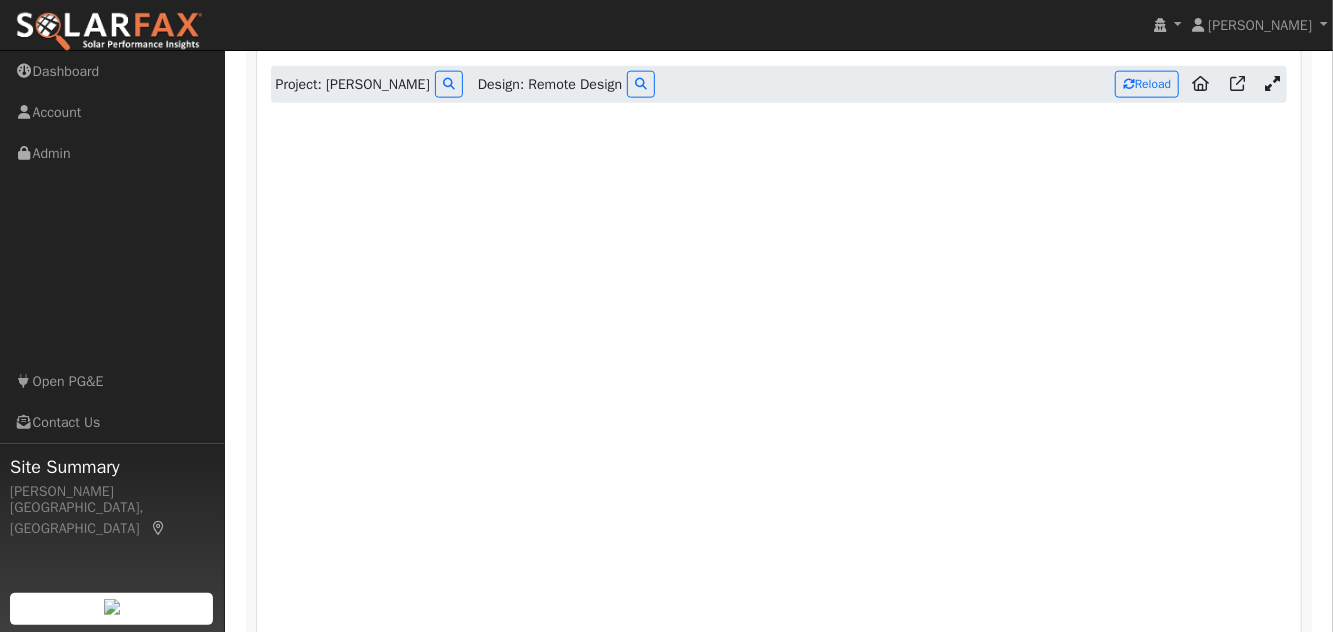scroll, scrollTop: 1324, scrollLeft: 0, axis: vertical 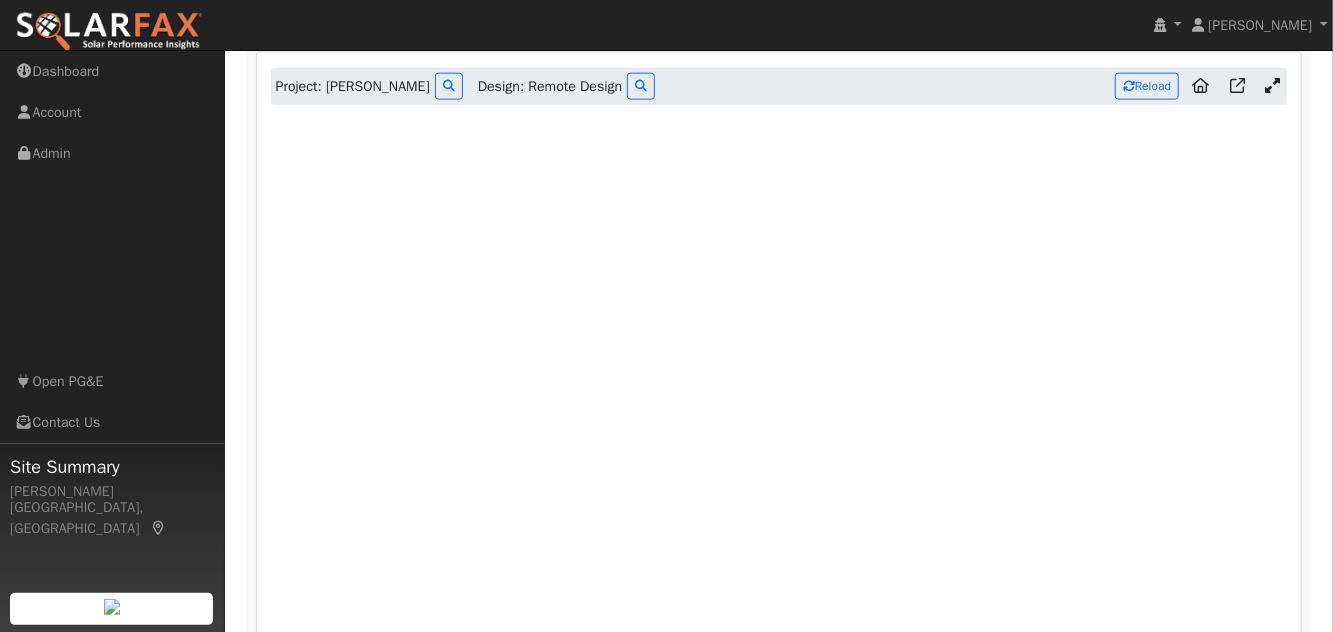 click at bounding box center [1272, 87] 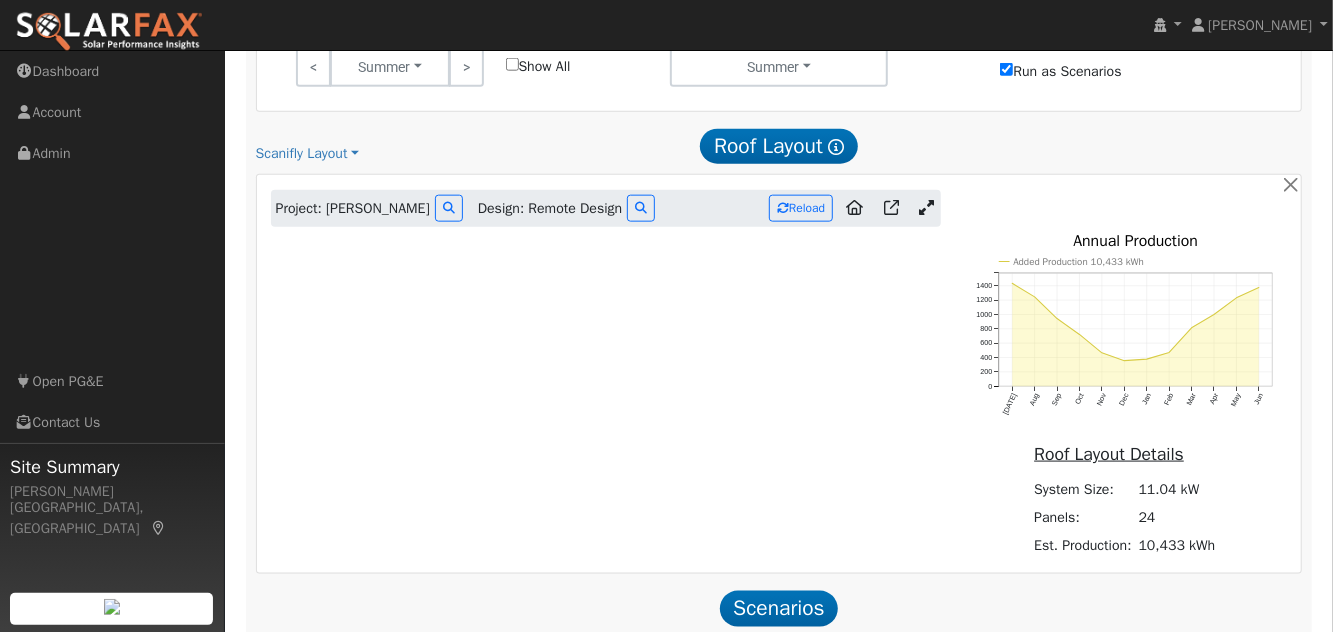 scroll, scrollTop: 1207, scrollLeft: 0, axis: vertical 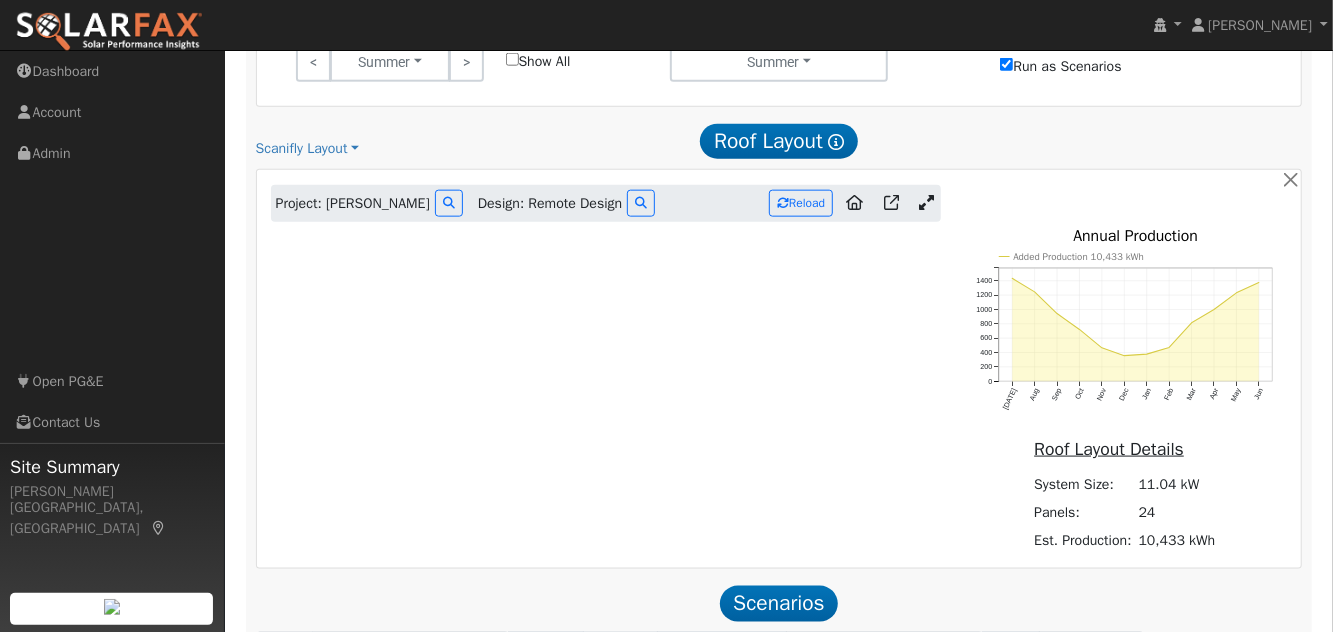 click on "Project: Randall Smith" at bounding box center [353, 203] 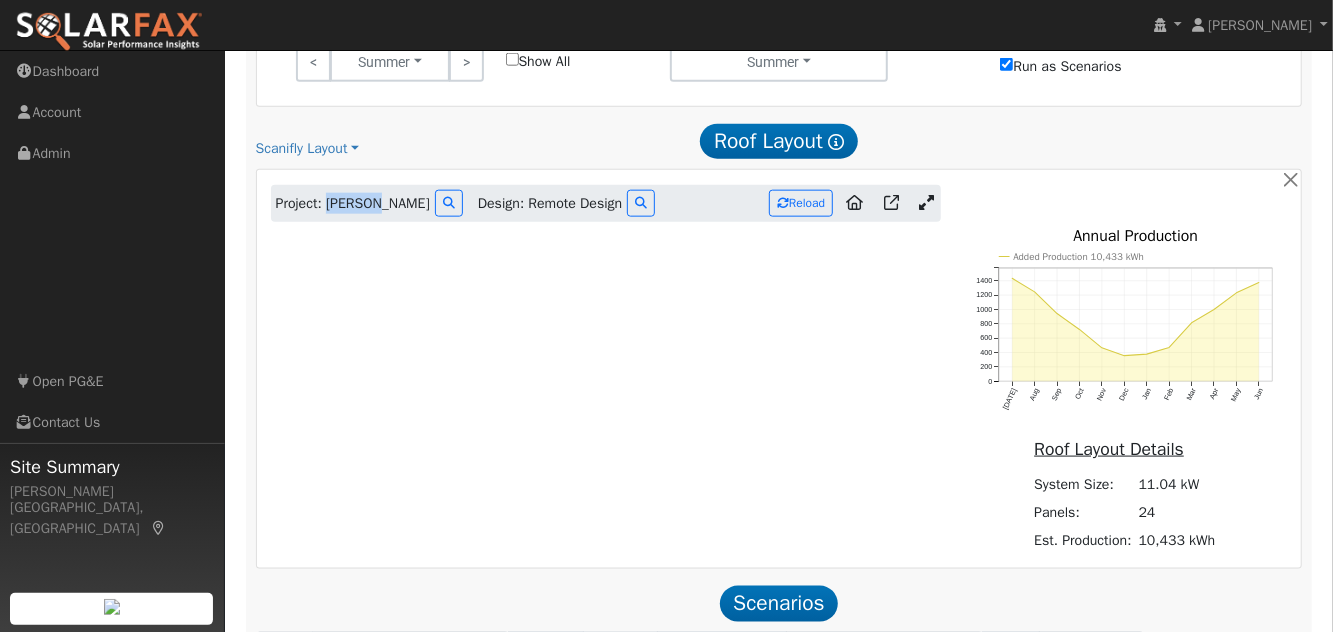 click on "Utility Pacific Gas & Electric Metering NBT NEM NBT  Rate Schedule  E-ELEC Adder ACC Plus - None - ACC Plus SB-535 Snapshot Month Default Jan Feb Mar Apr May Jun Jul Aug Sep Oct Nov Dec" at bounding box center (779, 672) 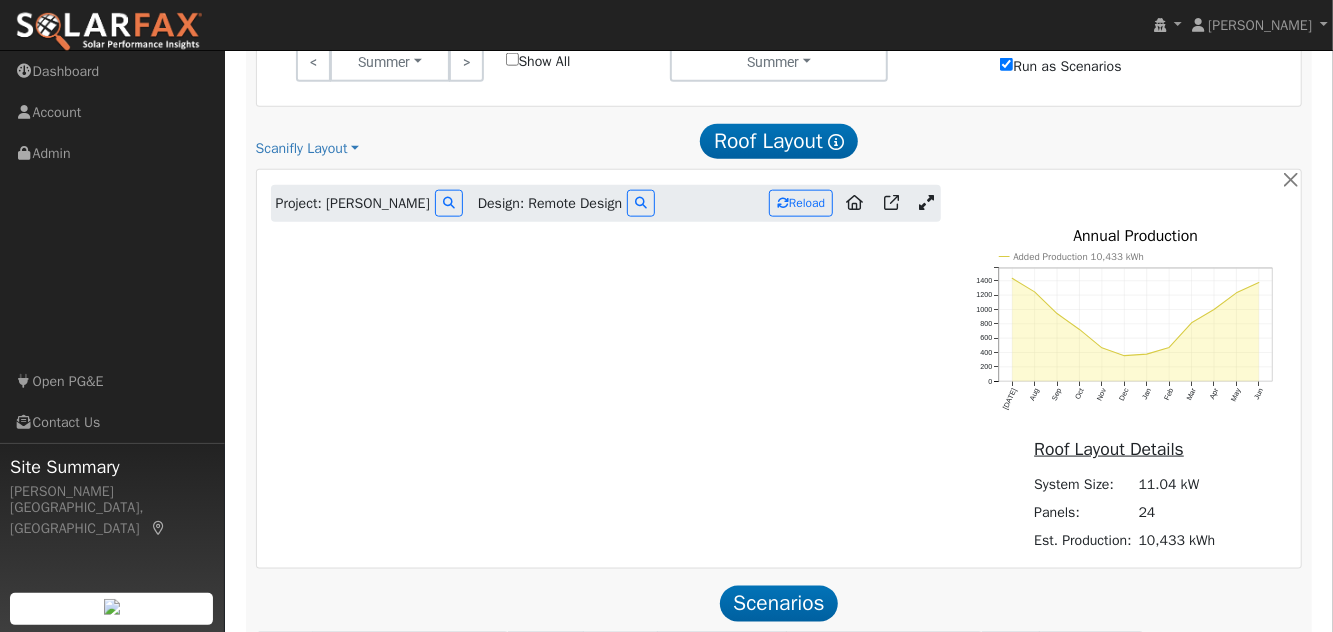 scroll, scrollTop: 1206, scrollLeft: 0, axis: vertical 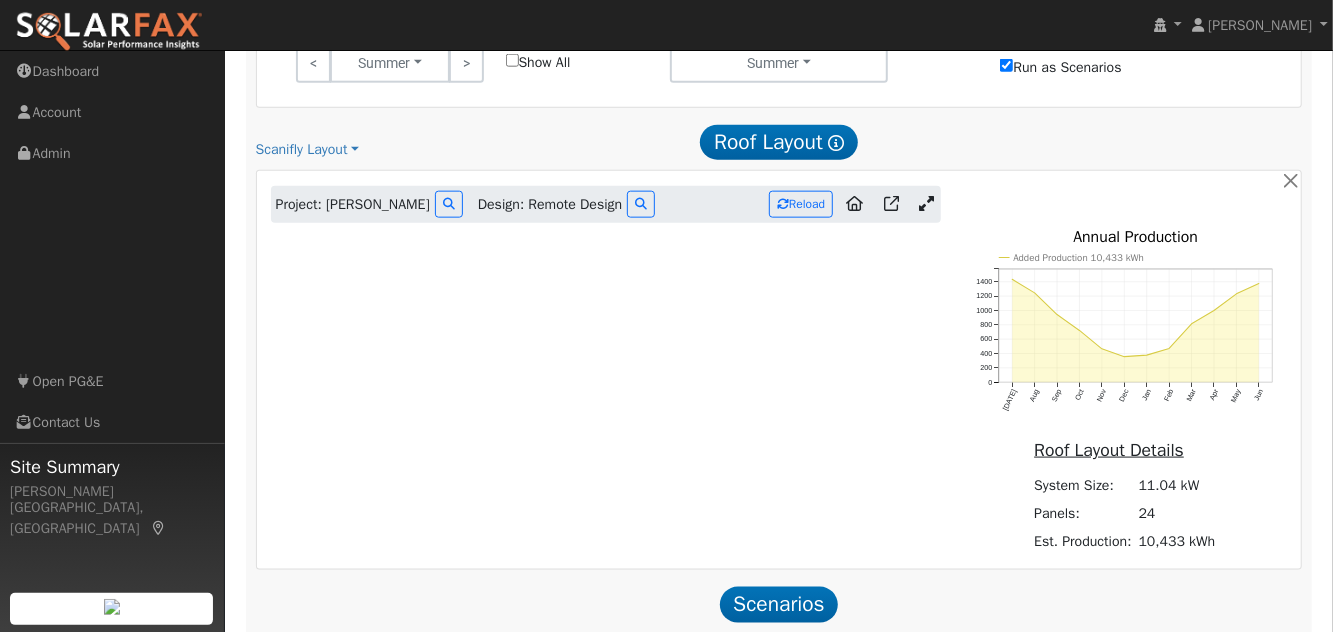 click at bounding box center (926, 203) 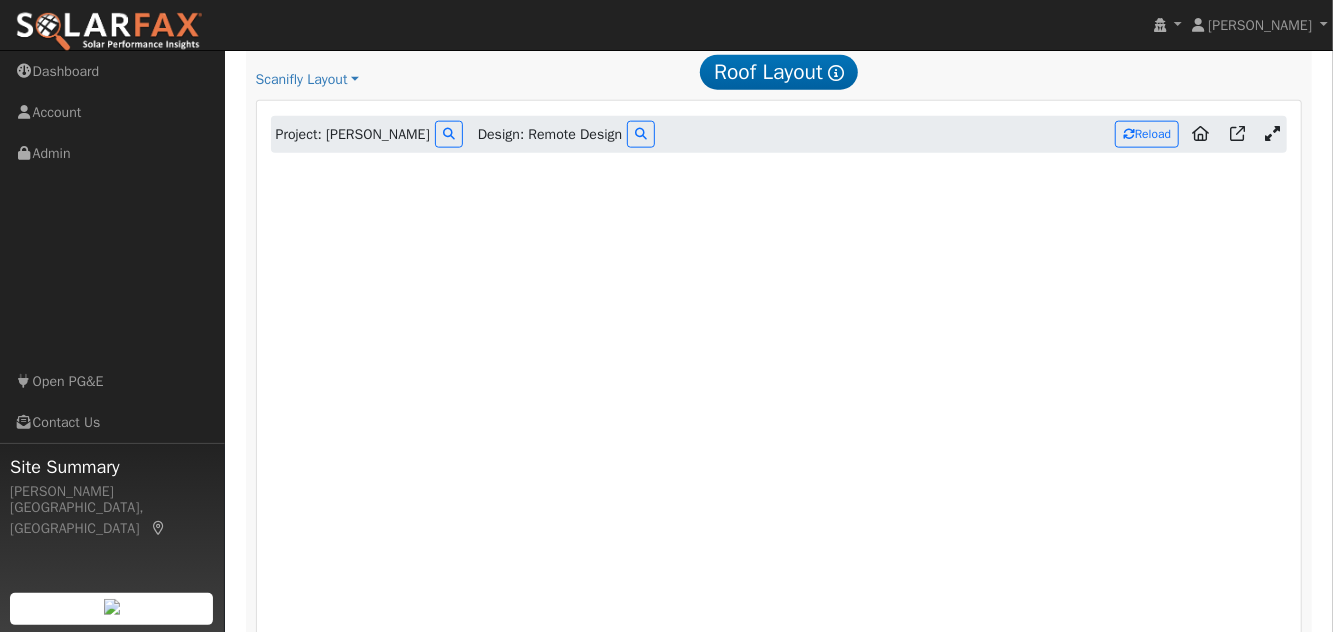 scroll, scrollTop: 1277, scrollLeft: 0, axis: vertical 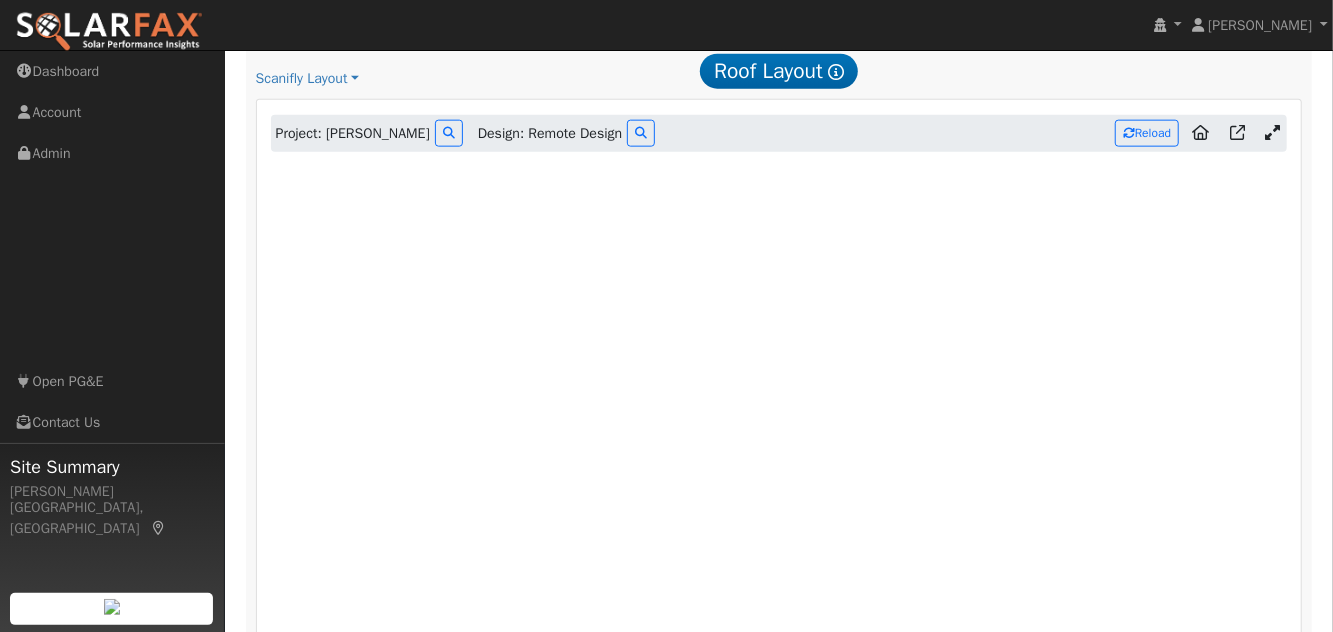 click at bounding box center (1272, 132) 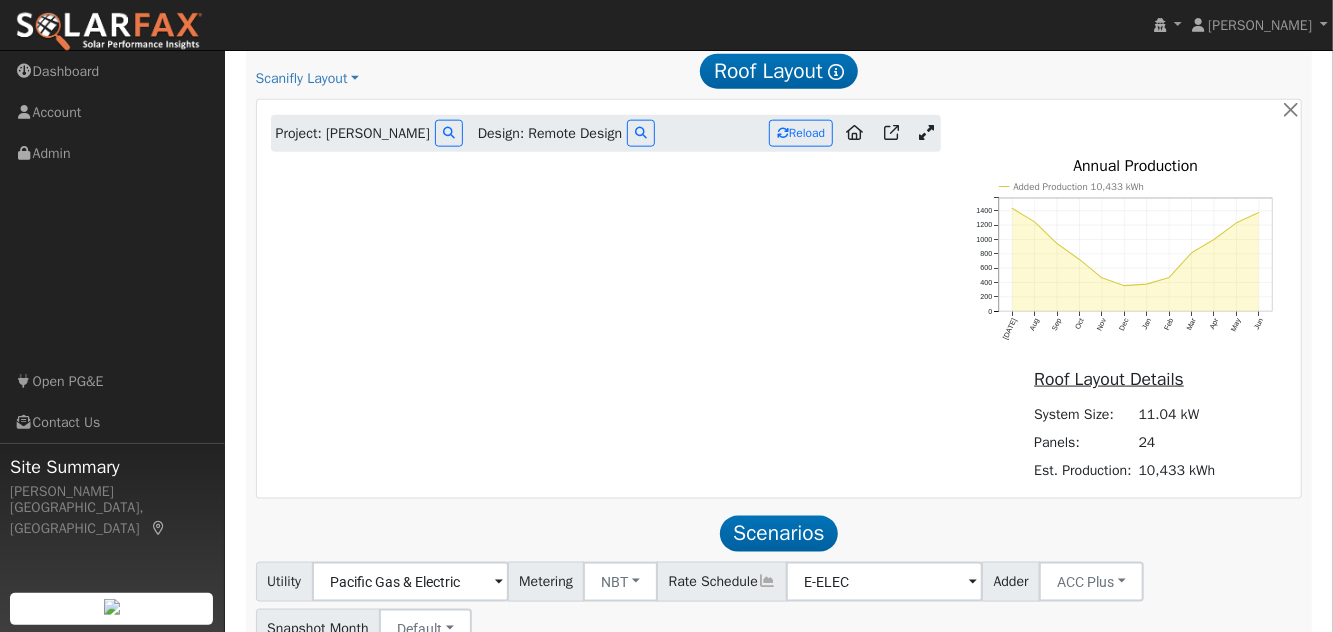 click at bounding box center (926, 132) 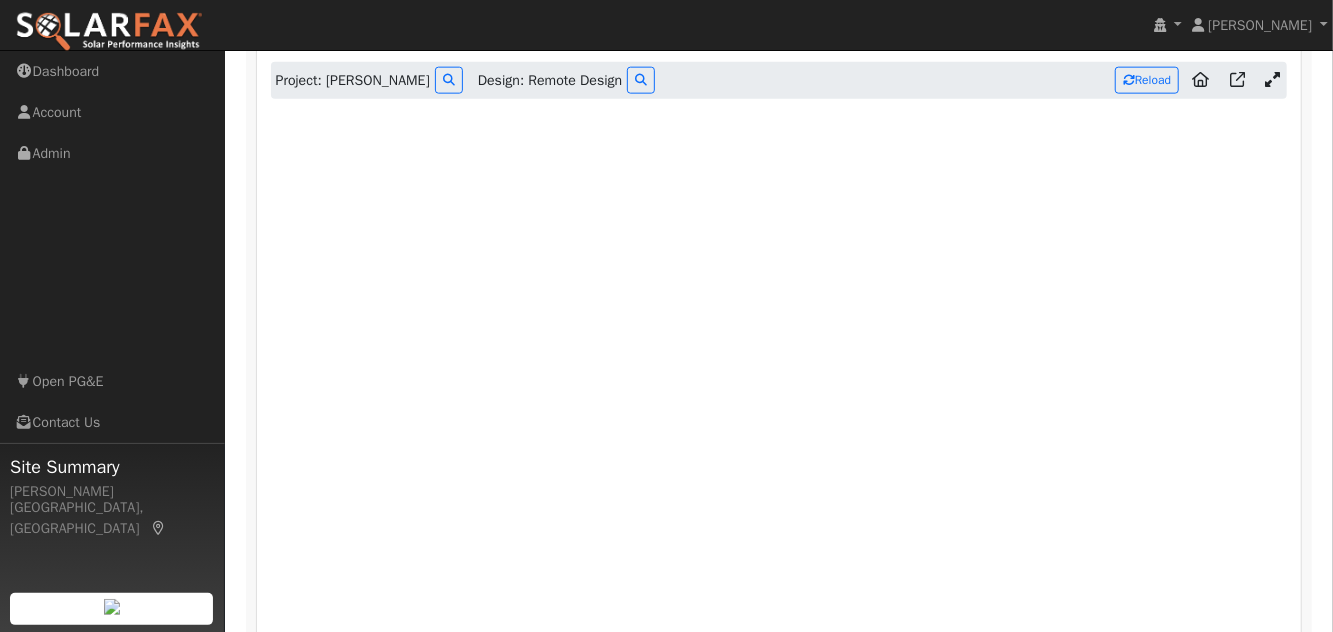 scroll, scrollTop: 1330, scrollLeft: 0, axis: vertical 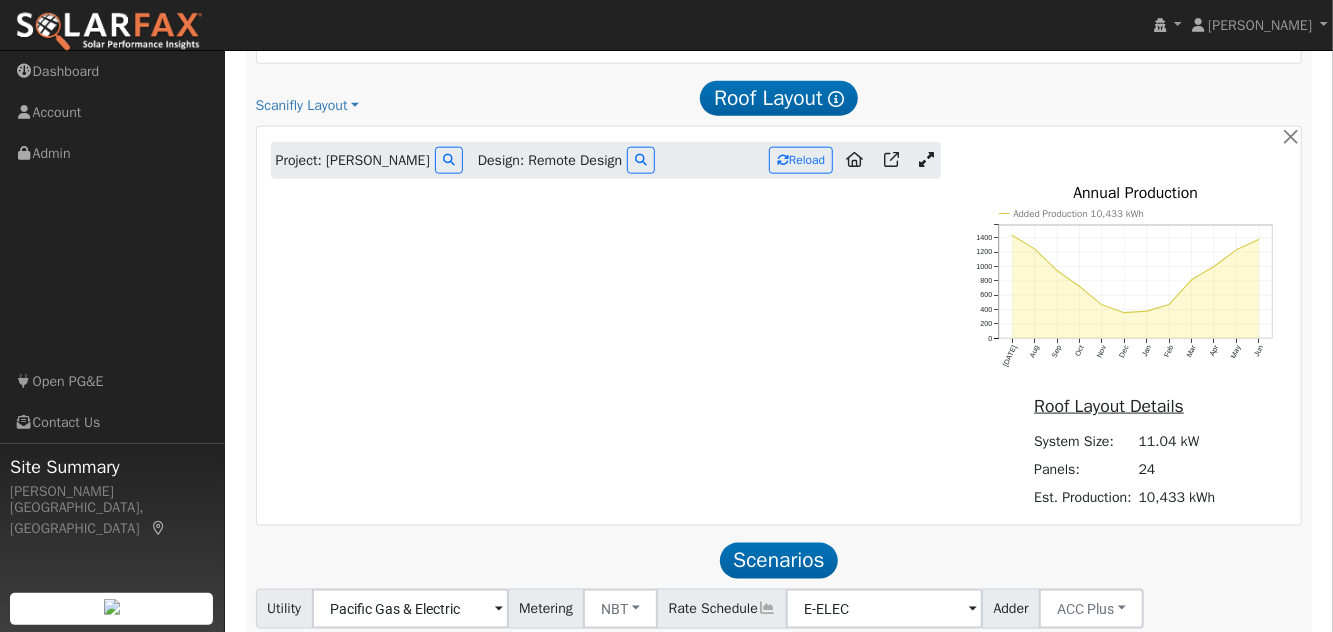 click on "Scanifly Layout" at bounding box center (308, 105) 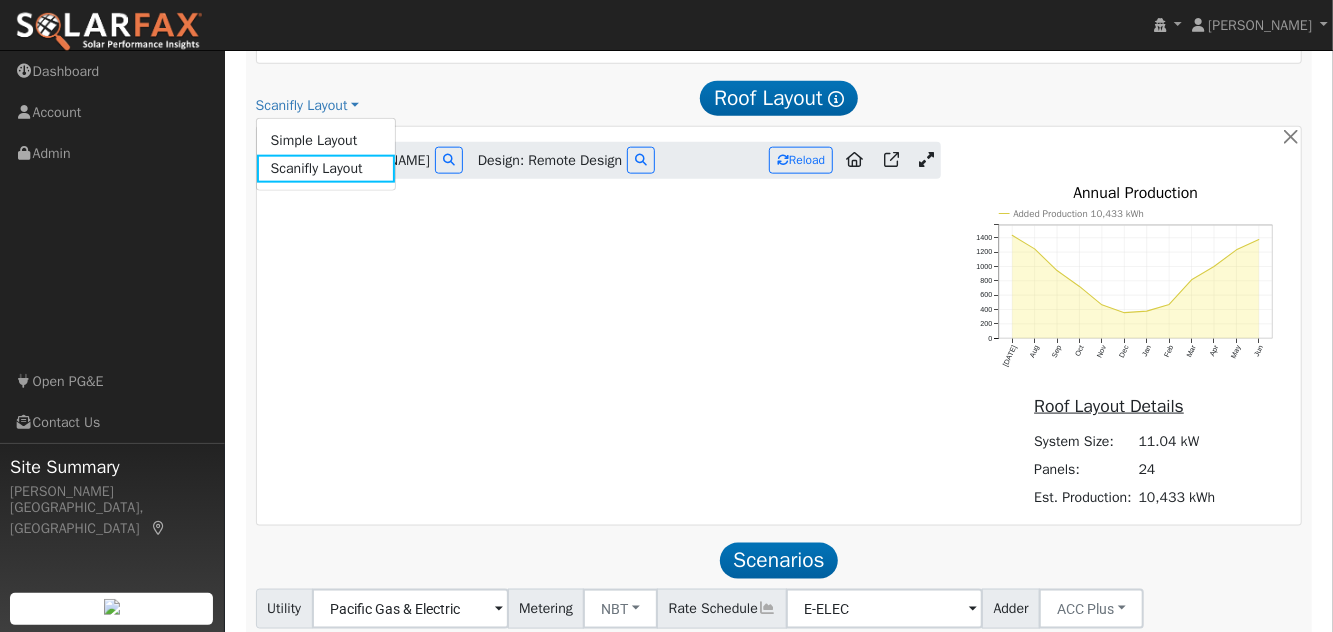 click on "Simple Layout" at bounding box center [326, 140] 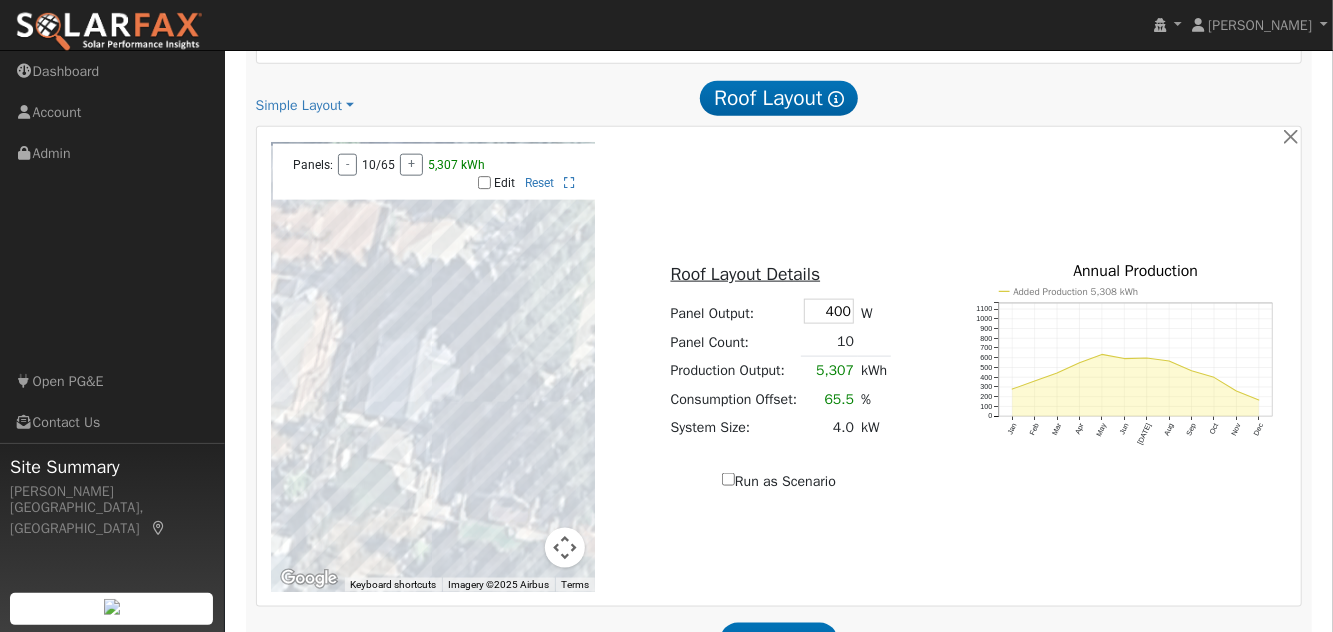 click on "Simple Layout" at bounding box center [305, 105] 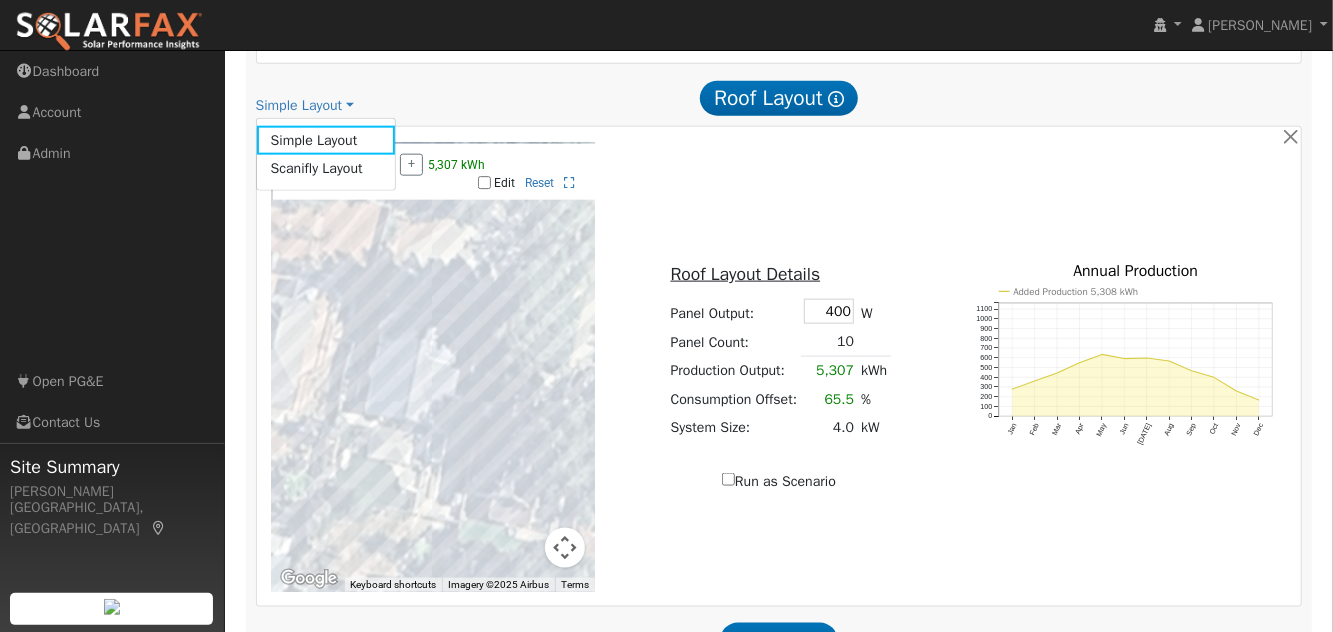 click on "Scanifly Layout" at bounding box center [326, 169] 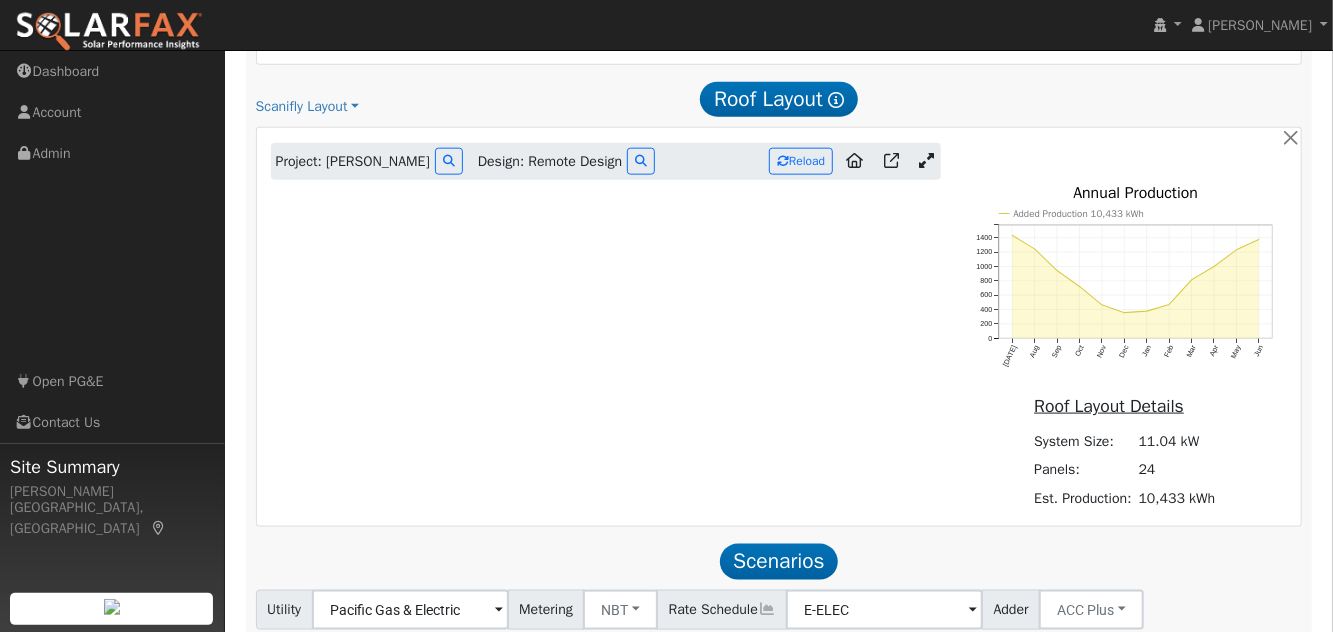 scroll, scrollTop: 1305, scrollLeft: 0, axis: vertical 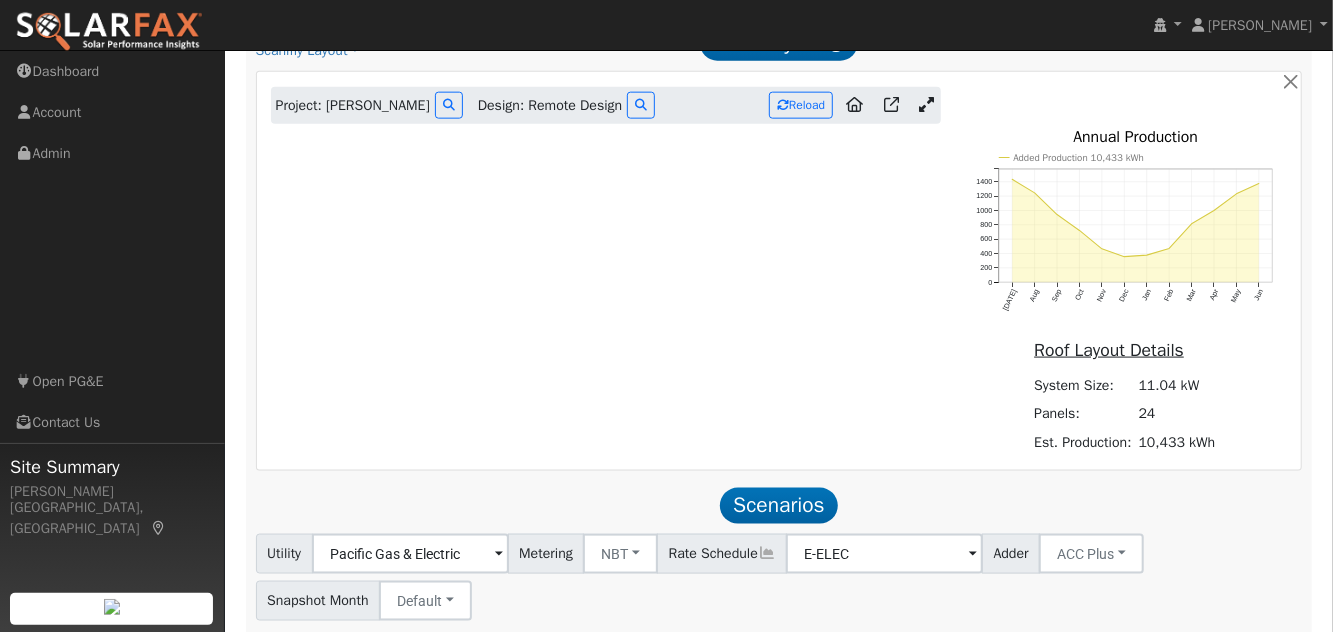 click at bounding box center (926, 104) 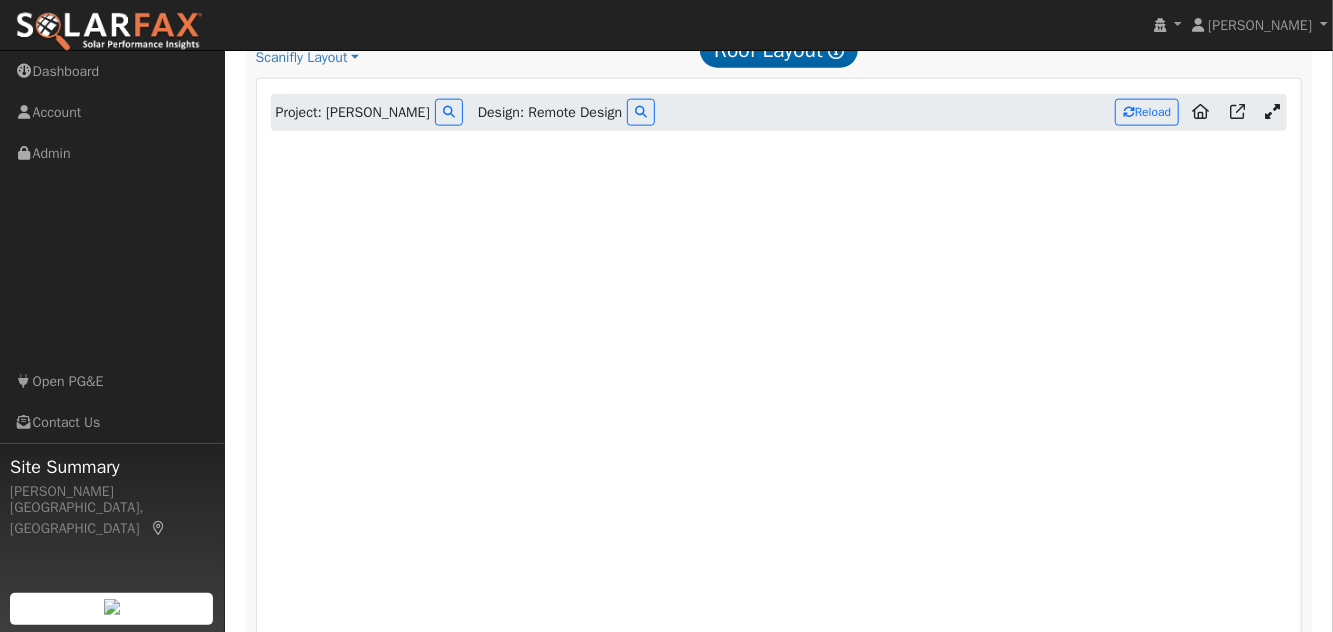 scroll, scrollTop: 1297, scrollLeft: 0, axis: vertical 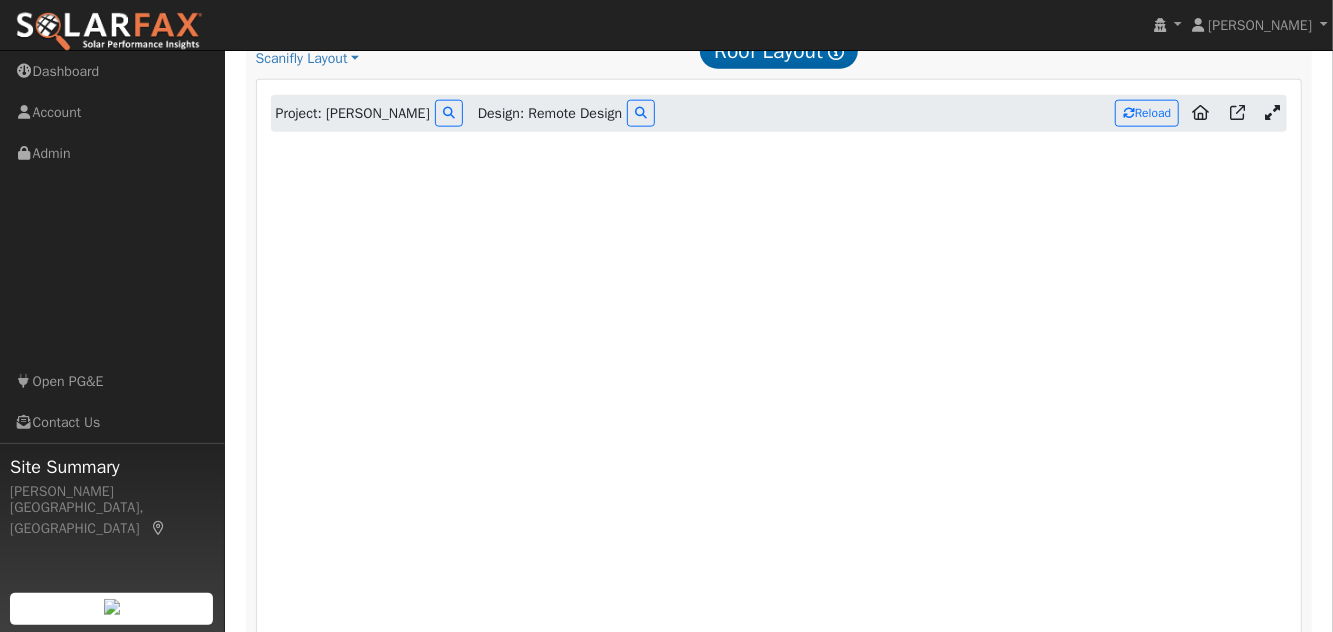 click at bounding box center [1272, 114] 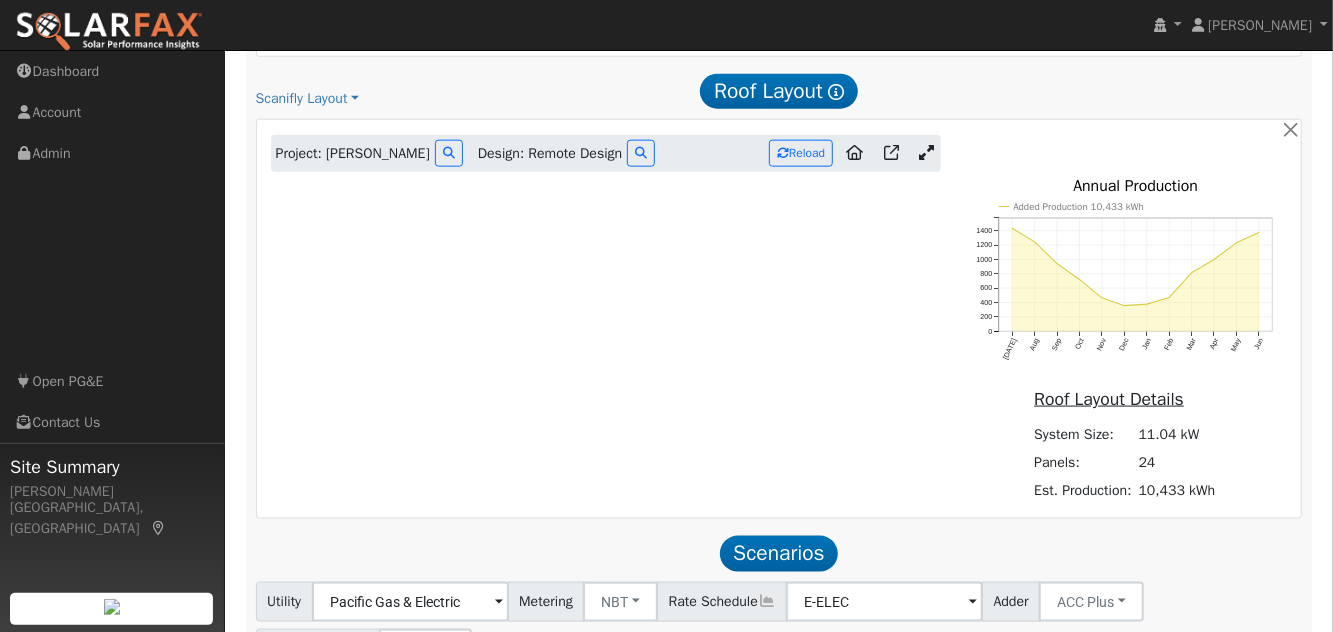 scroll, scrollTop: 1229, scrollLeft: 0, axis: vertical 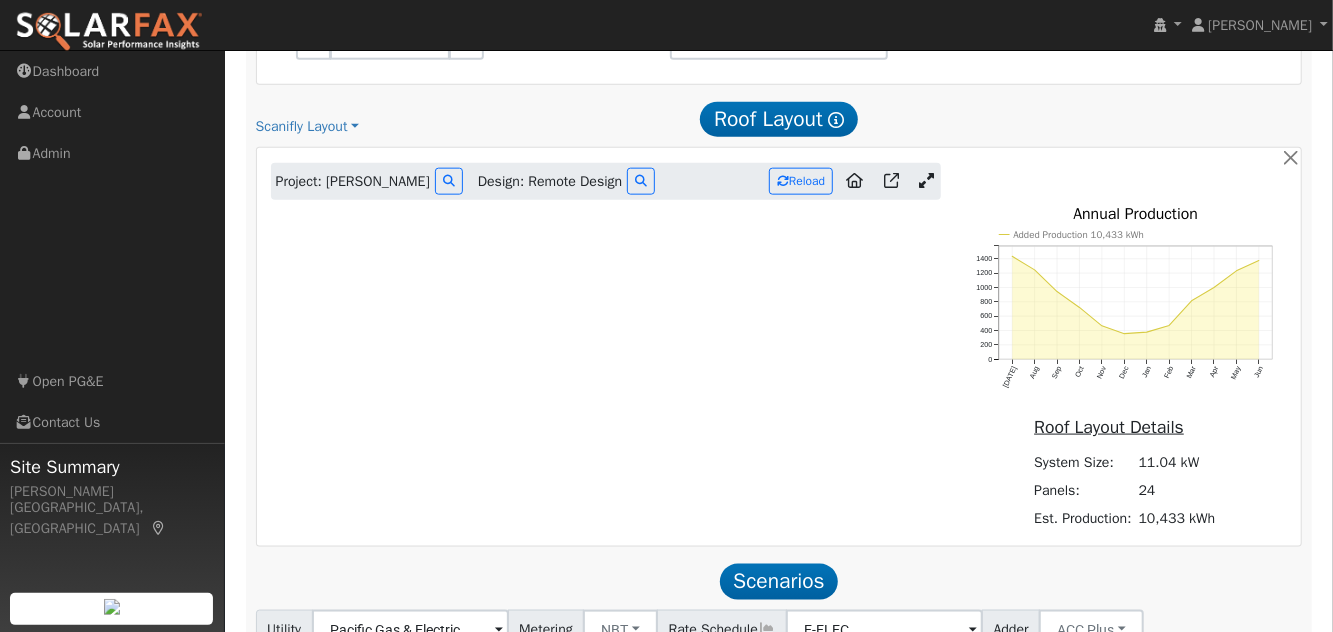 click at bounding box center (926, 180) 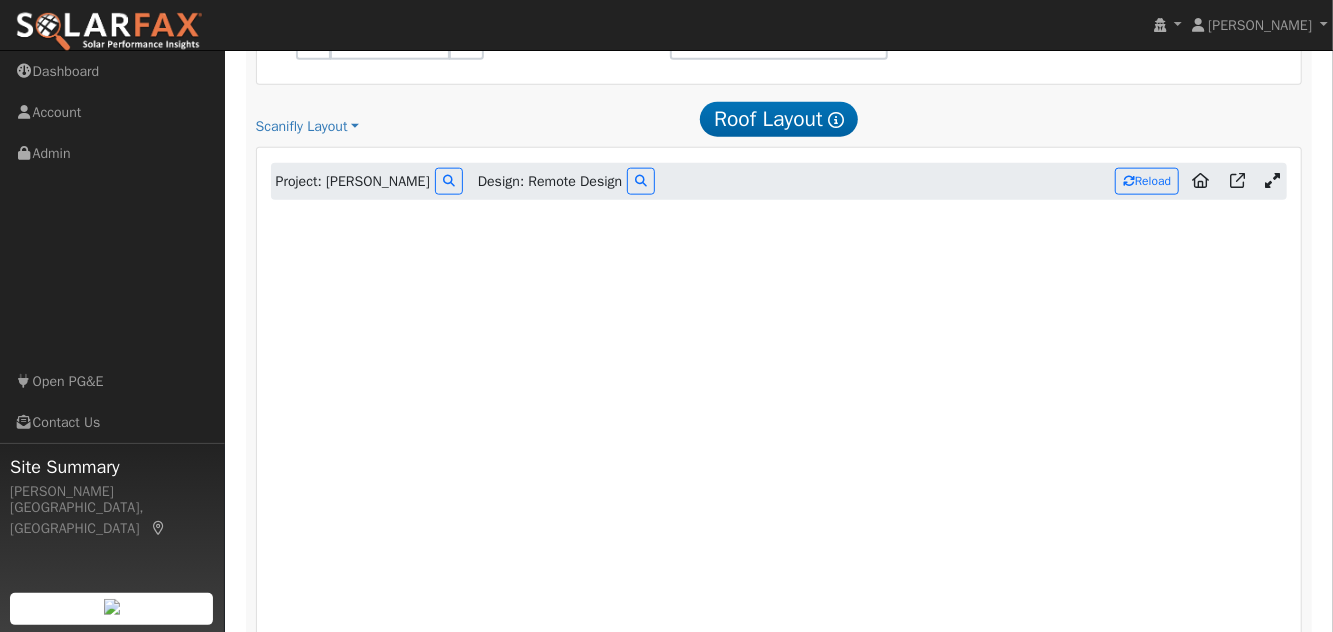 click on "Project: Randall Smith Design: Remote Design  Reload Added Production 10,433 kWh Jul Aug Sep Oct Nov Dec Jan Feb Mar Apr May Jun 0 200 400 600 800 1000 1200 1400 Annual Production onclick="" onclick="" onclick="" onclick="" onclick="" onclick="" onclick="" onclick="" onclick="" onclick="" onclick="" onclick="" Roof Layout Details System Size: 11.04 kW Panels: 24 Est. Production: 10,433 kWh New Project Project Name Address One Address Two City State Zip Code New Design Design Name  Remote Cancel Create New Design Design Name  Remote Cancel Create Scanifly Projects Company: Ambrose Solar Projects Name Address None Create New Project Laura Mullet 284 Merlin Court, Benicia, CA 94510 Chloe Horner 226 Donahue Street, Sausalito, CA 94965 Vanessa Taber 543 Cottonwood Street, Vacaville, CA 95688 Terry Saltz 729 Georgia Street, Vallejo, CA 94590 Billie Williams 4606 Slate Court, Rocklin, CA 95677 Tony Ohannessian 4188 Kilt Circle, El Dorado Hills, CA 95762 Billie Williams 4606 Slate Court, Rocklin, CA 95677 Axel Tormey" at bounding box center (779, 546) 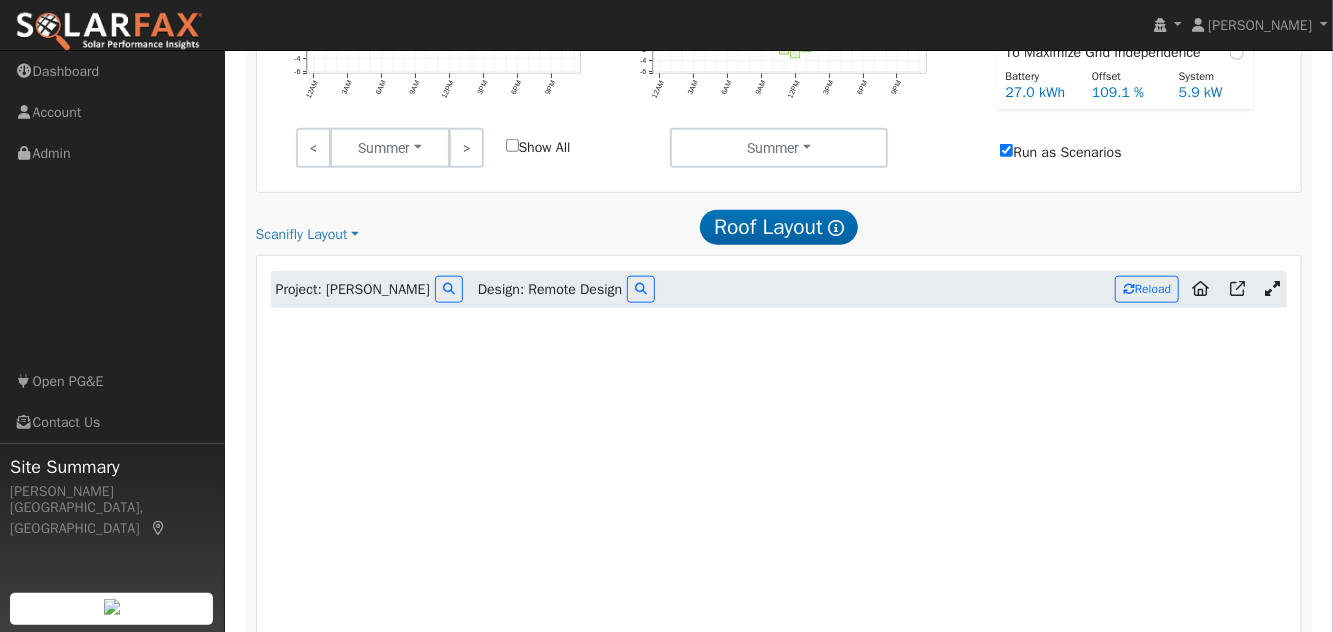 scroll, scrollTop: 1120, scrollLeft: 0, axis: vertical 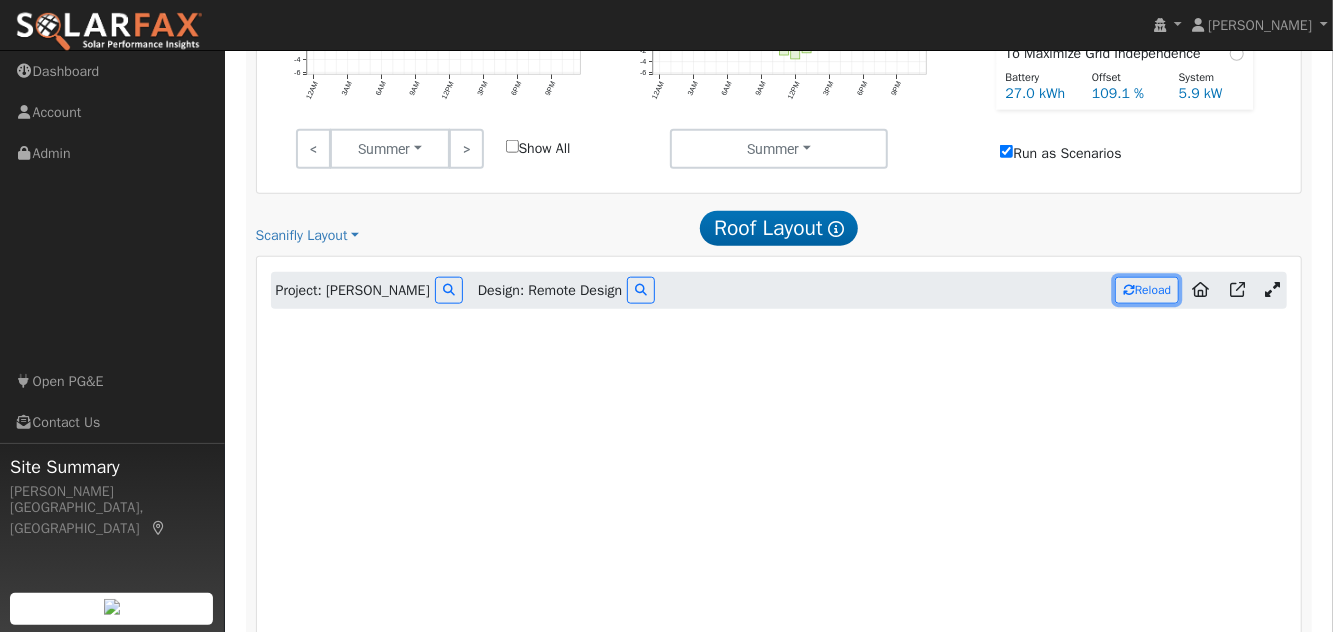 click on "Reload" at bounding box center (1147, 290) 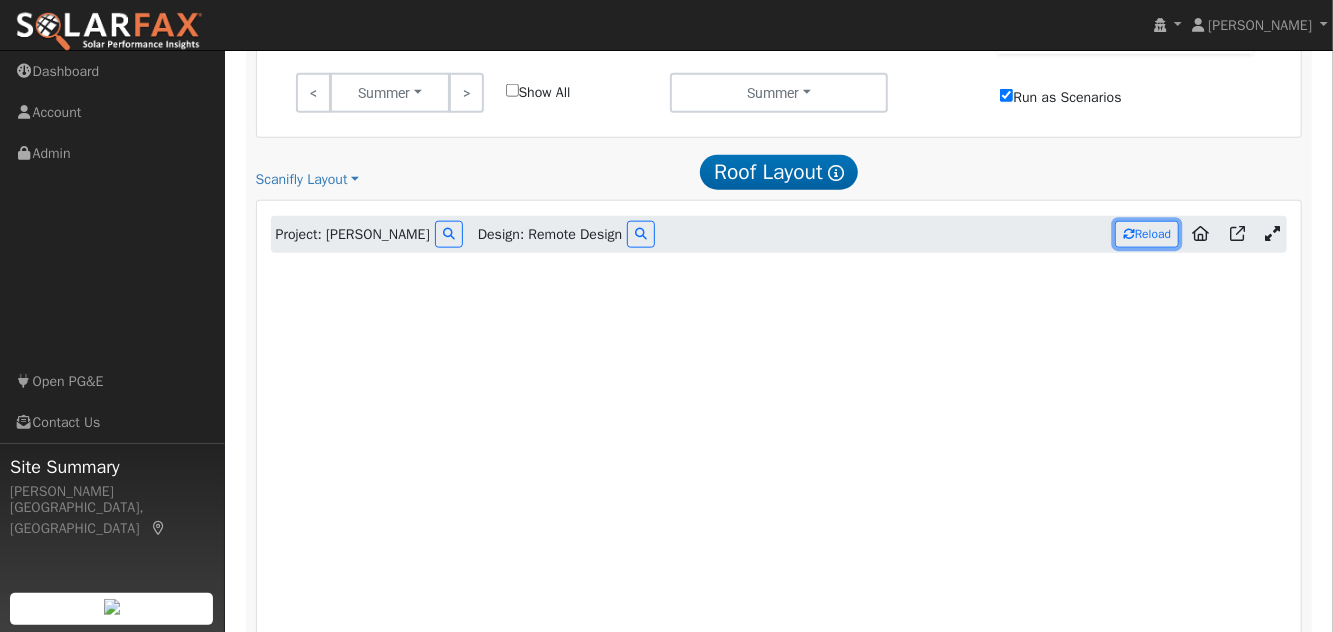 scroll, scrollTop: 1174, scrollLeft: 0, axis: vertical 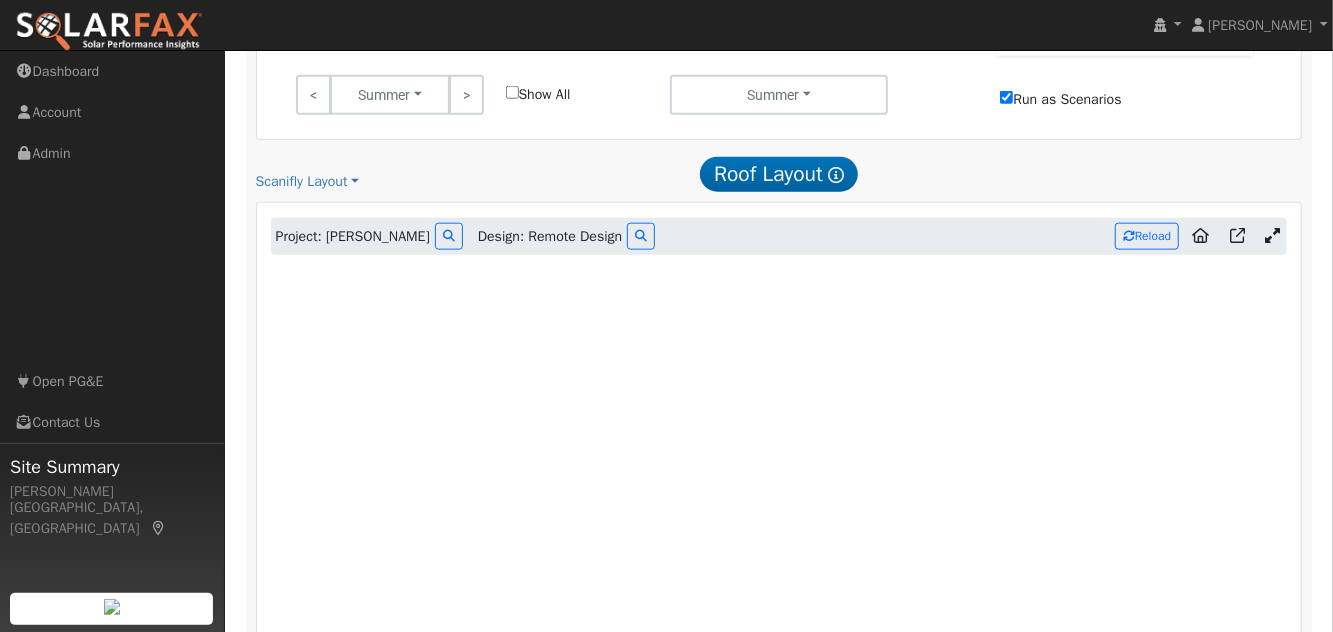 click at bounding box center (1272, 235) 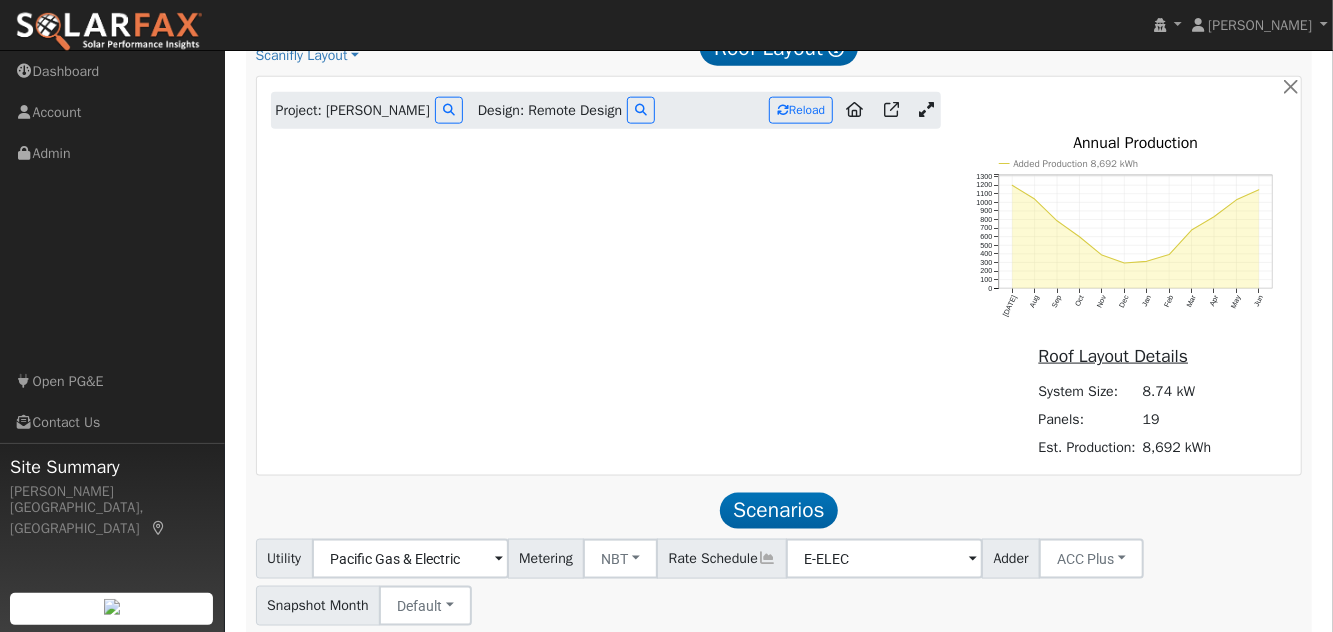 scroll, scrollTop: 1311, scrollLeft: 0, axis: vertical 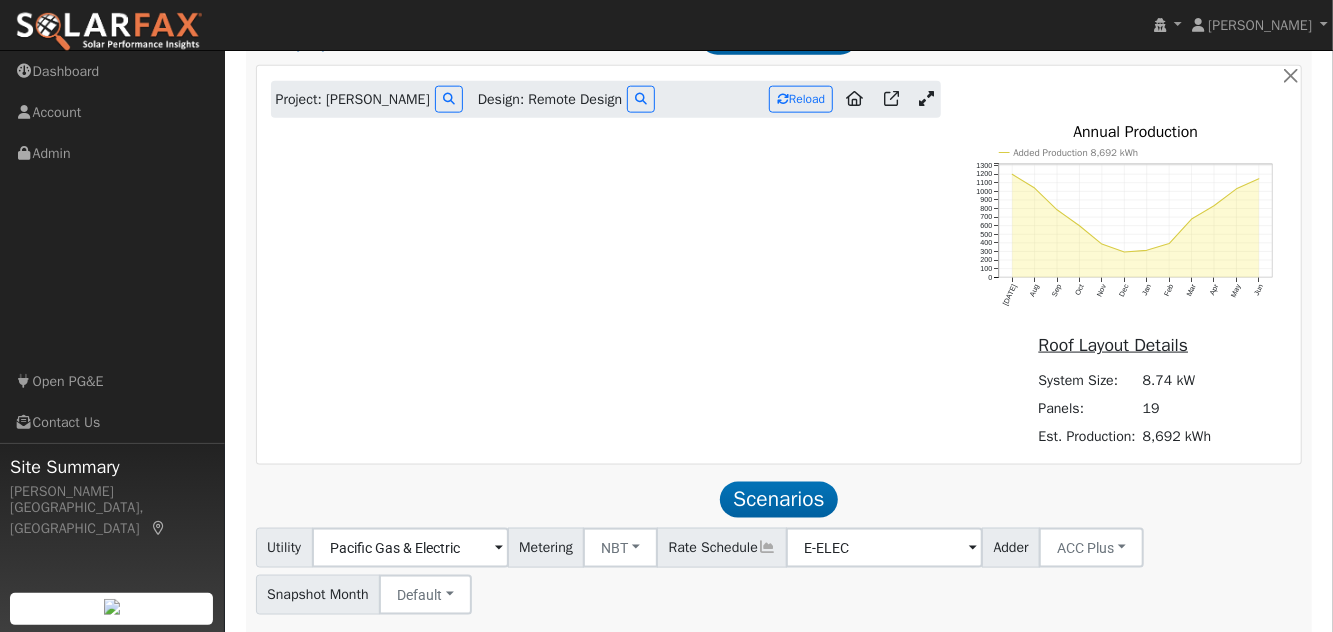 click at bounding box center (926, 98) 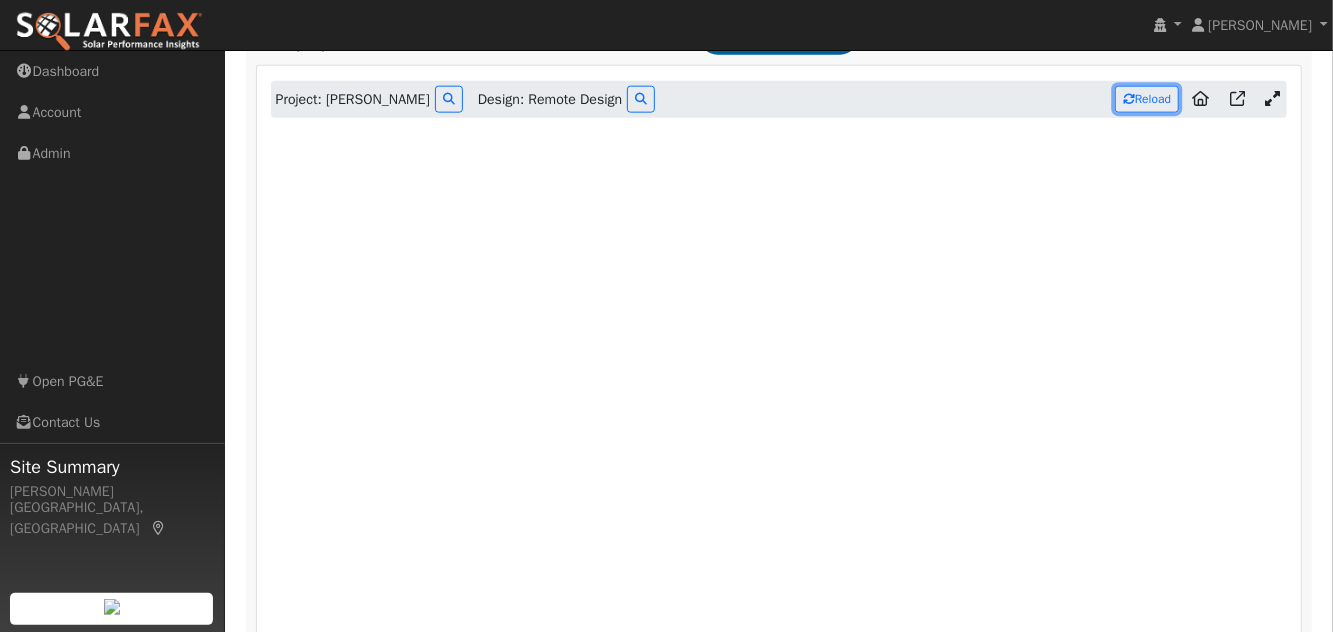 click on "Reload" at bounding box center (1147, 99) 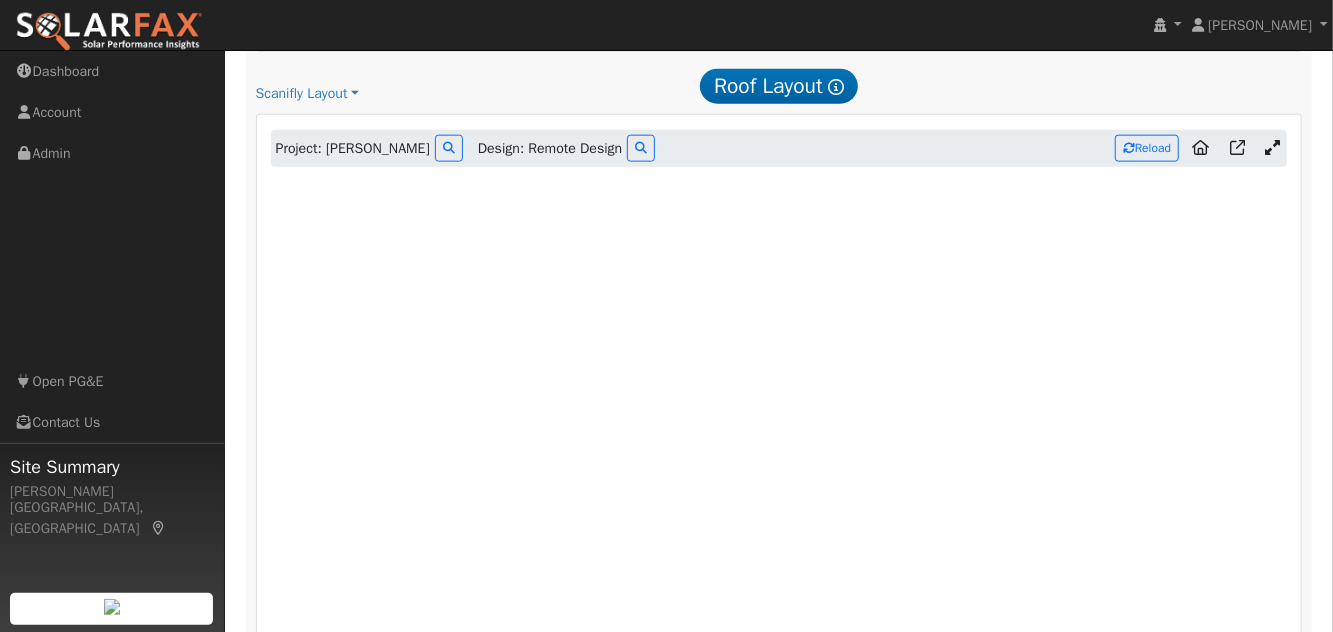 scroll, scrollTop: 1248, scrollLeft: 0, axis: vertical 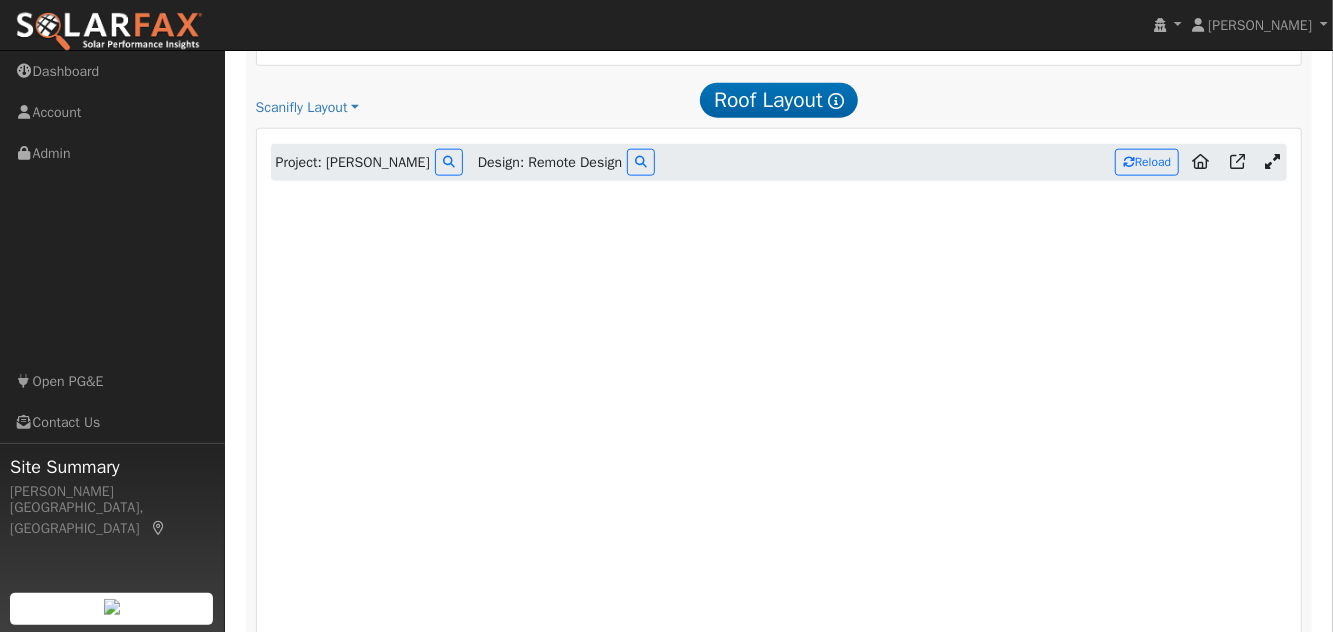 click at bounding box center [1272, 161] 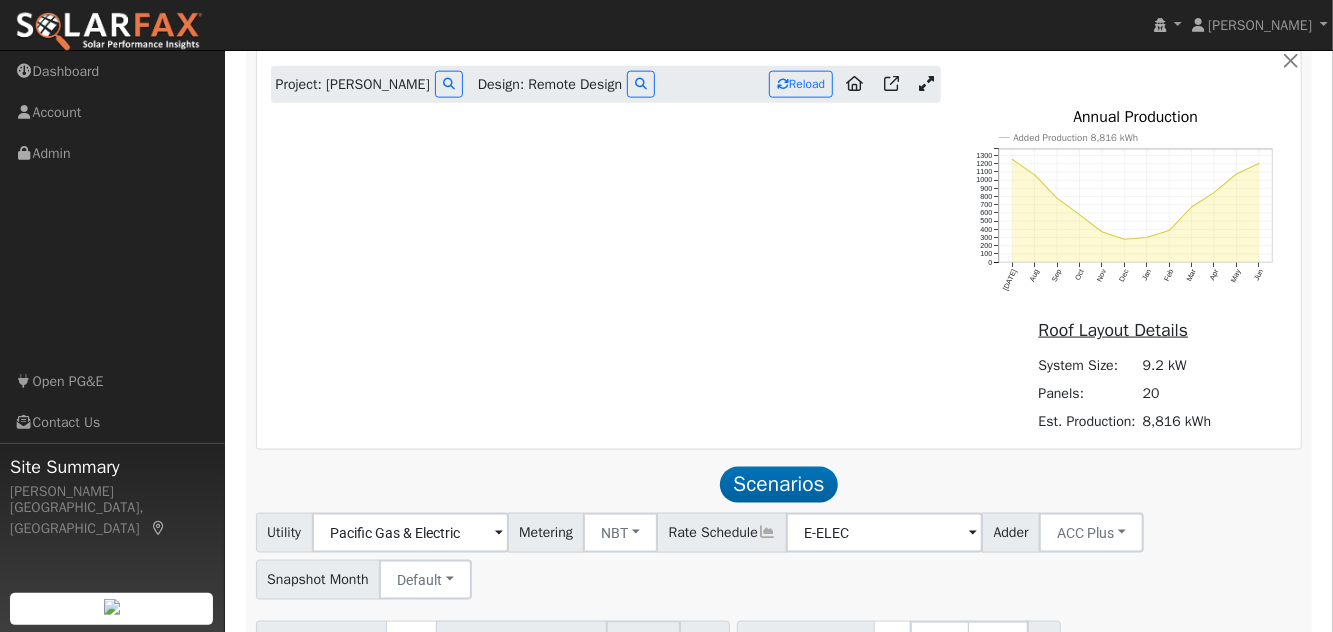 scroll, scrollTop: 1191, scrollLeft: 0, axis: vertical 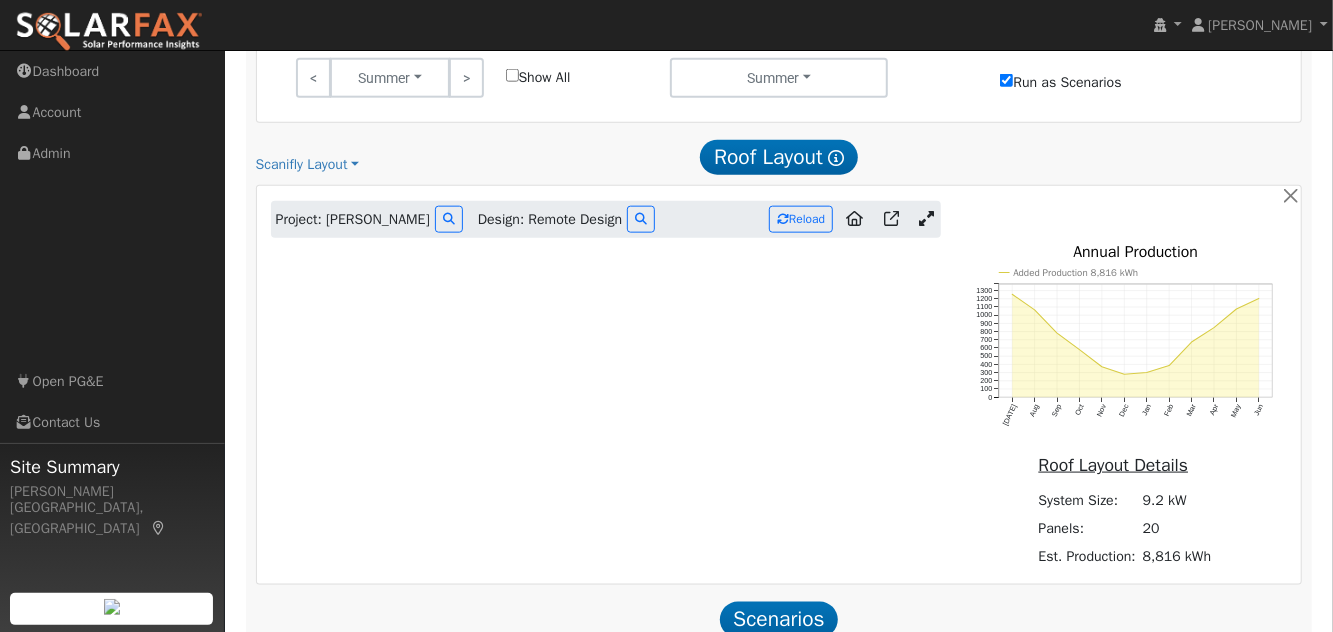 click at bounding box center (926, 218) 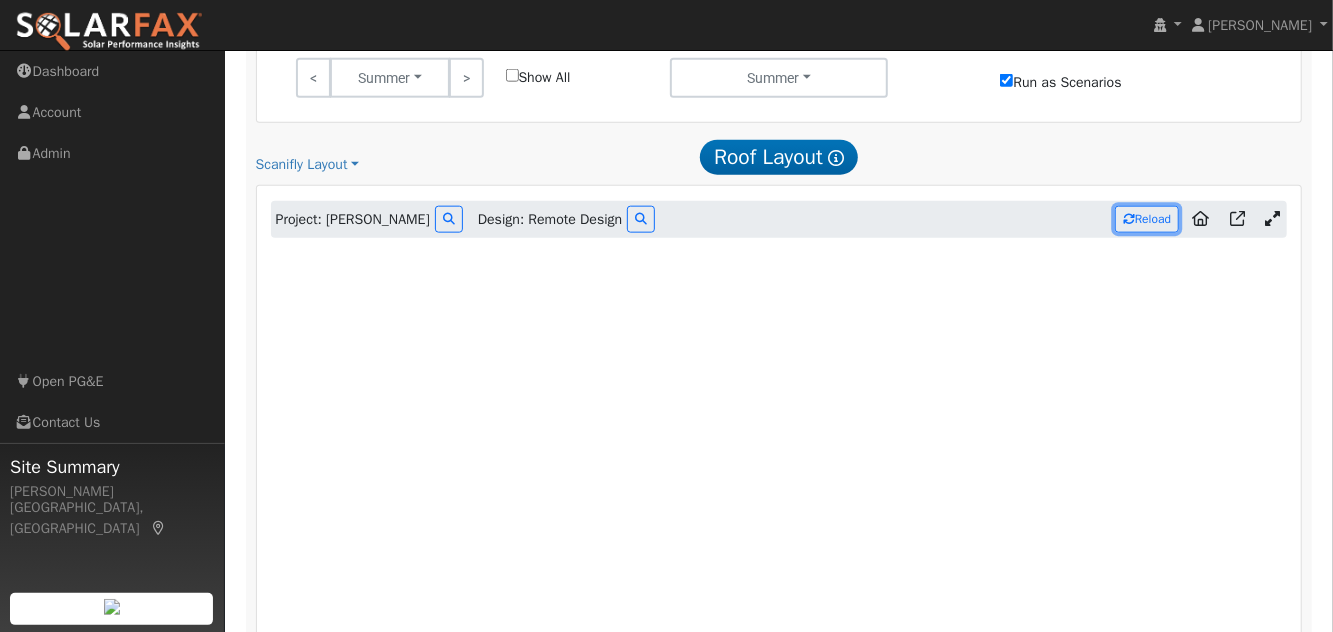 click on "Reload" at bounding box center (1147, 219) 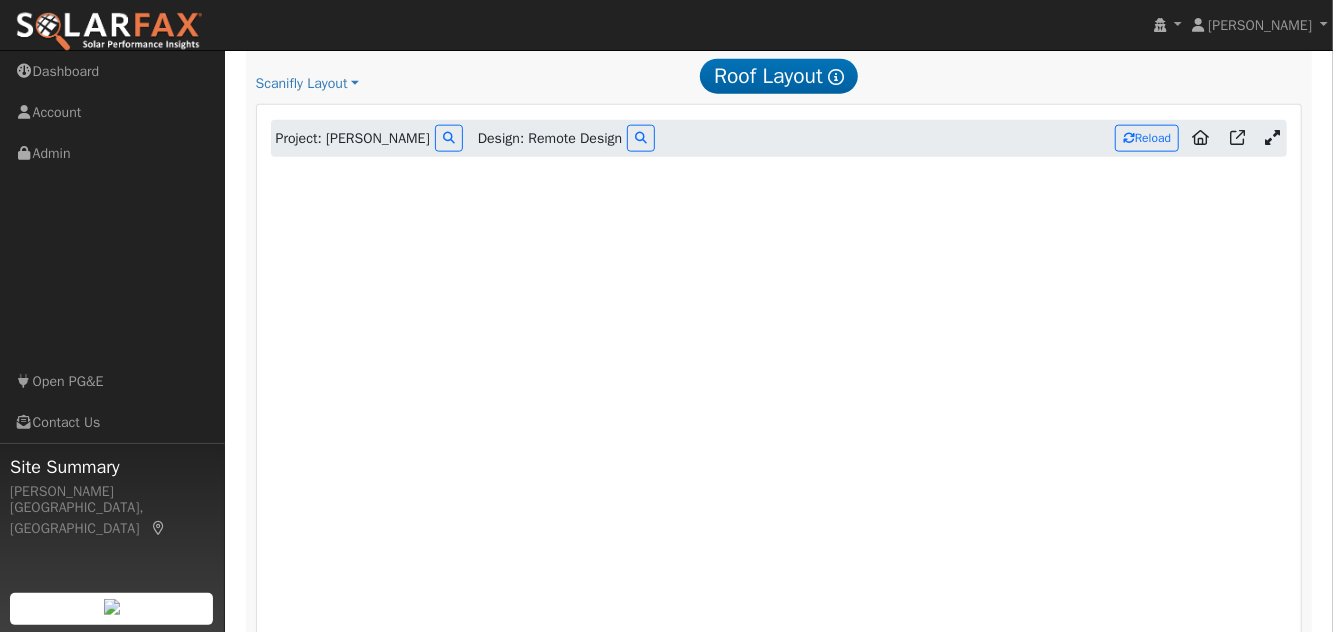 scroll, scrollTop: 1271, scrollLeft: 0, axis: vertical 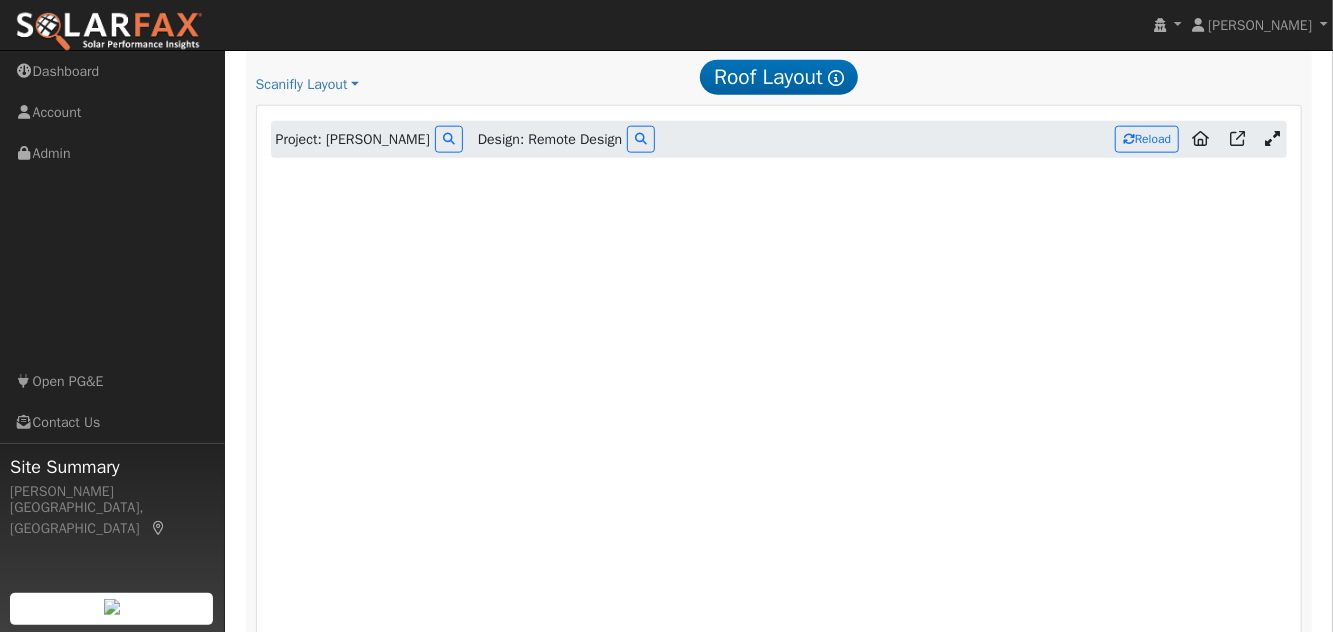 click at bounding box center [1272, 138] 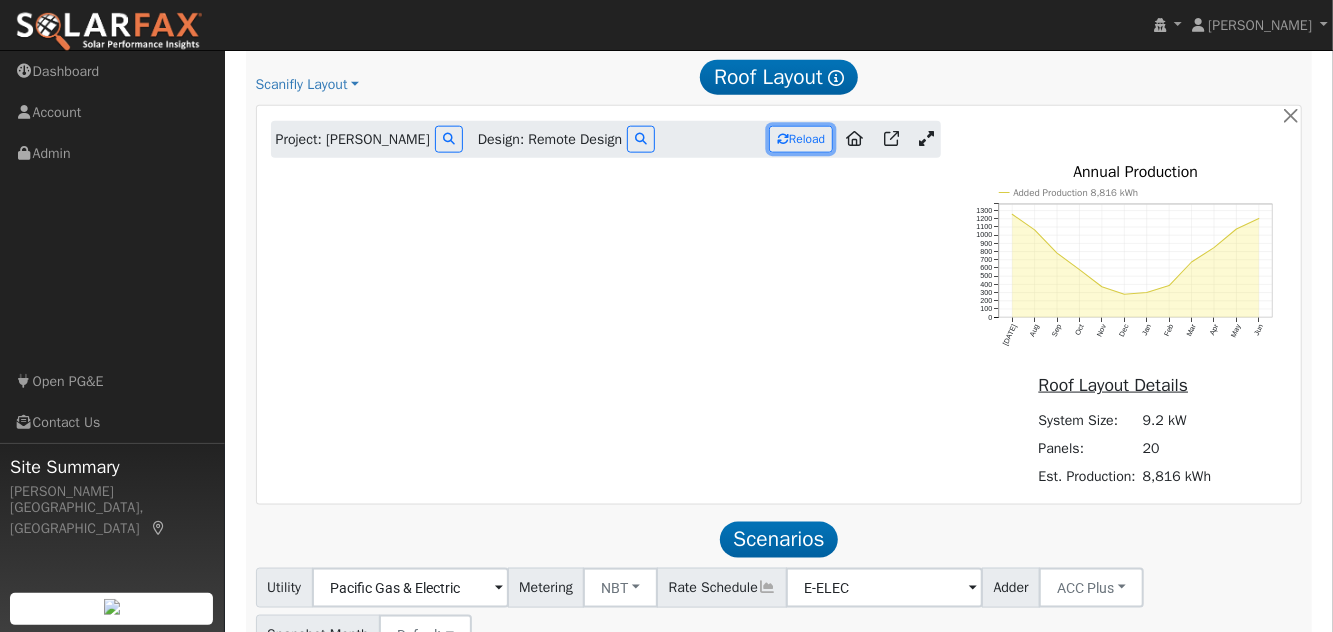 click on "Reload" at bounding box center [801, 139] 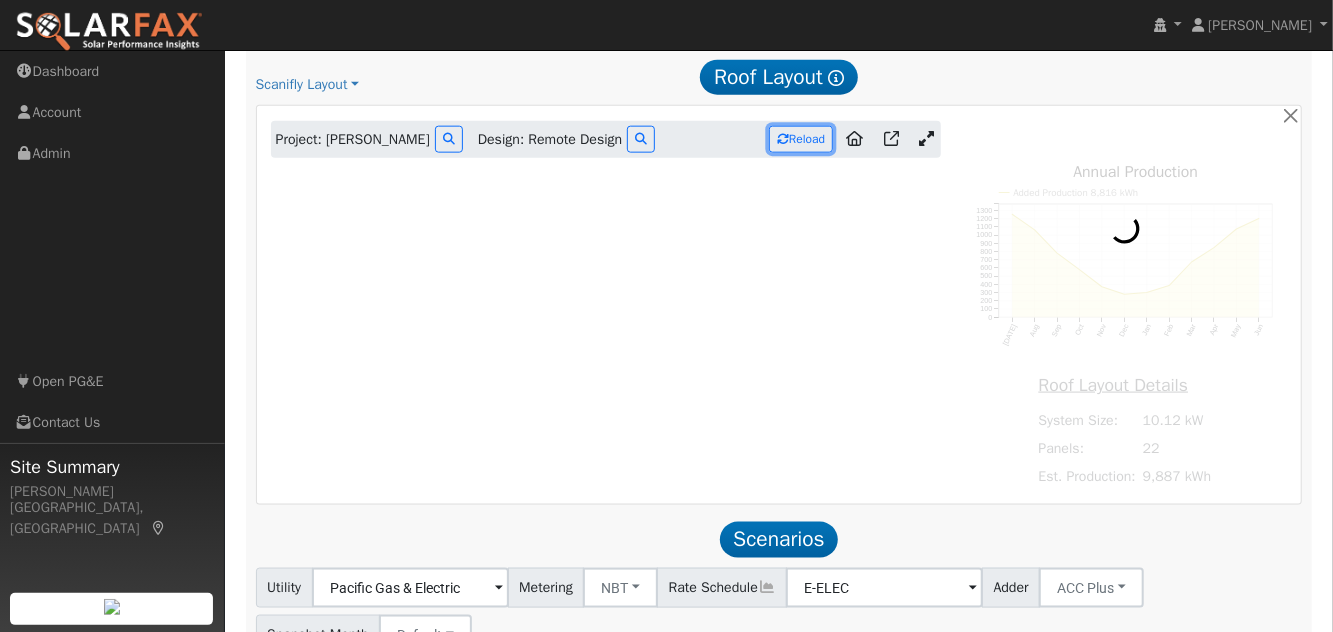 type on "9887" 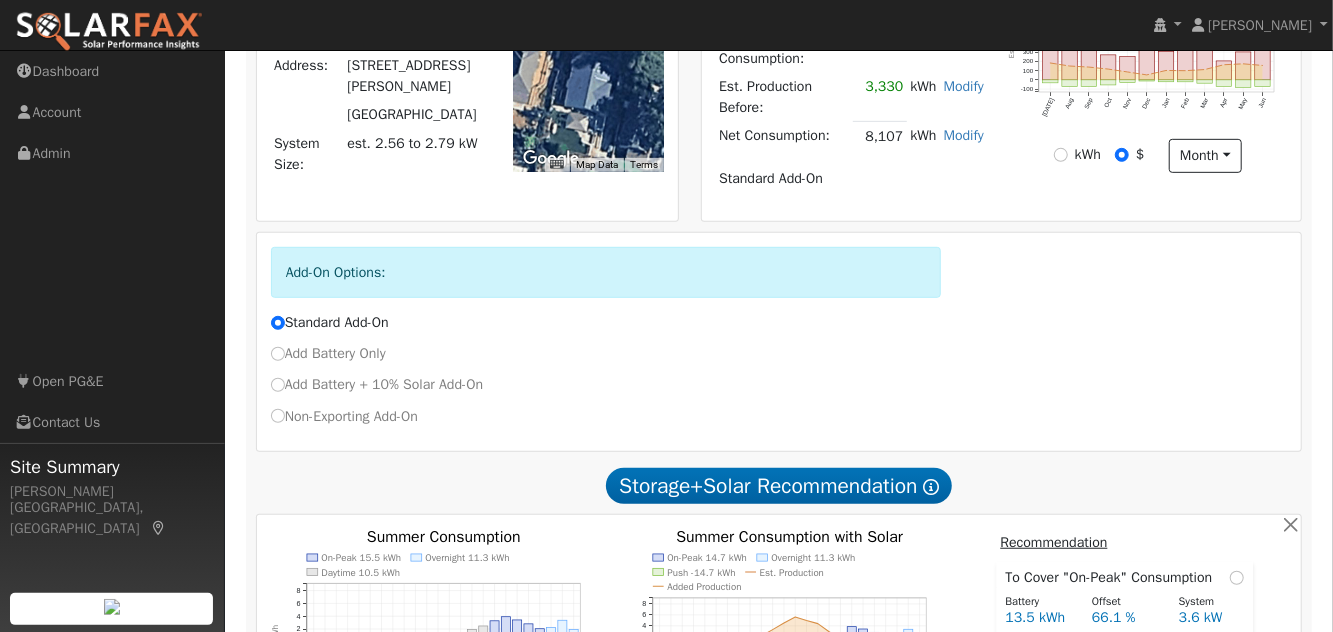 scroll, scrollTop: 0, scrollLeft: 0, axis: both 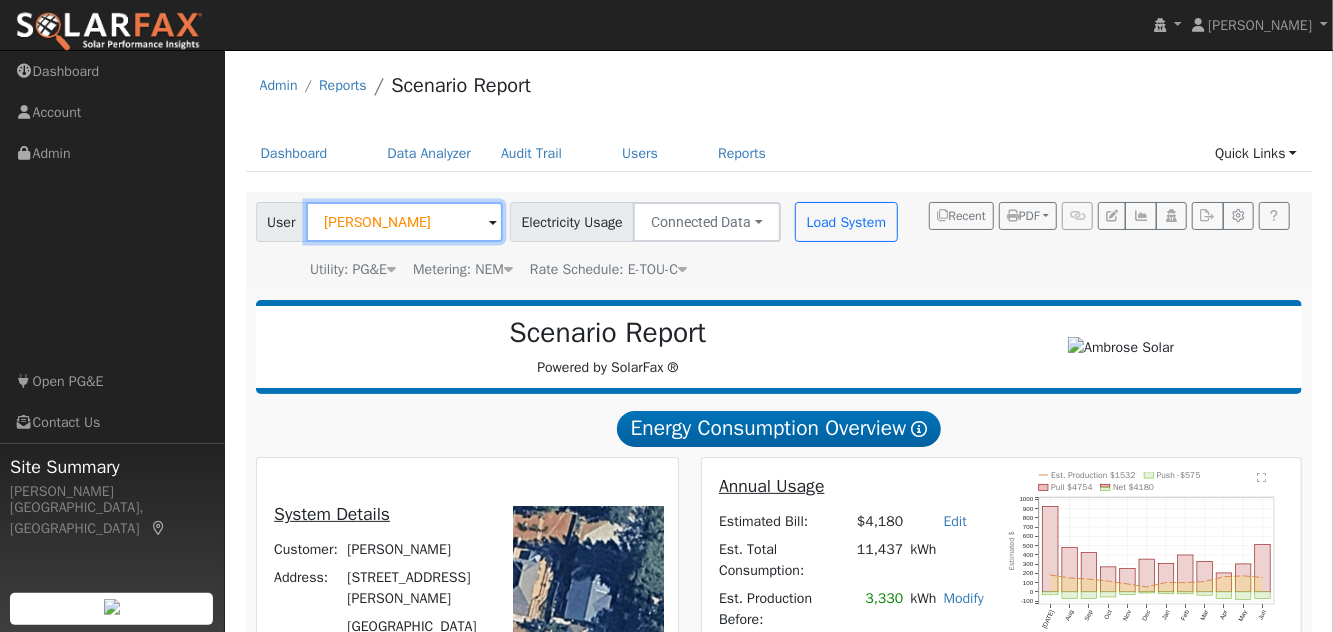 click on "[PERSON_NAME]" at bounding box center (404, 222) 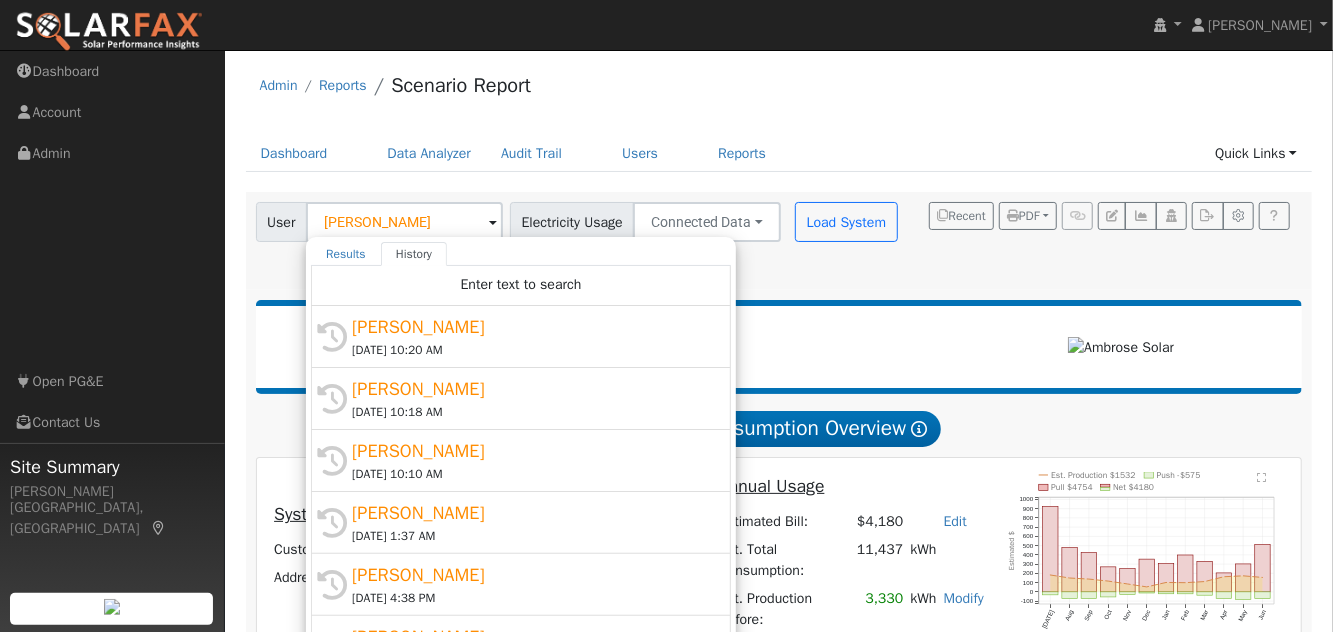 click on "07/23/2025 10:18 AM" at bounding box center (530, 412) 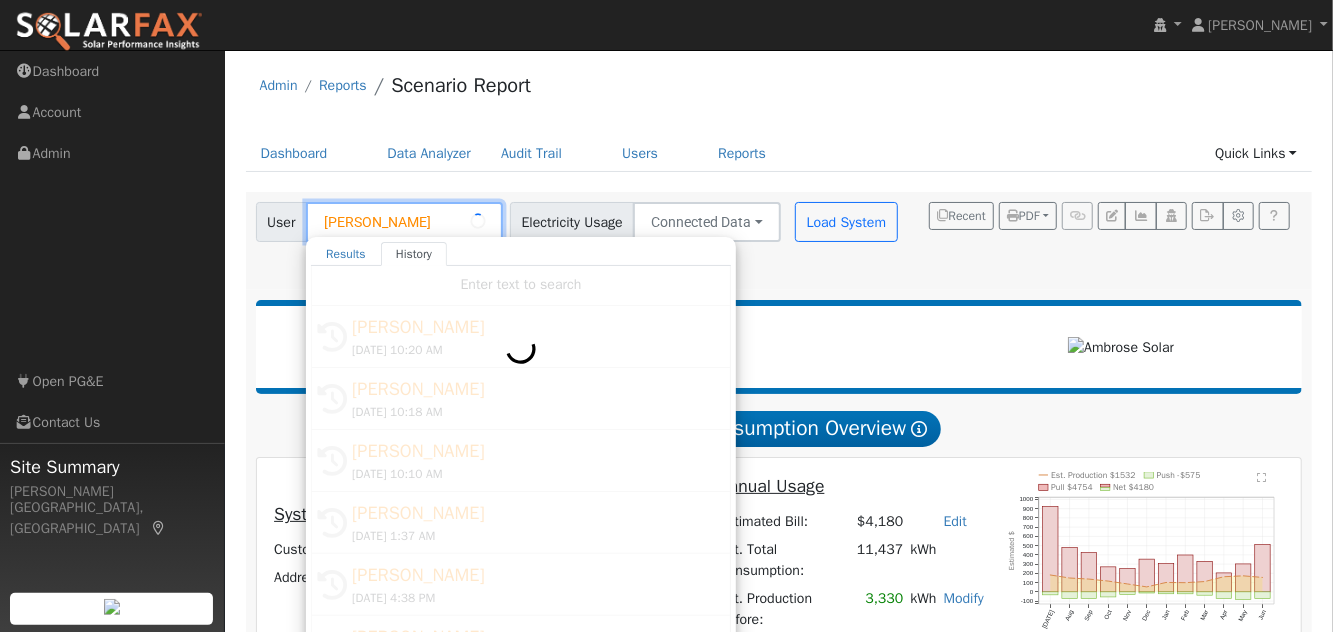 type on "[PERSON_NAME]" 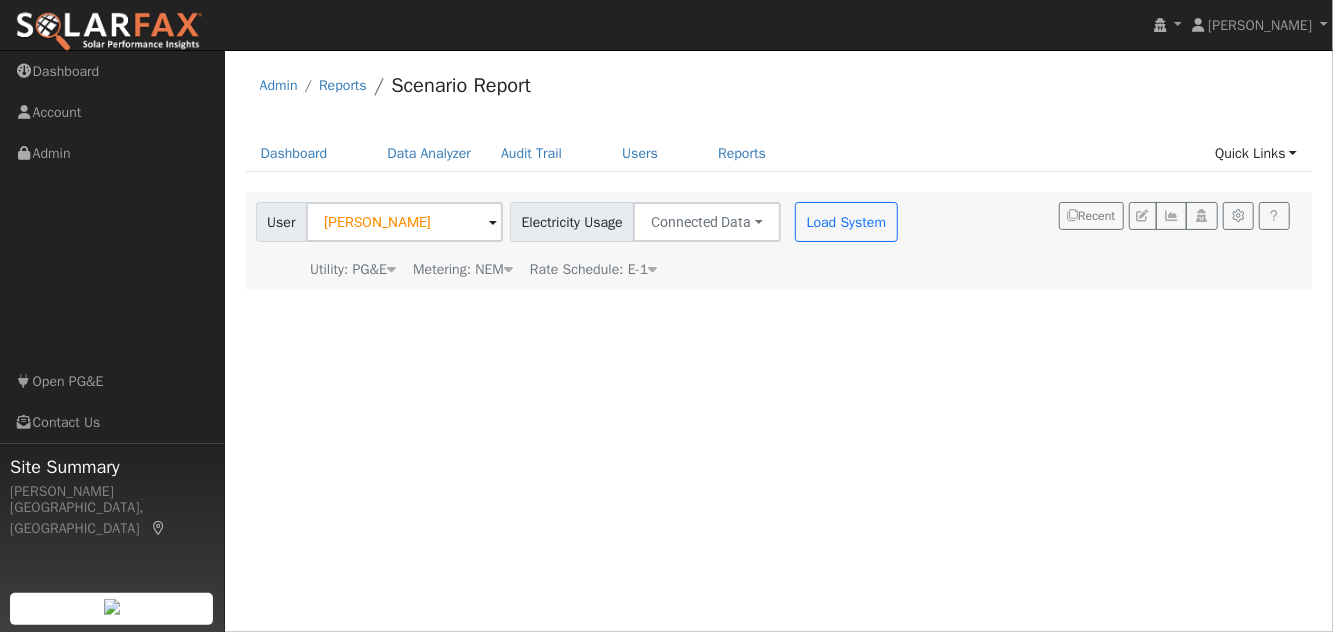 click on "Load System" at bounding box center (846, 222) 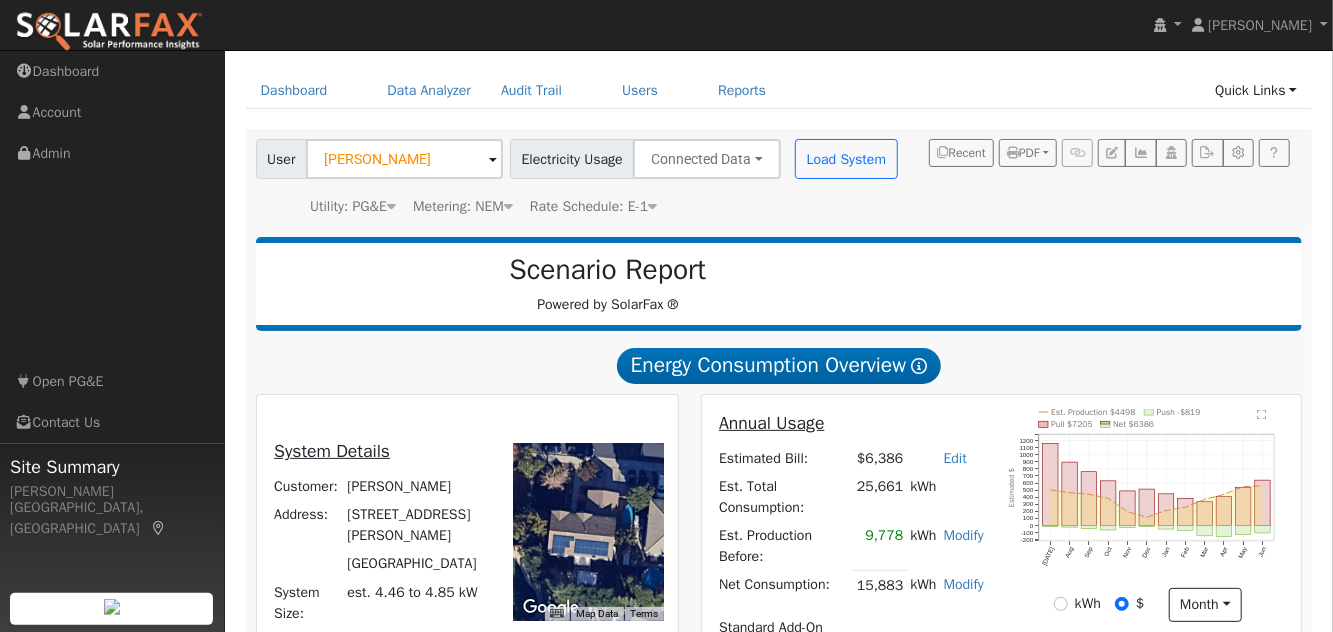 scroll, scrollTop: 346, scrollLeft: 0, axis: vertical 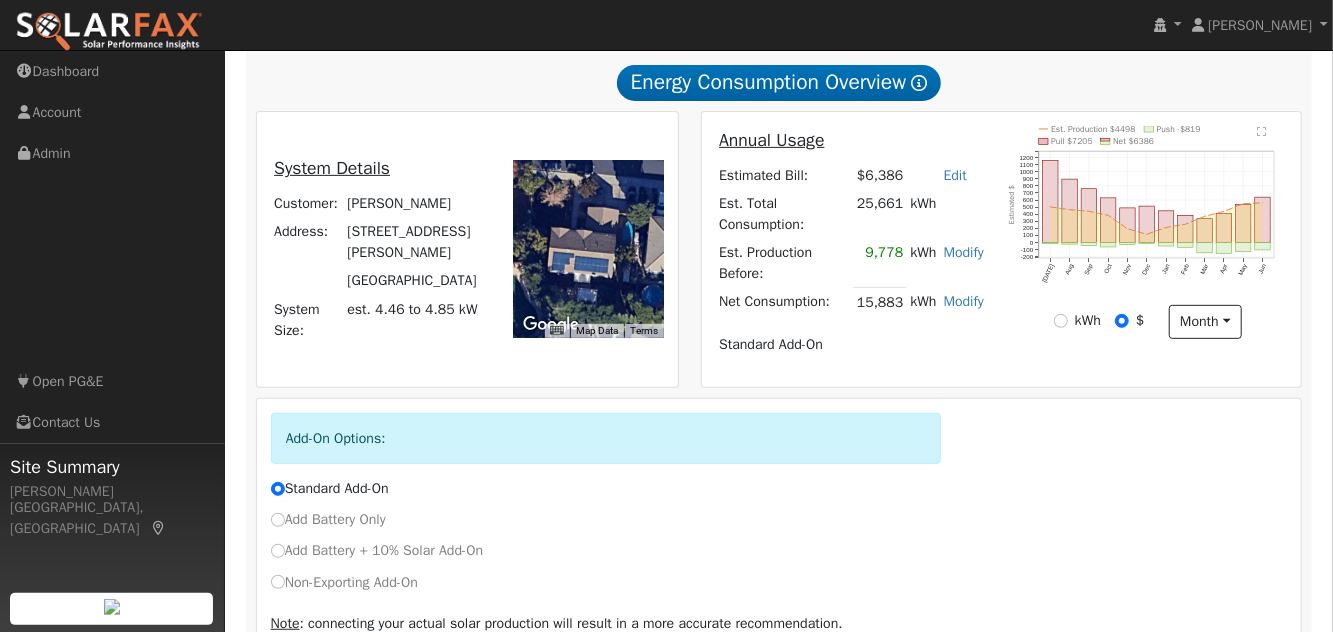 click on "Continue" at bounding box center [310, 671] 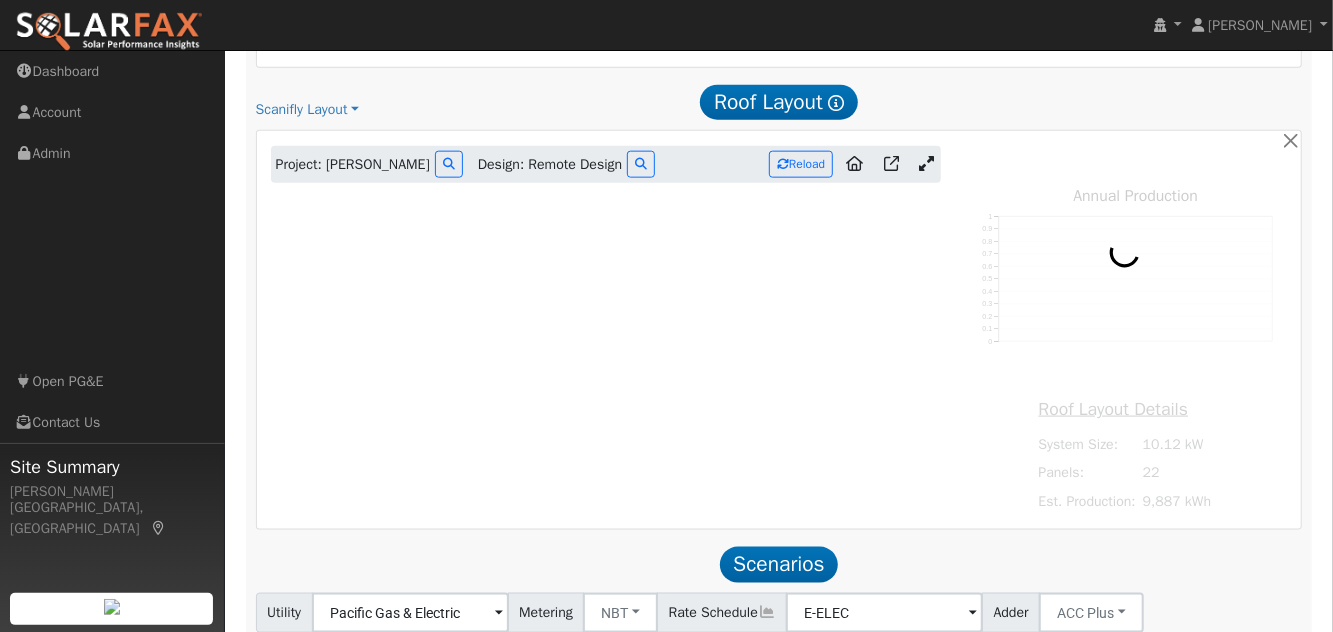 scroll, scrollTop: 1240, scrollLeft: 0, axis: vertical 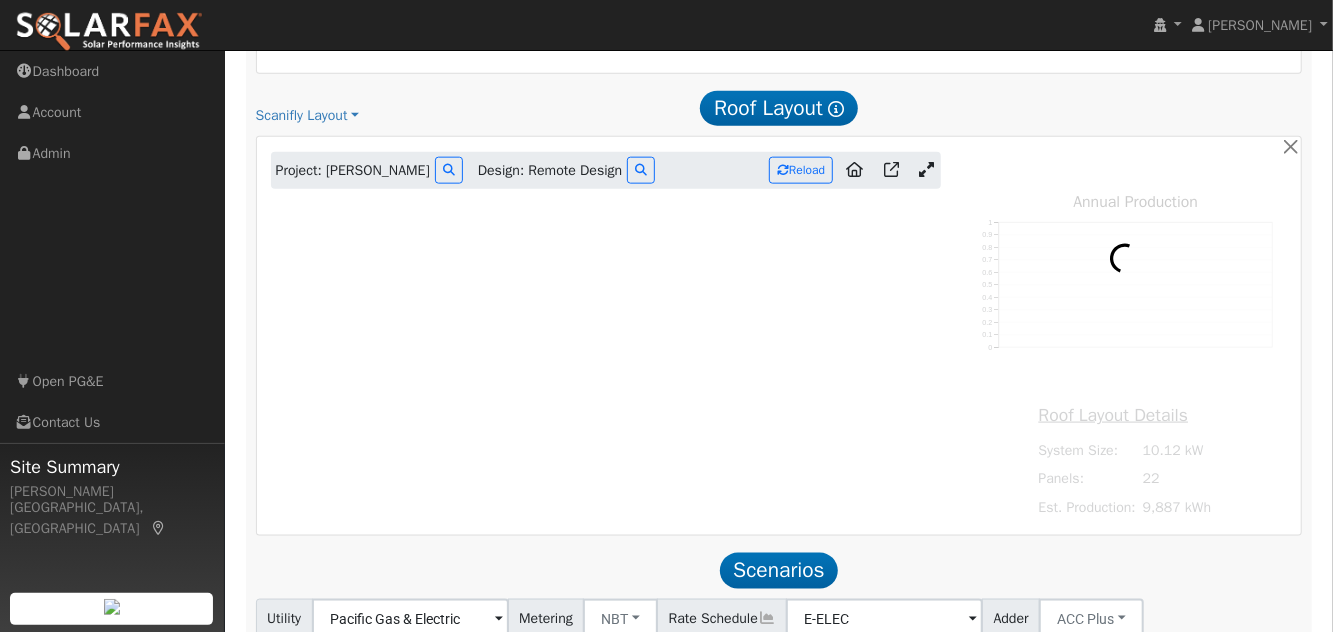 type on "9887" 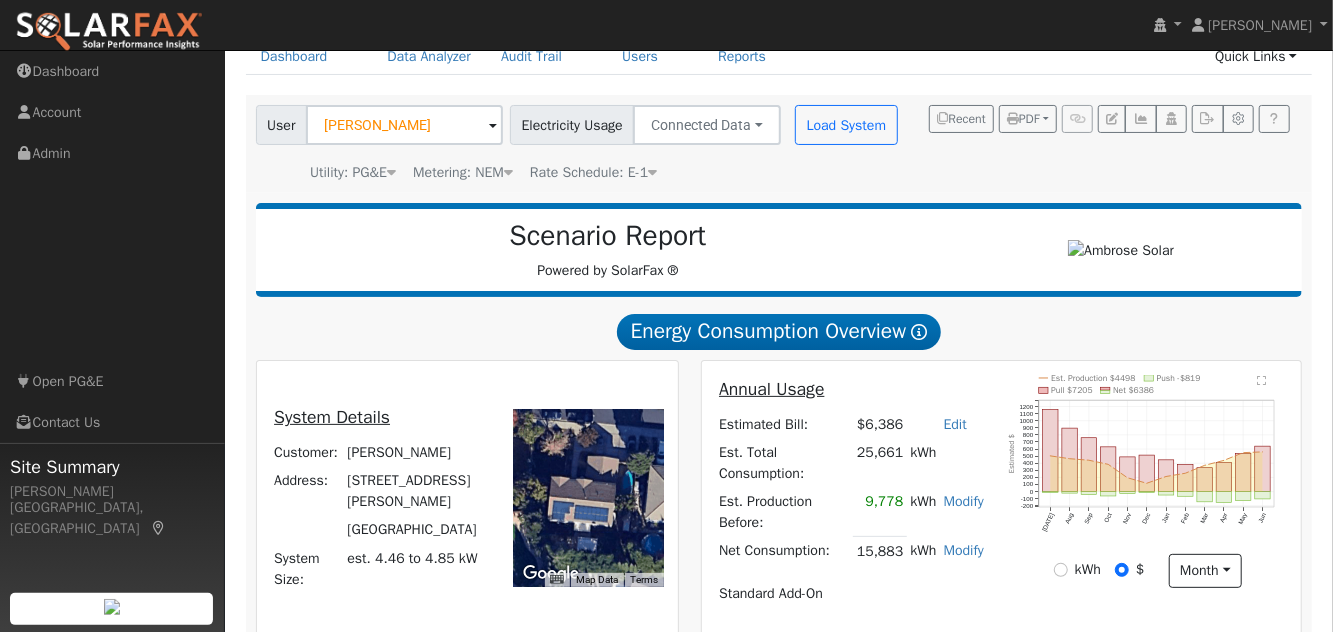 scroll, scrollTop: 0, scrollLeft: 0, axis: both 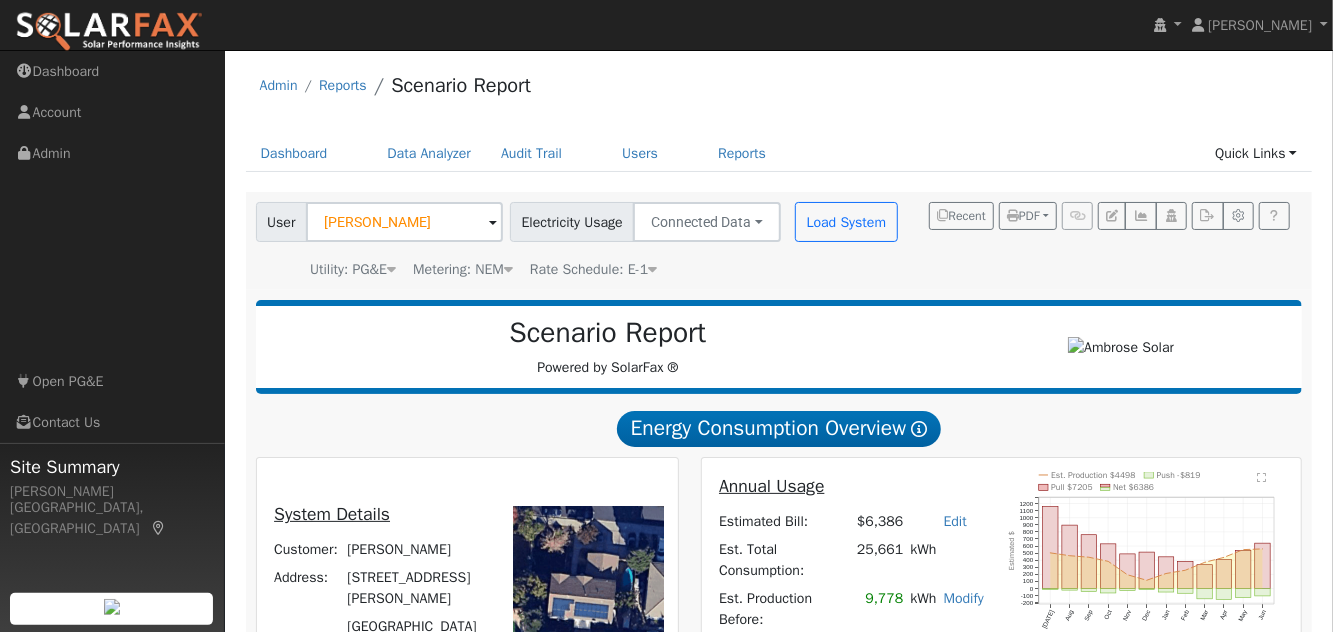 click at bounding box center [109, 32] 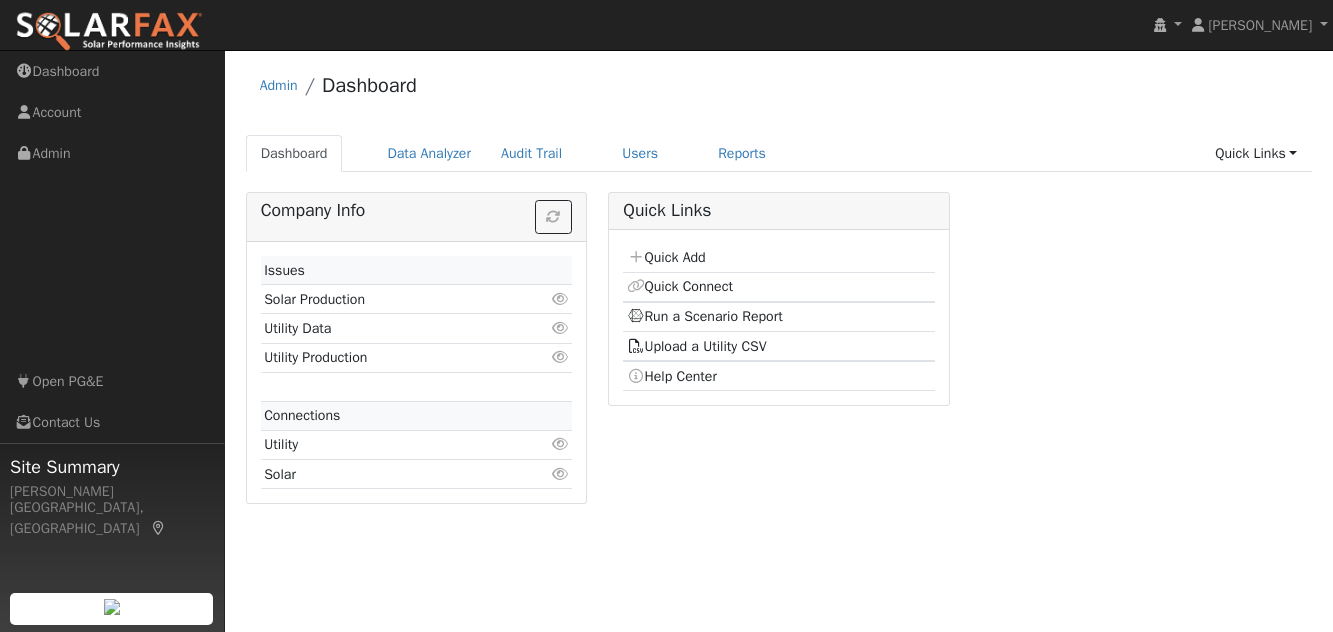scroll, scrollTop: 0, scrollLeft: 0, axis: both 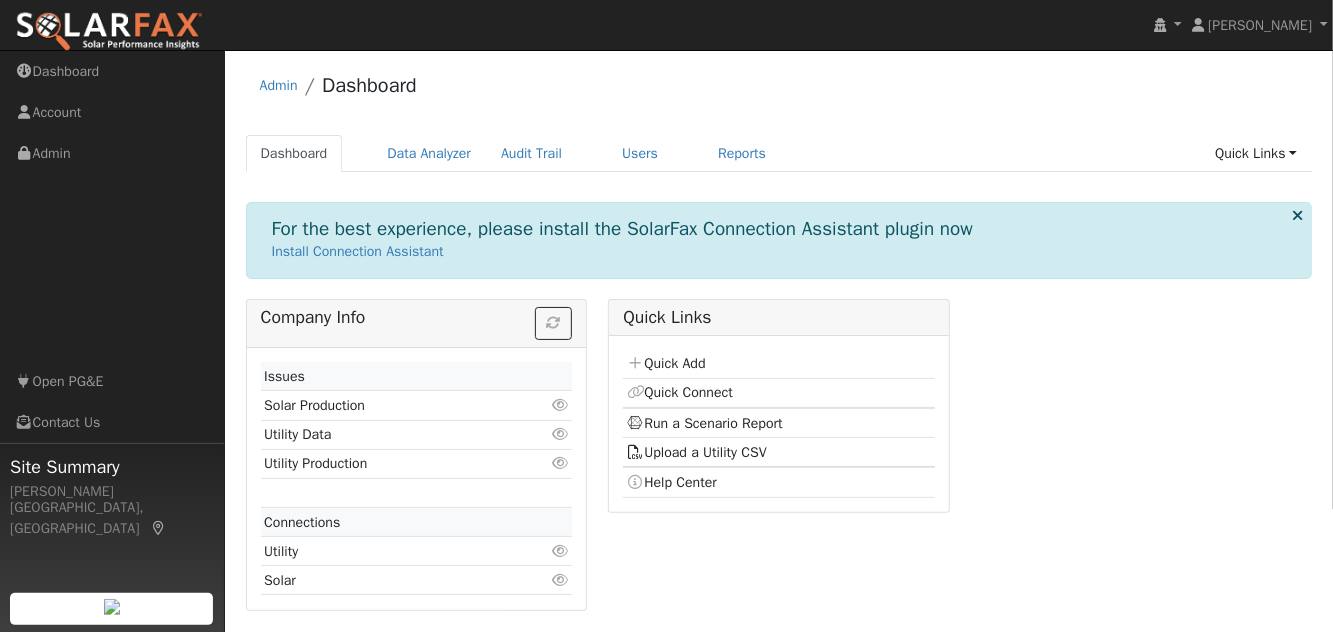 click on "Run a Scenario Report" at bounding box center (705, 423) 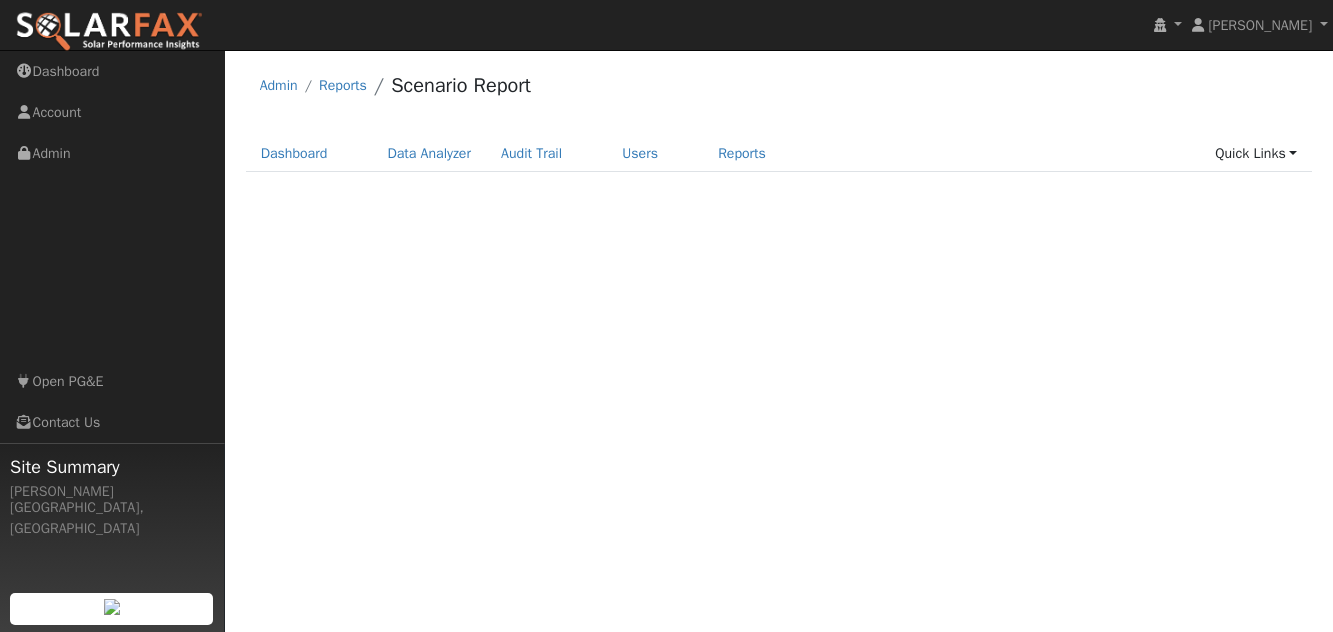 scroll, scrollTop: 0, scrollLeft: 0, axis: both 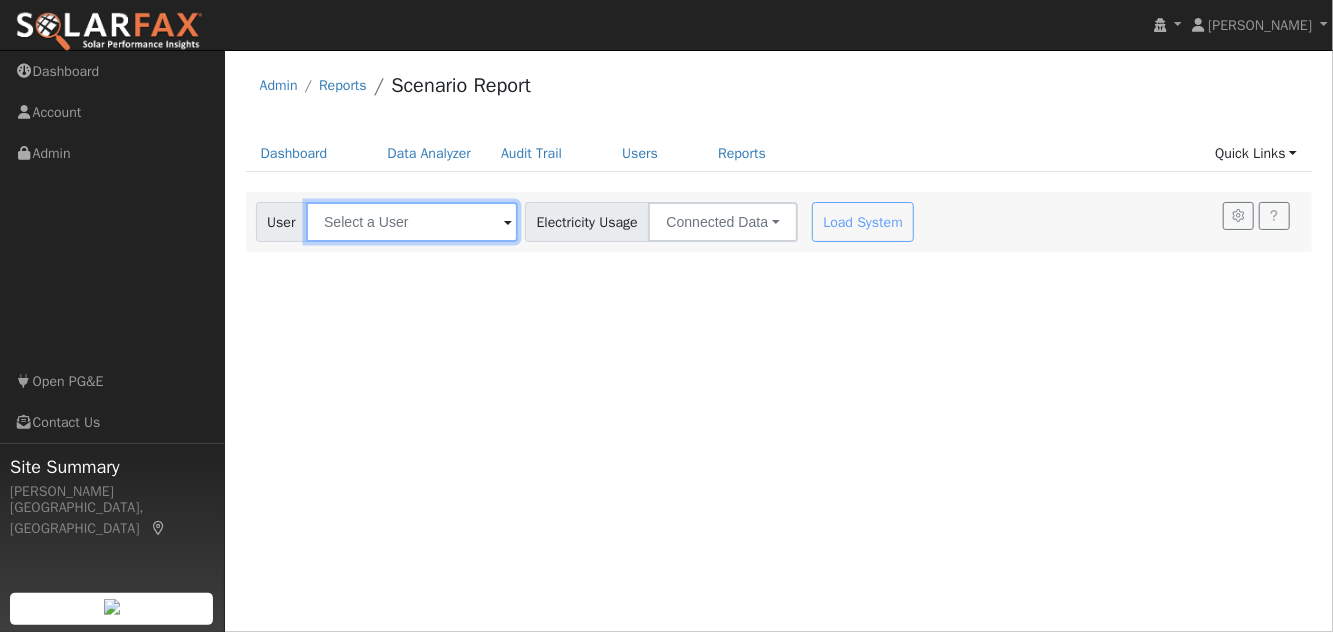 click at bounding box center (412, 222) 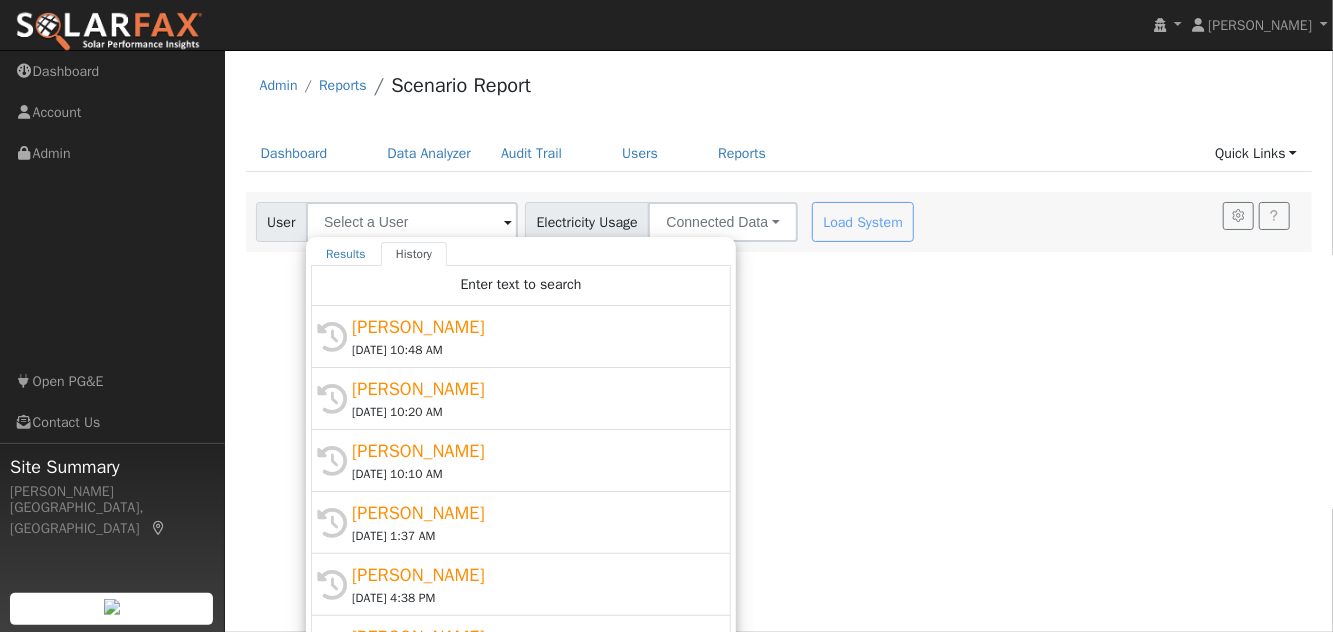 click on "[PERSON_NAME]" at bounding box center [530, 327] 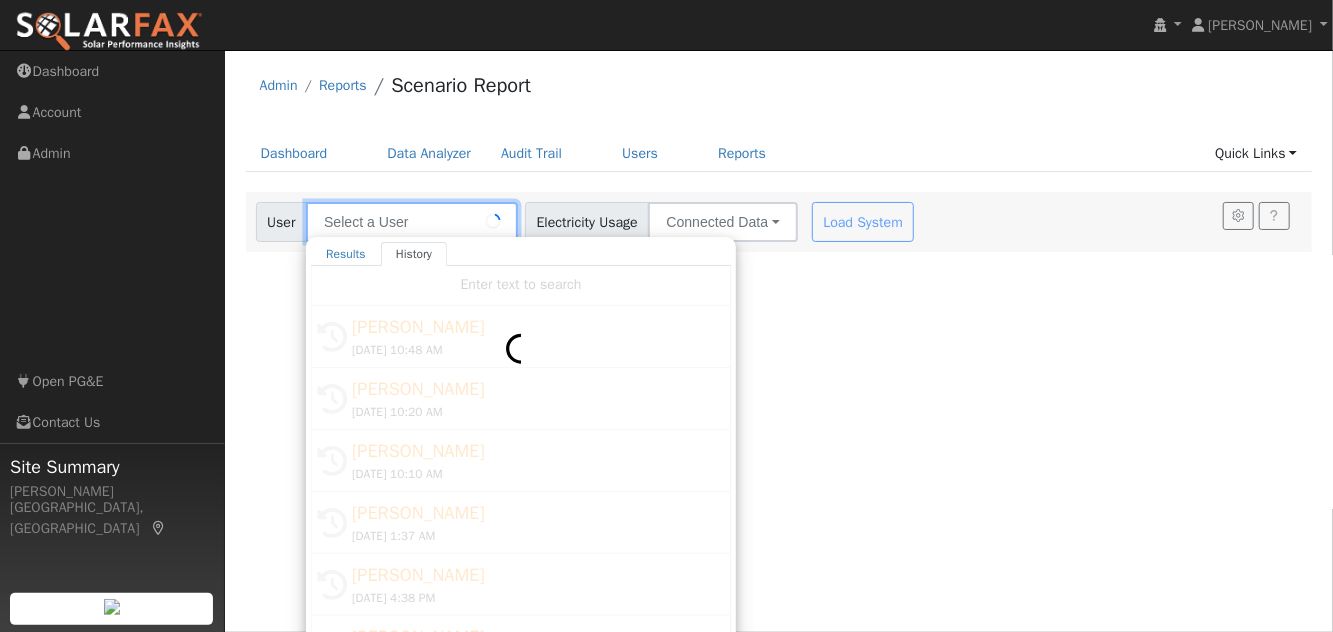 type on "[PERSON_NAME]" 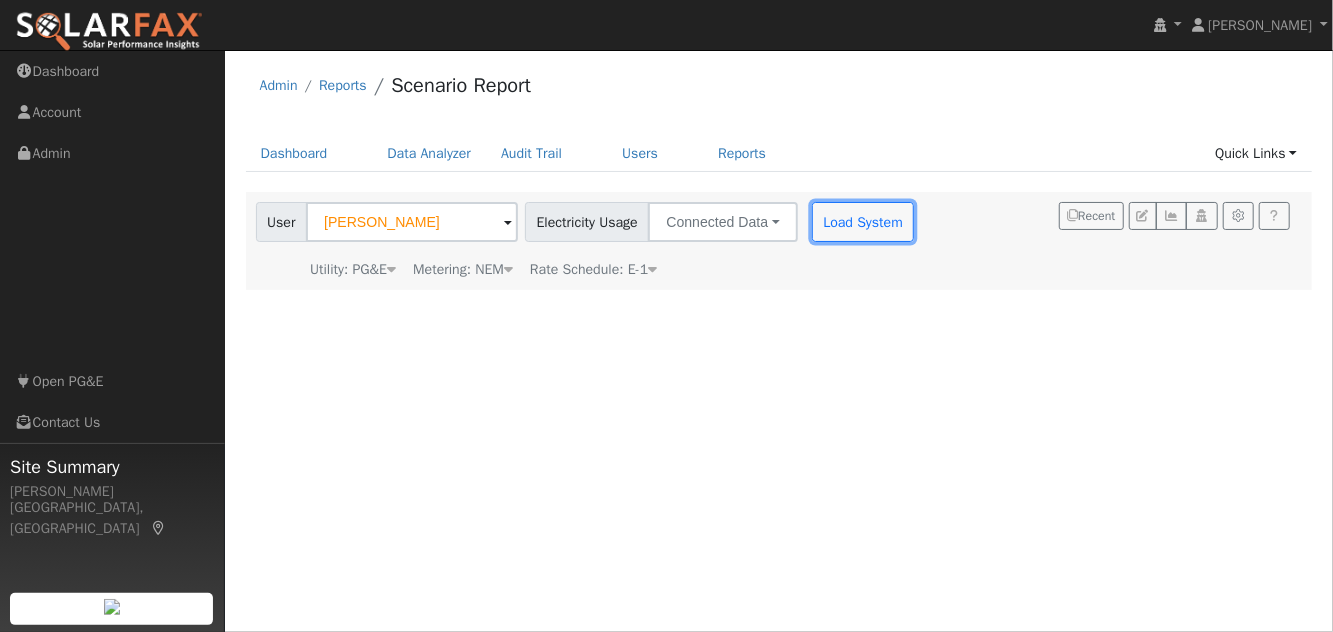 click on "Load System" at bounding box center (863, 222) 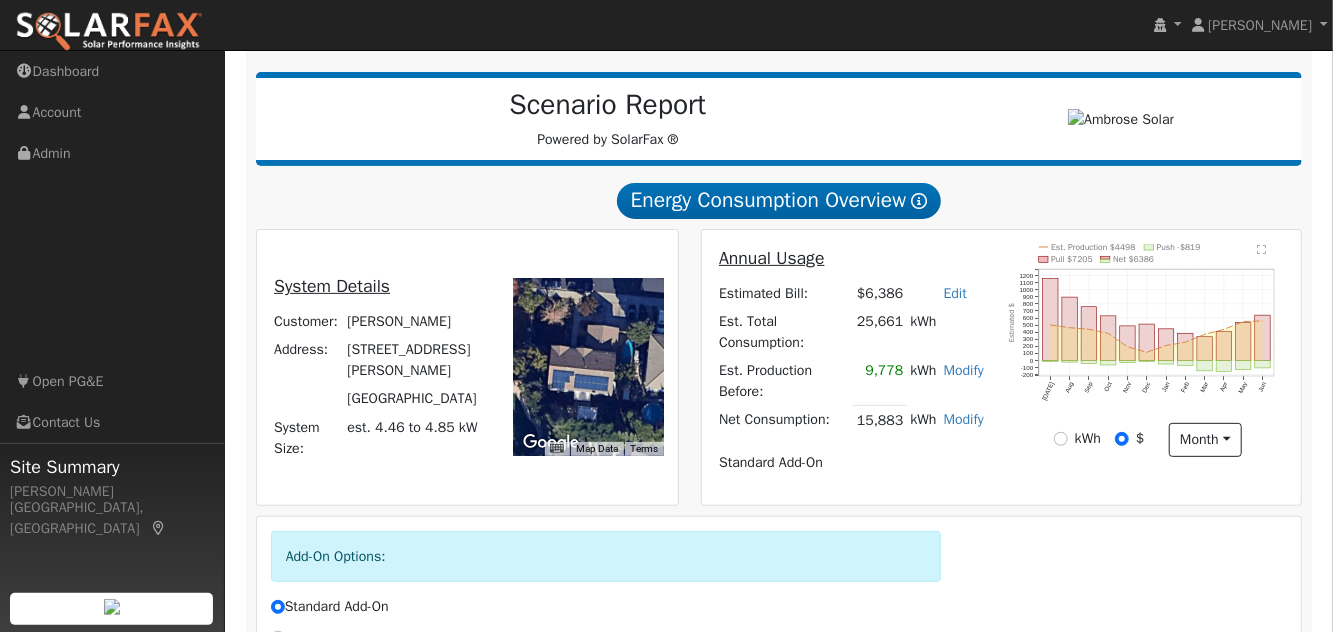 scroll, scrollTop: 346, scrollLeft: 0, axis: vertical 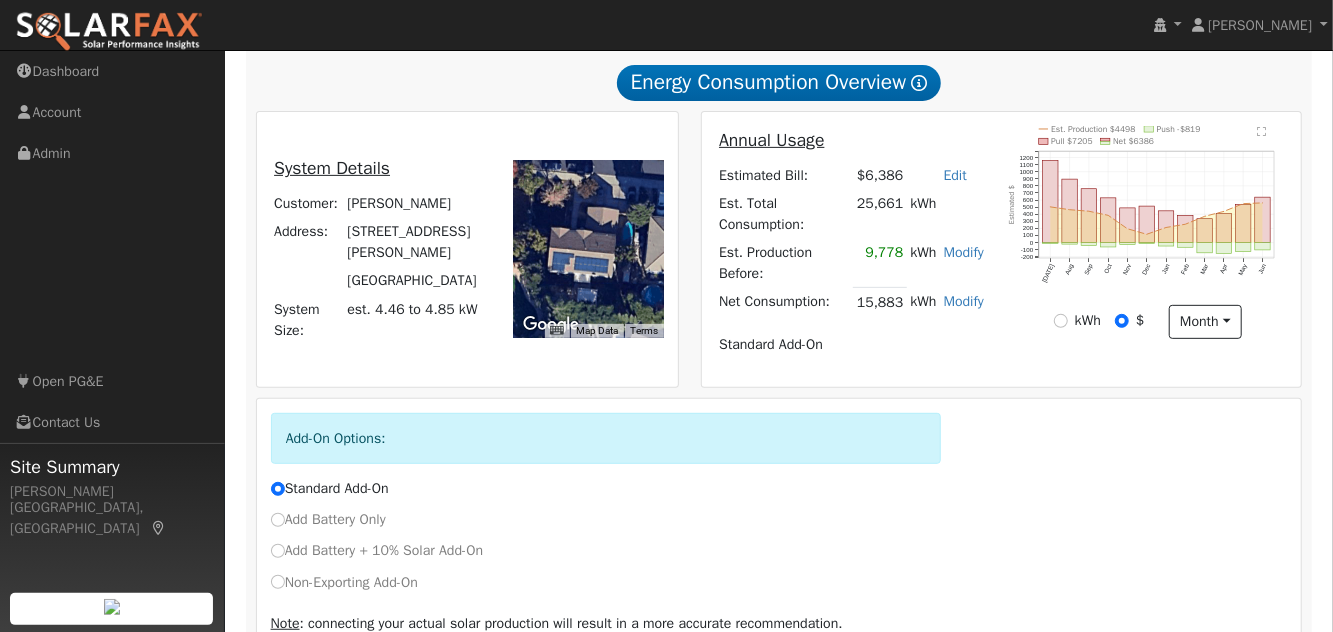 click on "Continue" at bounding box center [310, 671] 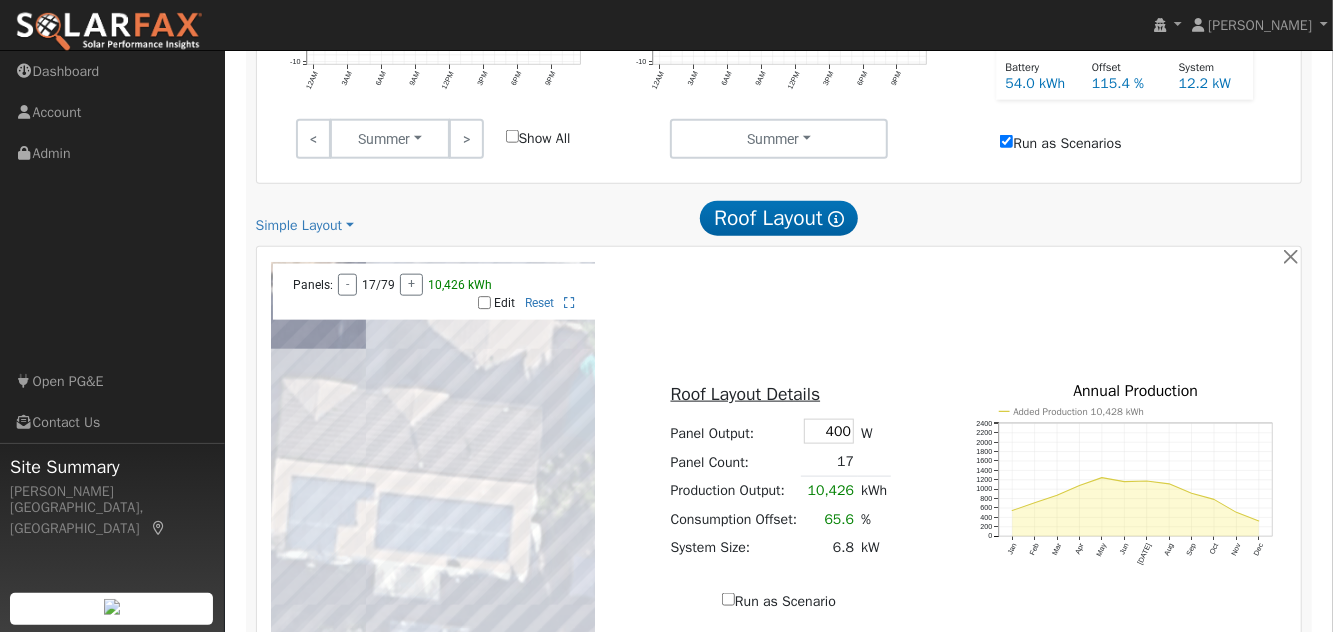 scroll, scrollTop: 1128, scrollLeft: 0, axis: vertical 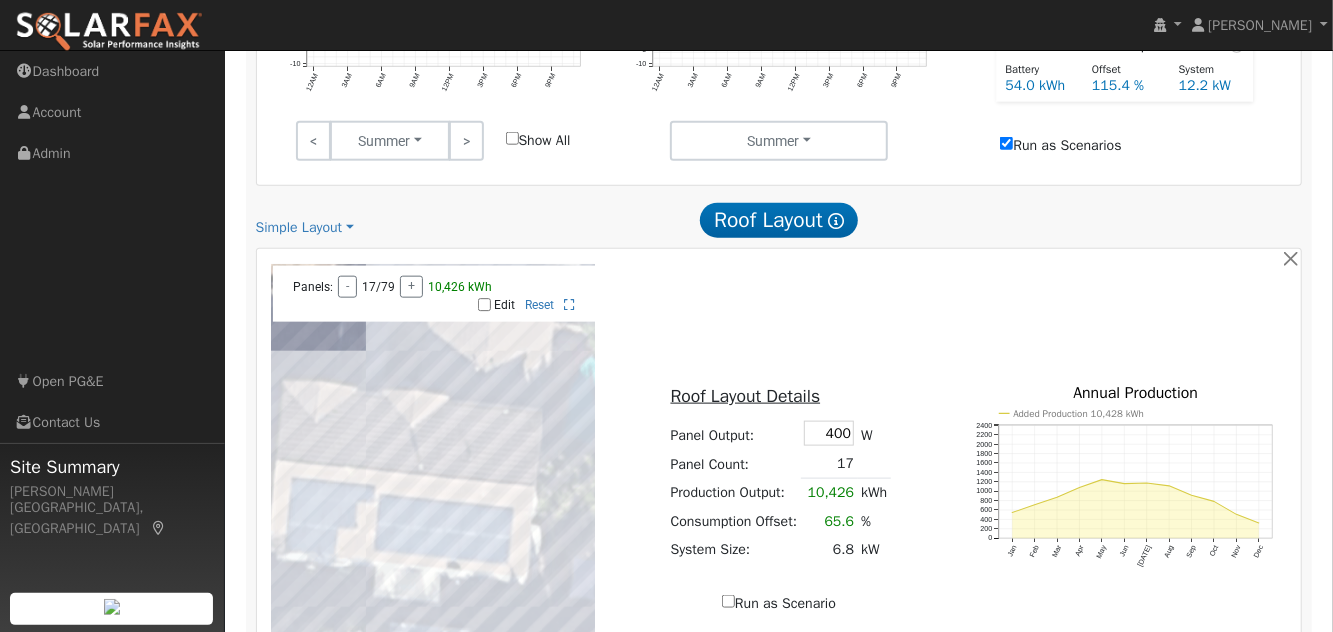 click on "Simple Layout" at bounding box center (305, 227) 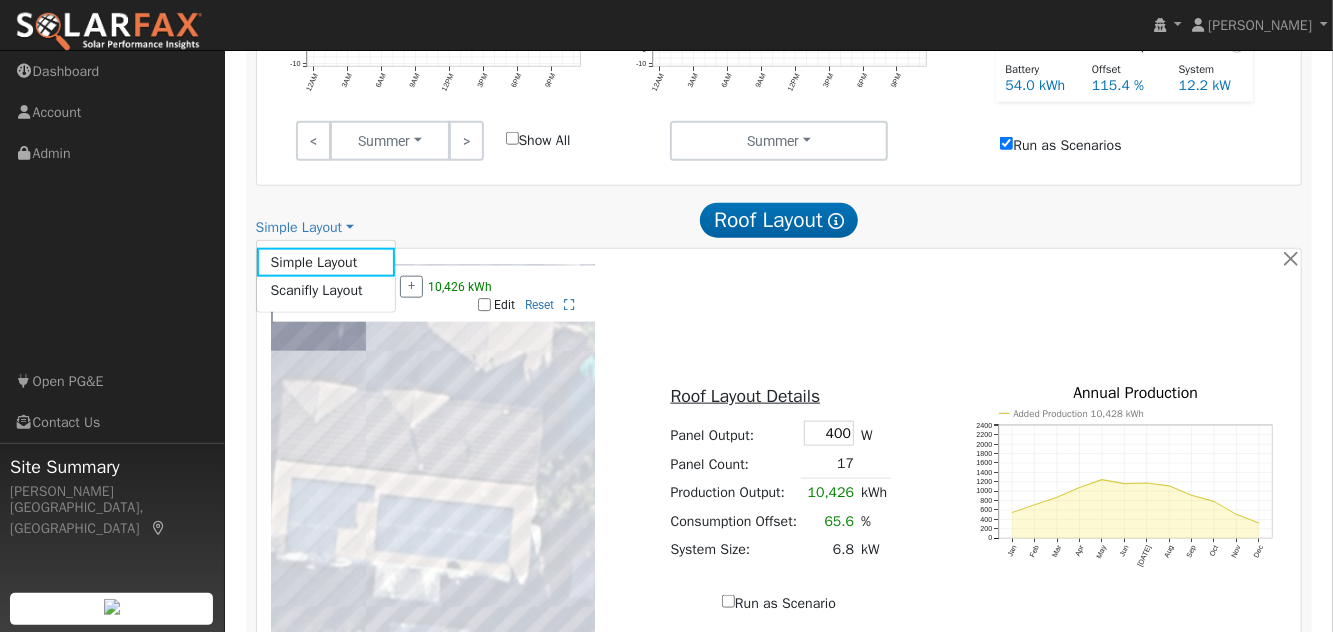 click on "Scanifly Layout" at bounding box center (326, 291) 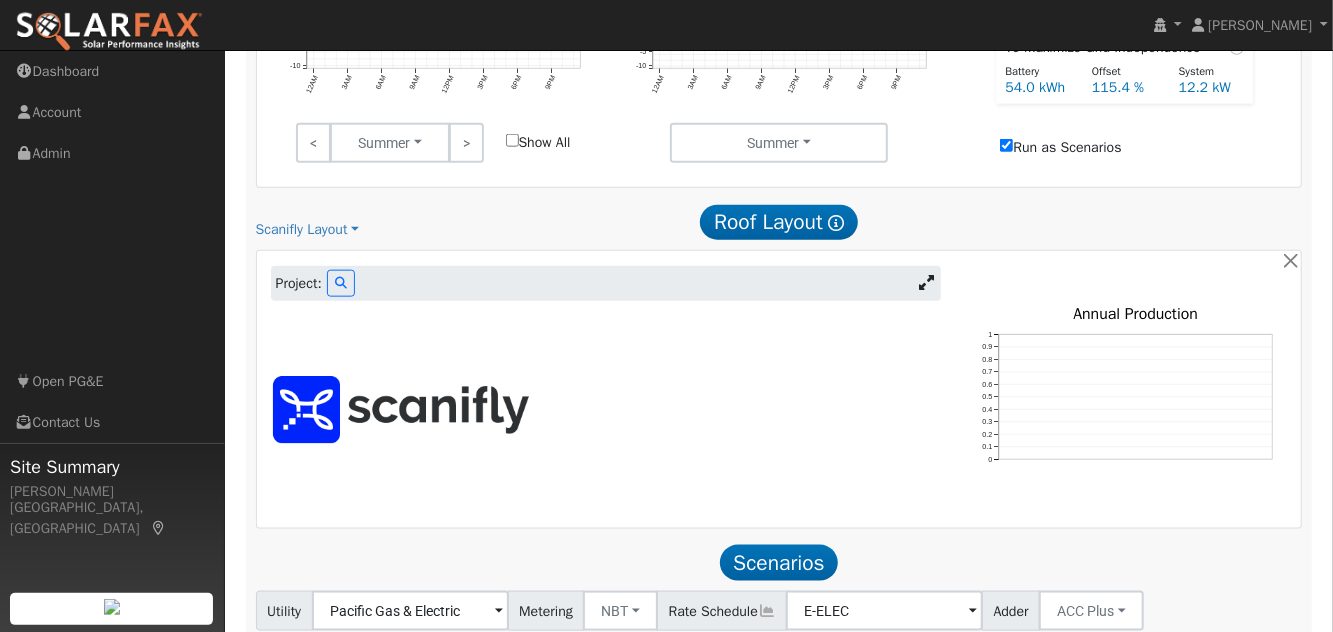 scroll, scrollTop: 1118, scrollLeft: 0, axis: vertical 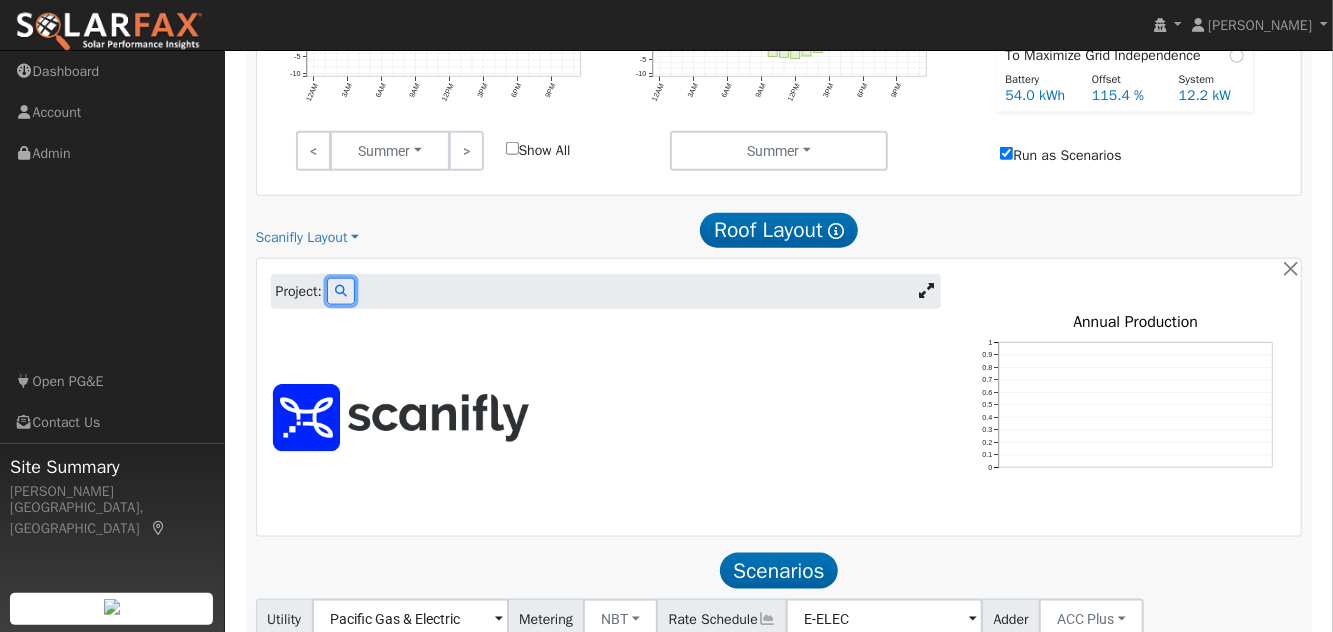 click at bounding box center [341, 291] 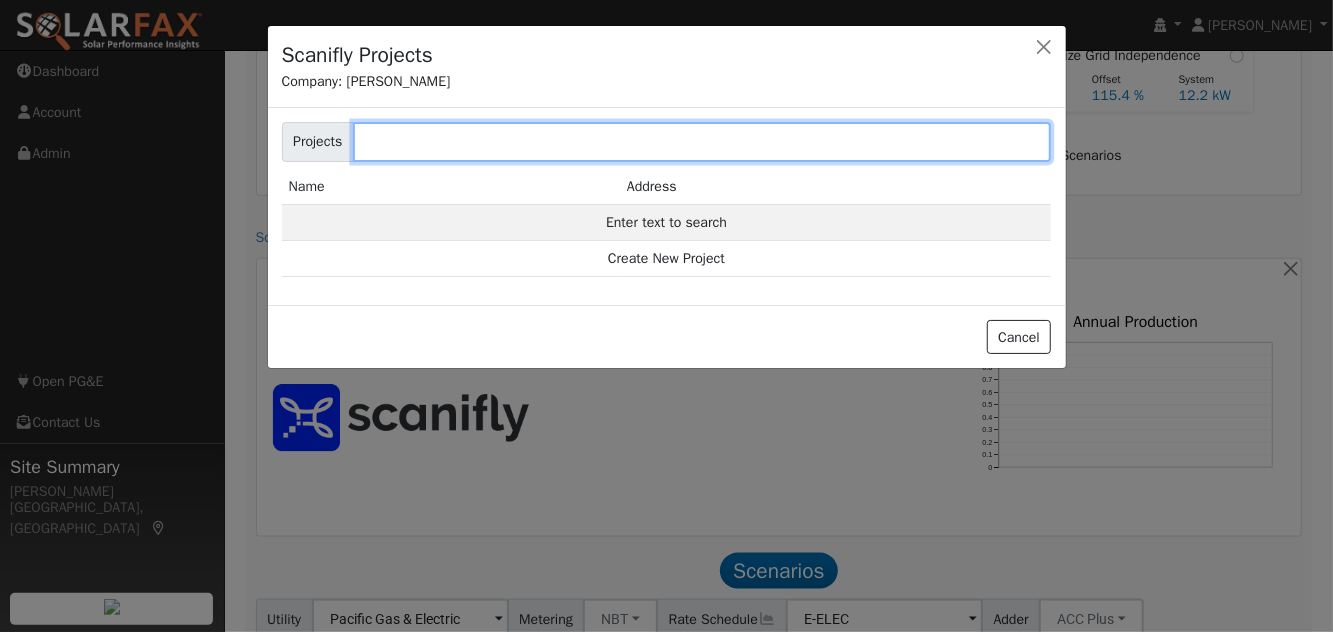 scroll, scrollTop: 1126, scrollLeft: 0, axis: vertical 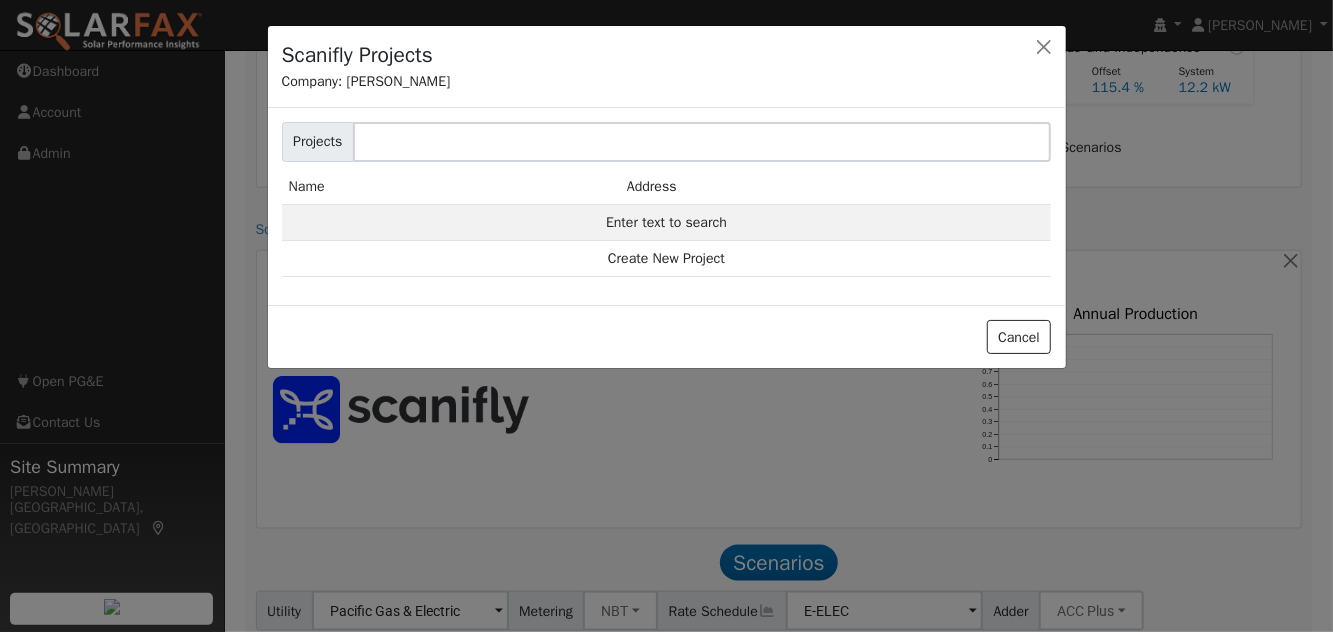click on "Create New Project" at bounding box center (667, 259) 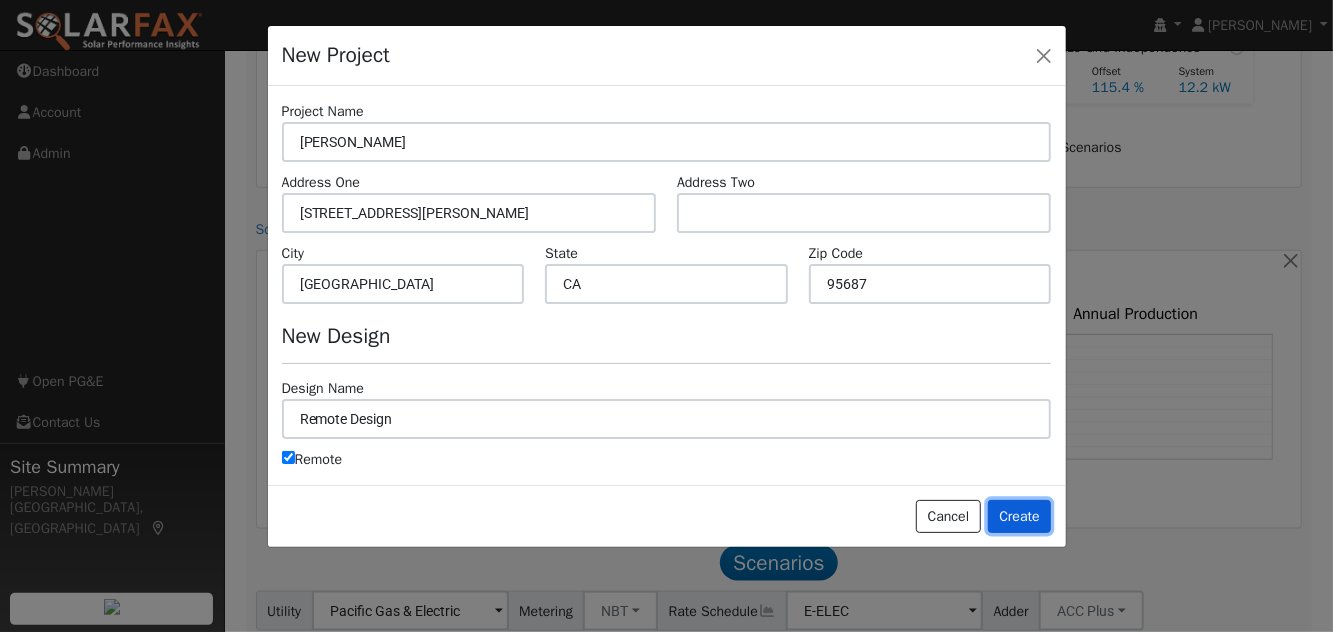 click on "Create" at bounding box center (1020, 517) 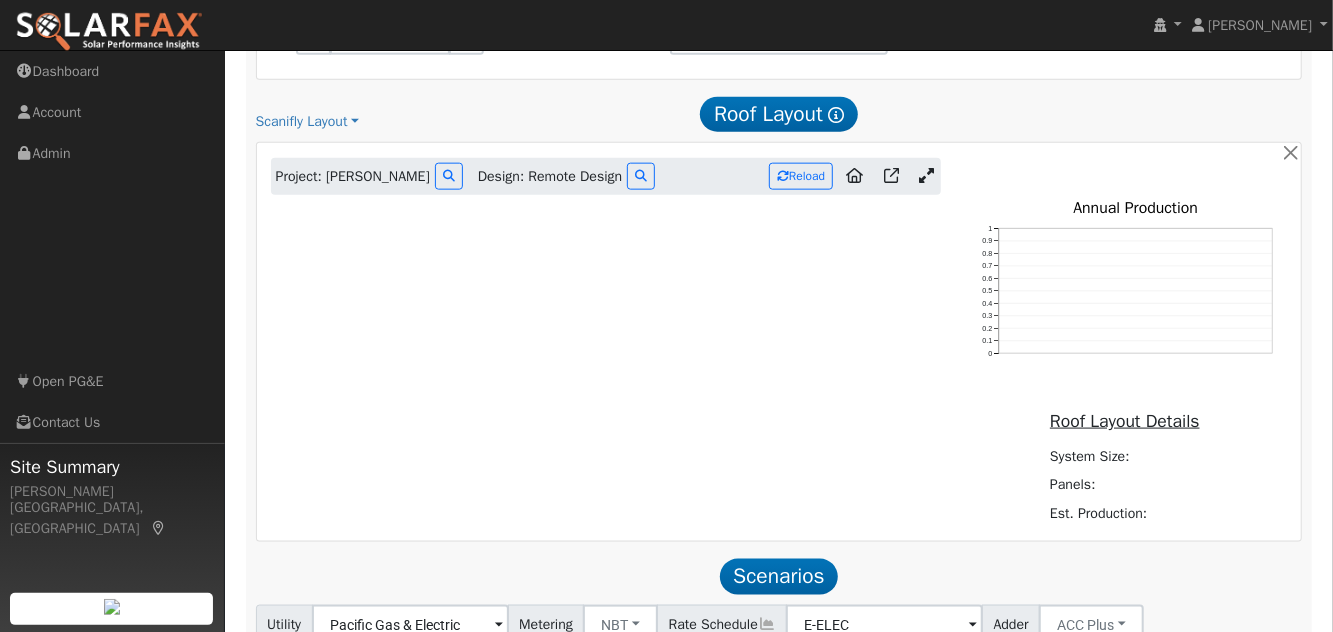 scroll, scrollTop: 1235, scrollLeft: 0, axis: vertical 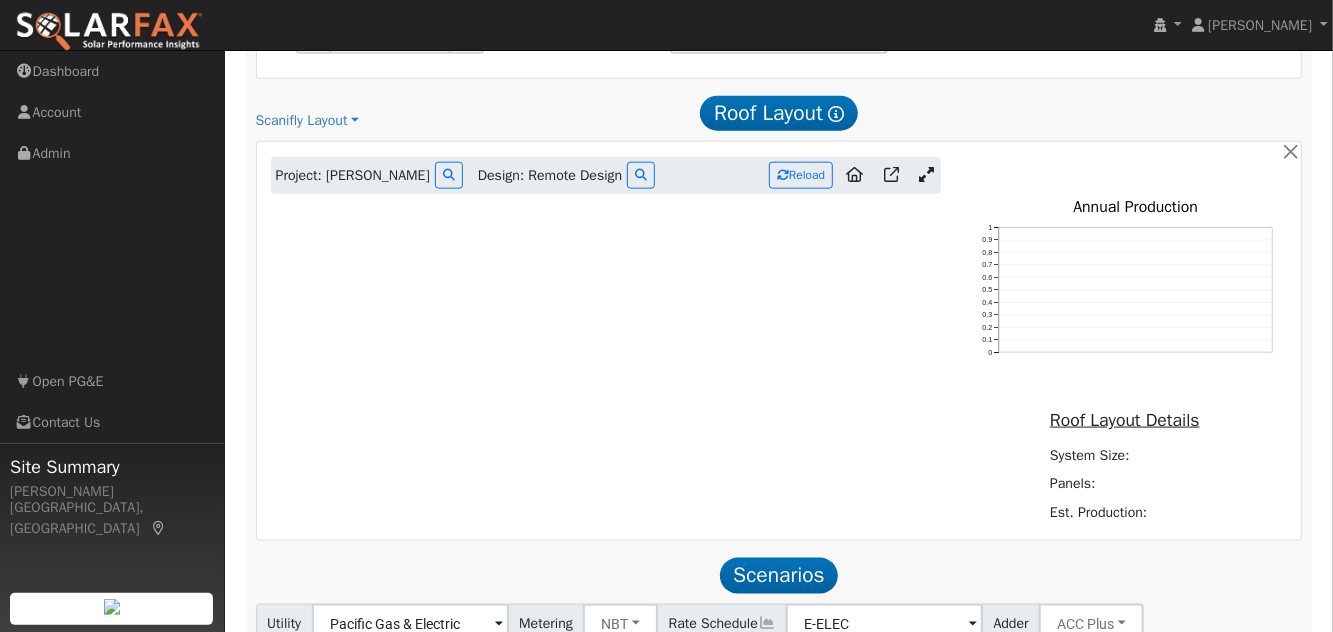 click on "Project: [PERSON_NAME] Design: Remote Design  Reload" at bounding box center [606, 176] 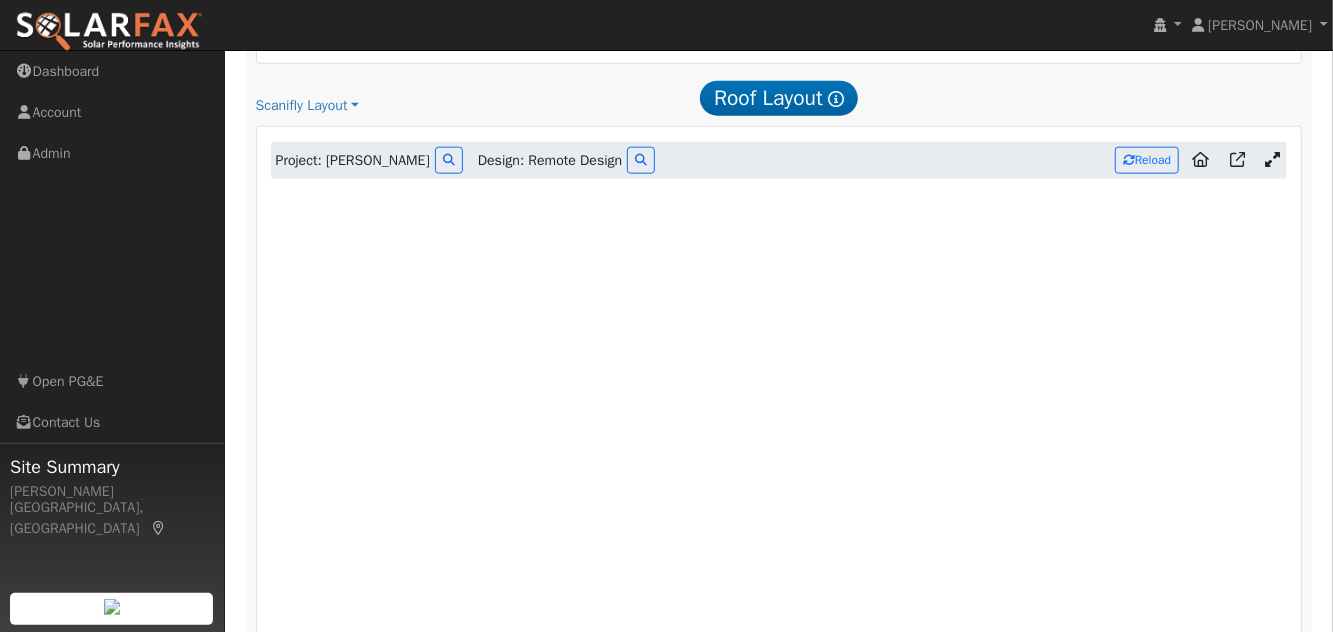 scroll, scrollTop: 1244, scrollLeft: 0, axis: vertical 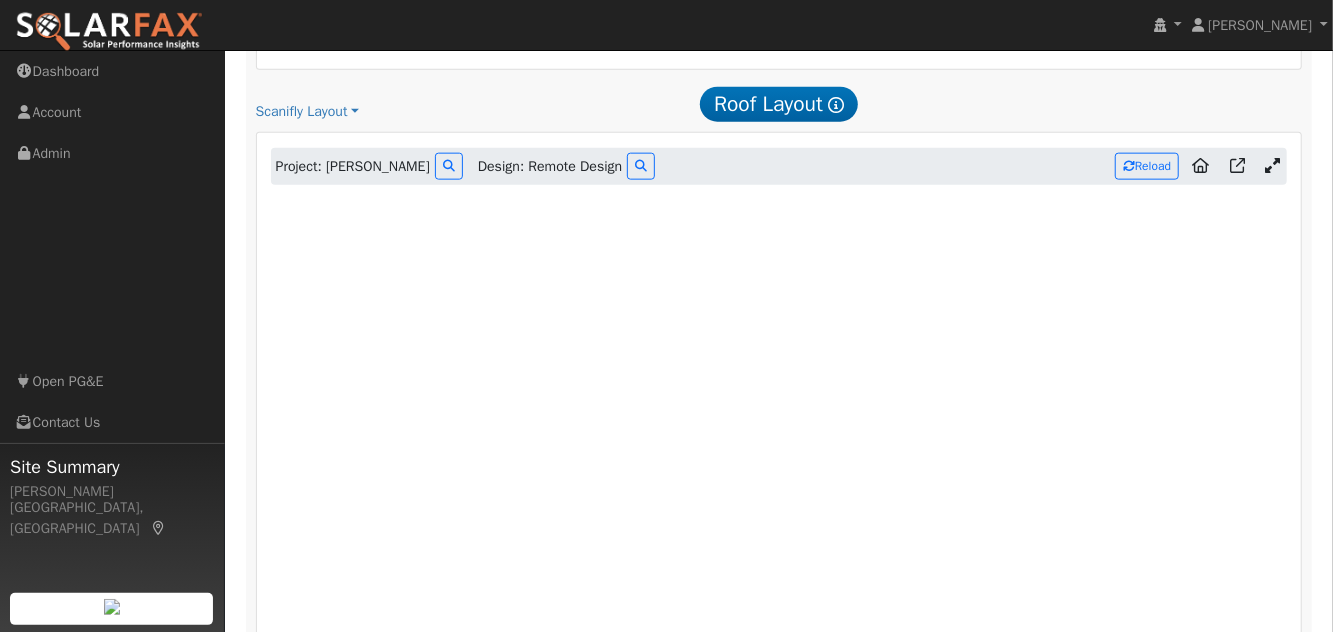 click at bounding box center (1272, 165) 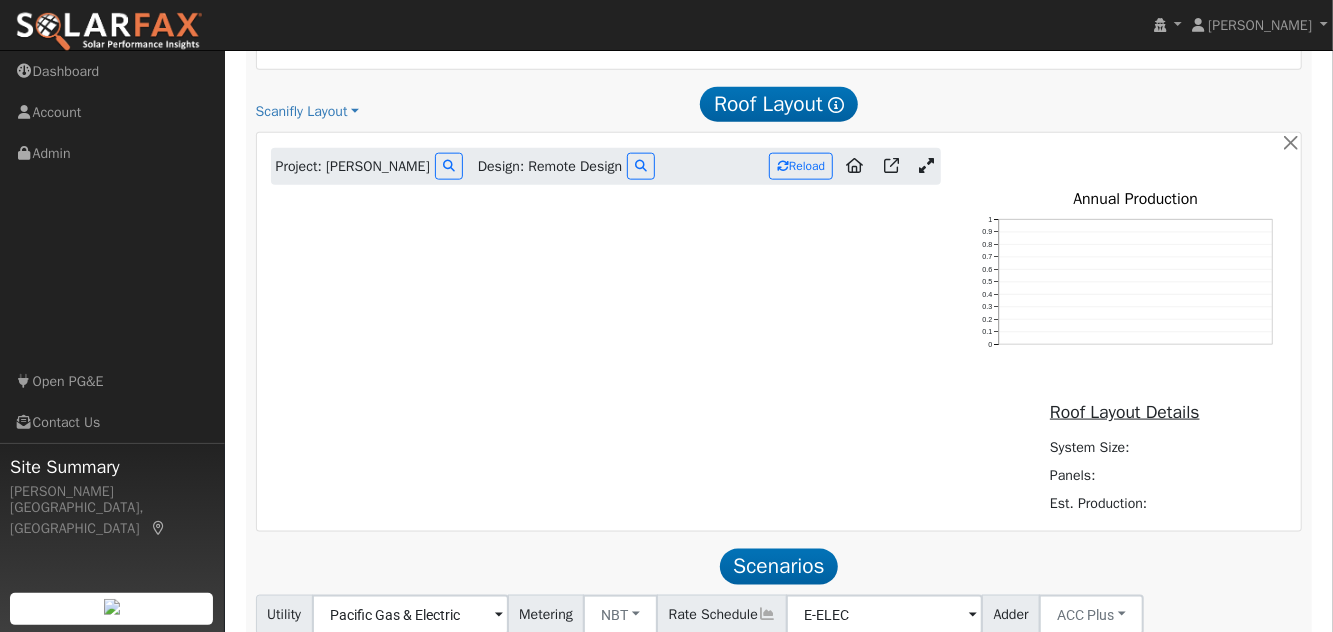 scroll, scrollTop: 1242, scrollLeft: 0, axis: vertical 